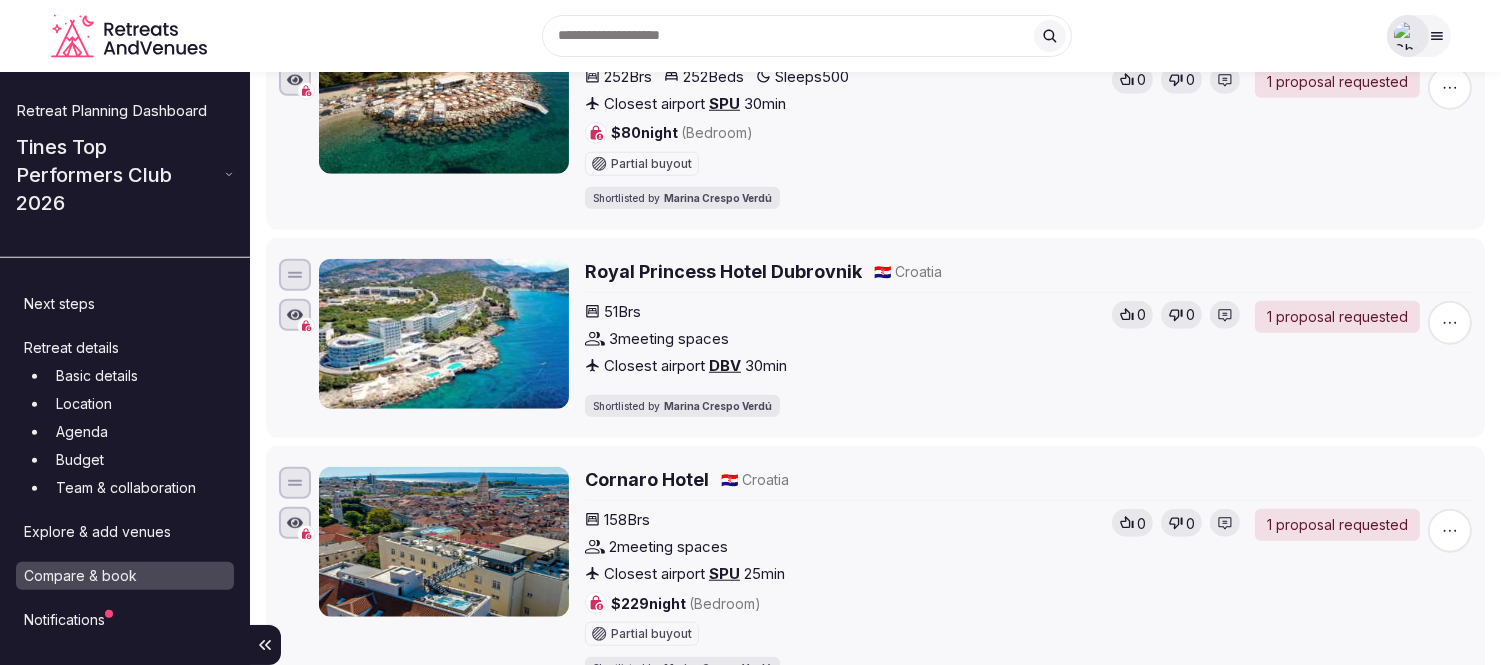 click at bounding box center (1408, 36) 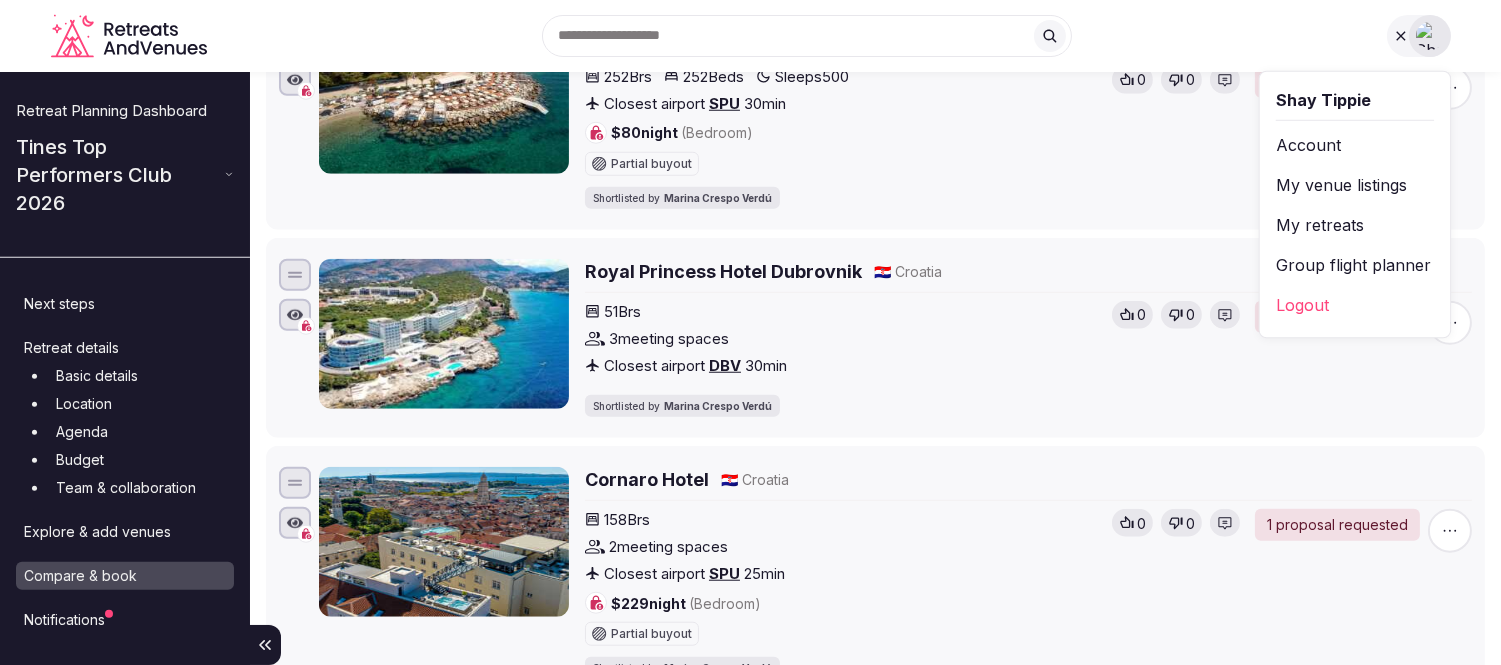 click on "My retreats" at bounding box center [1354, 225] 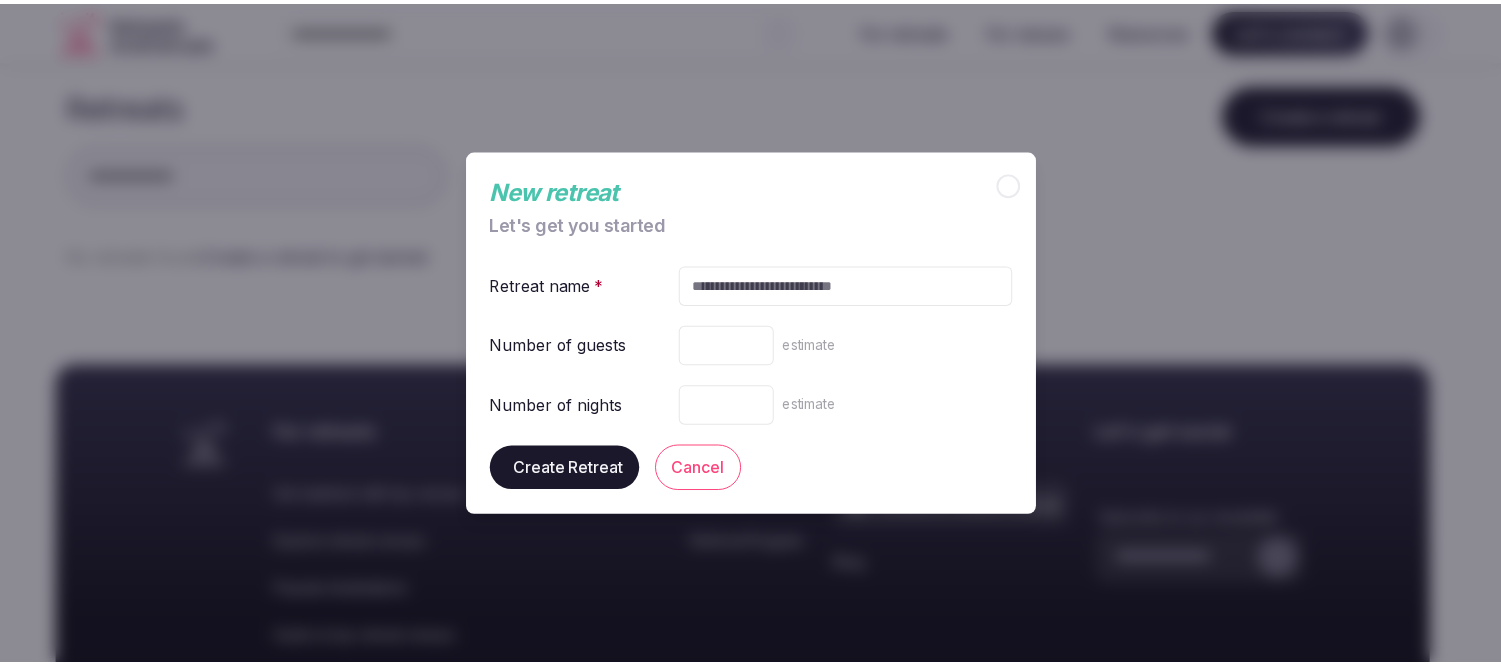 scroll, scrollTop: 0, scrollLeft: 0, axis: both 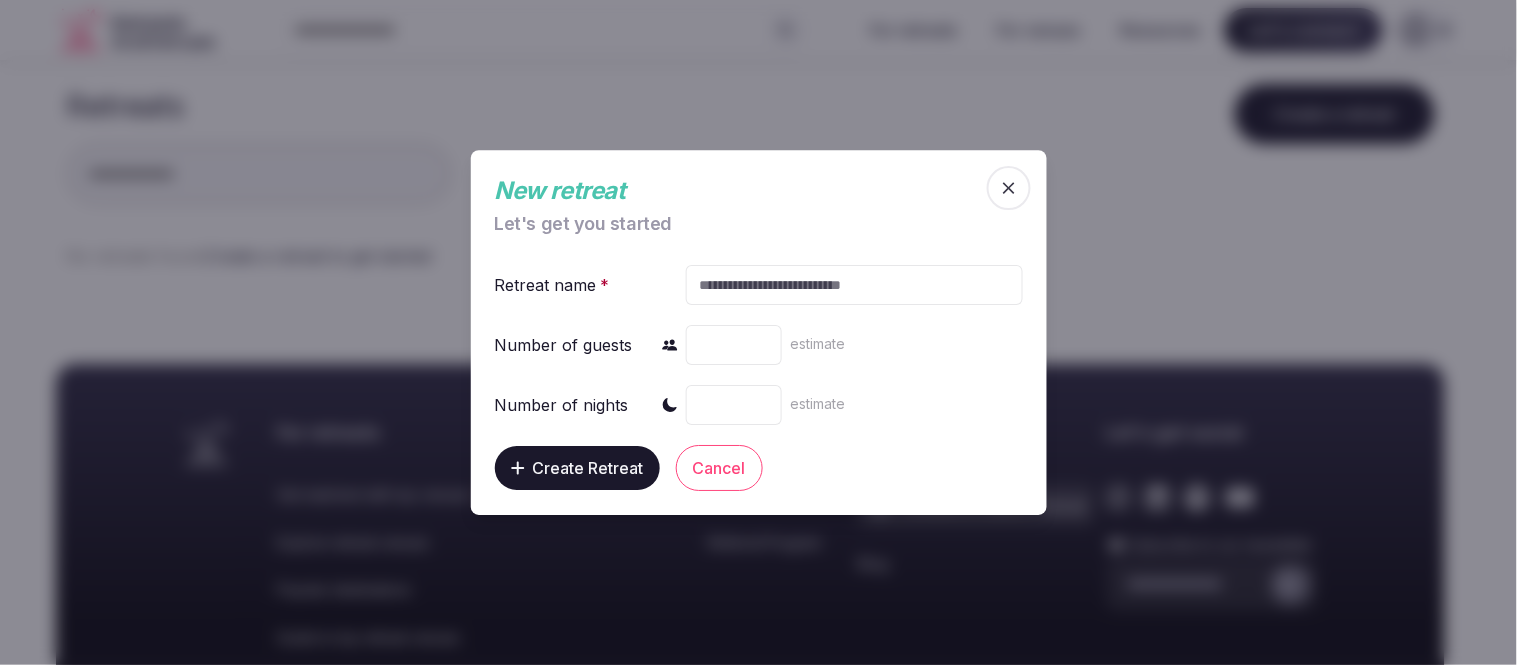 click 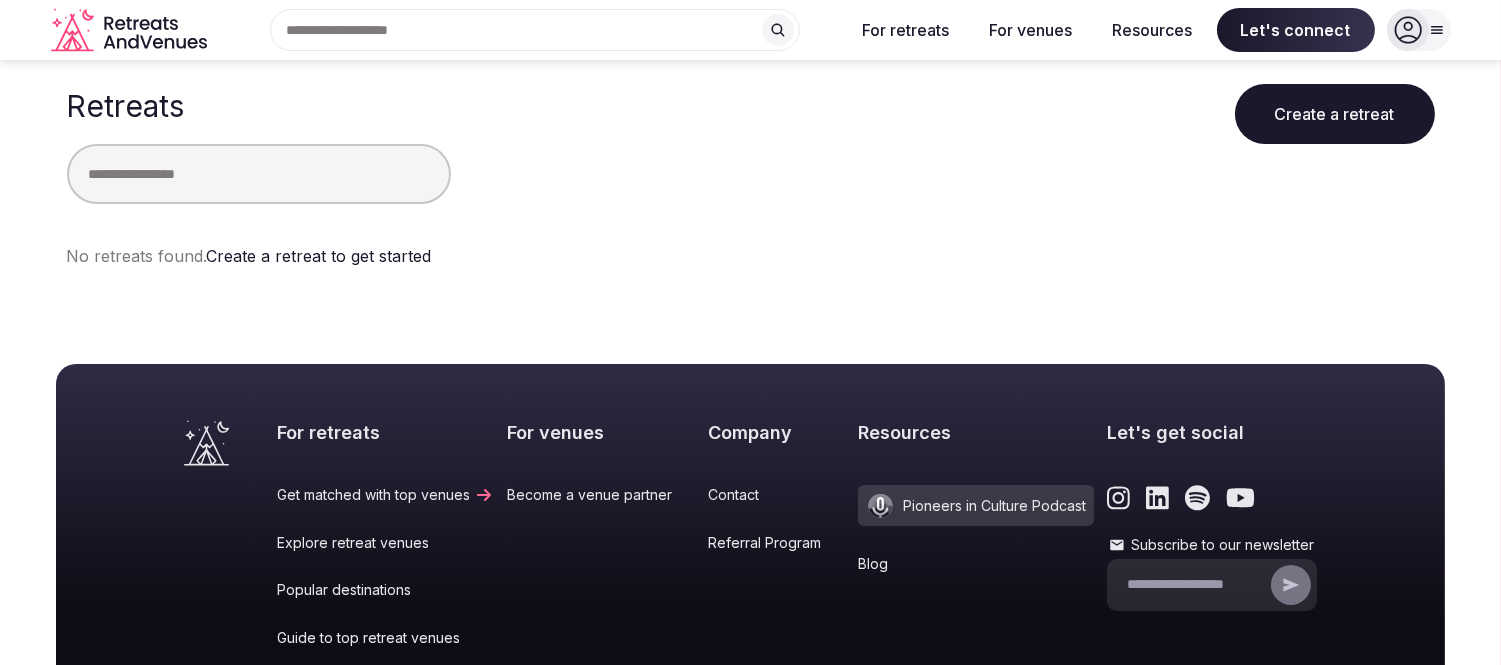 click 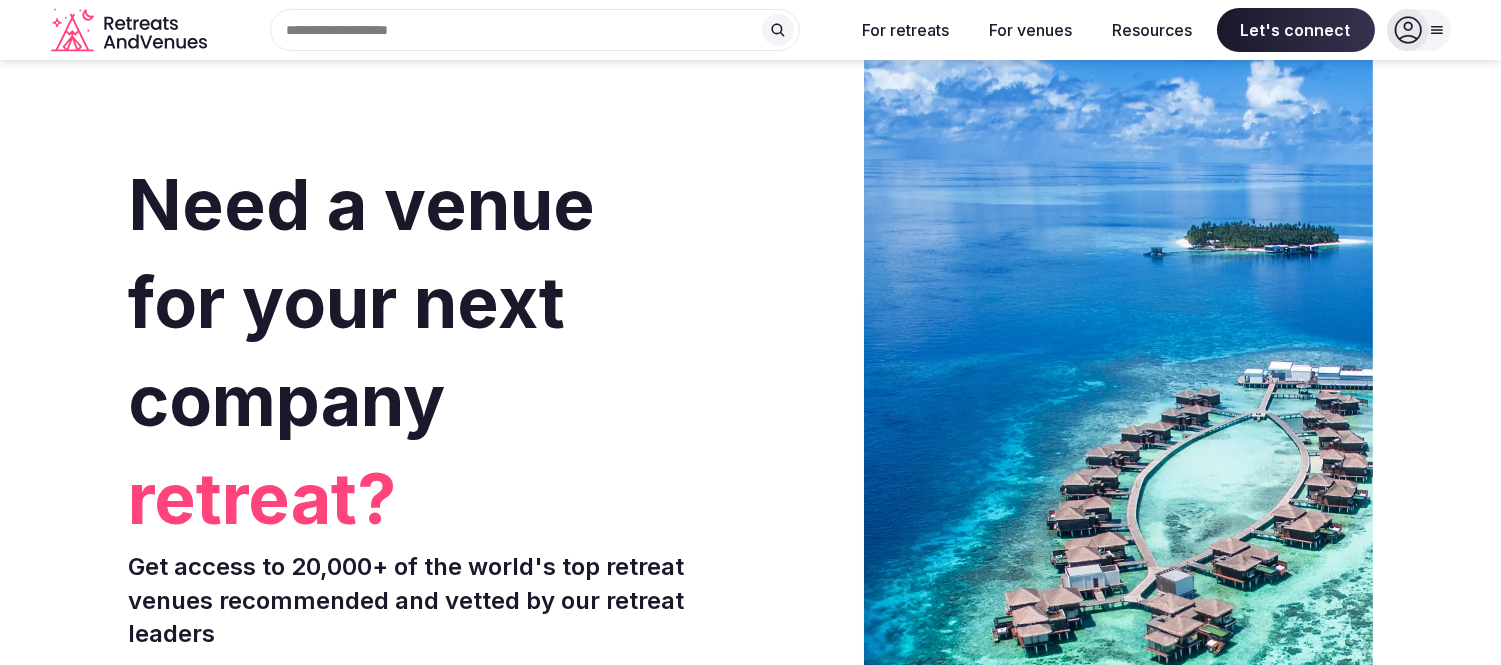 click 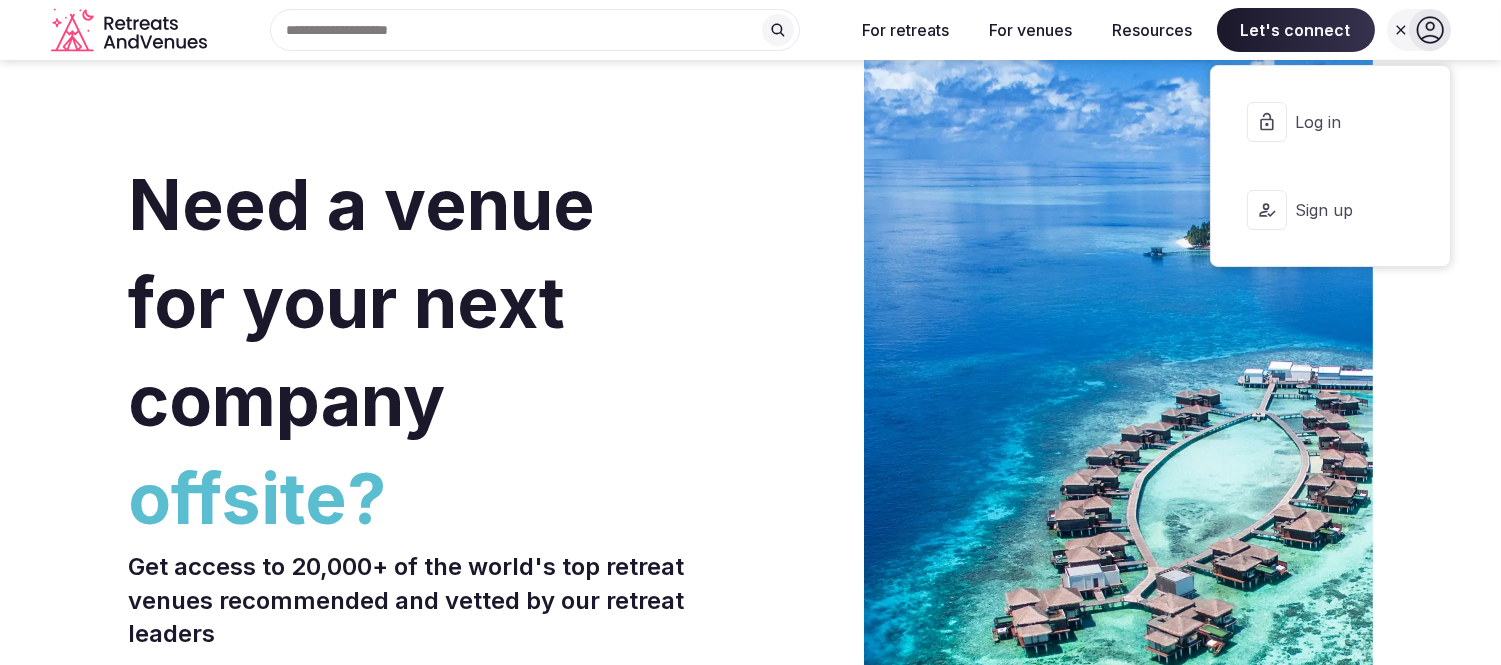 click on "Log in" at bounding box center [1343, 122] 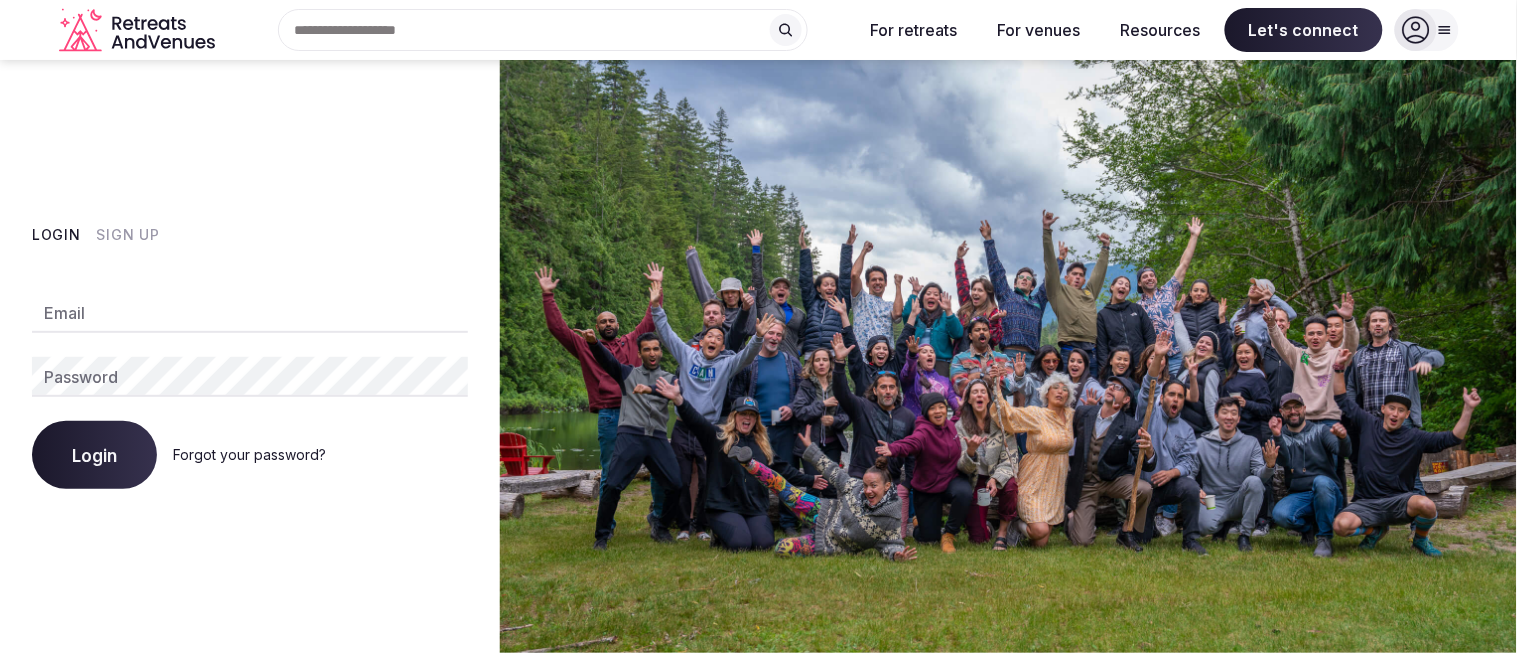 type on "**********" 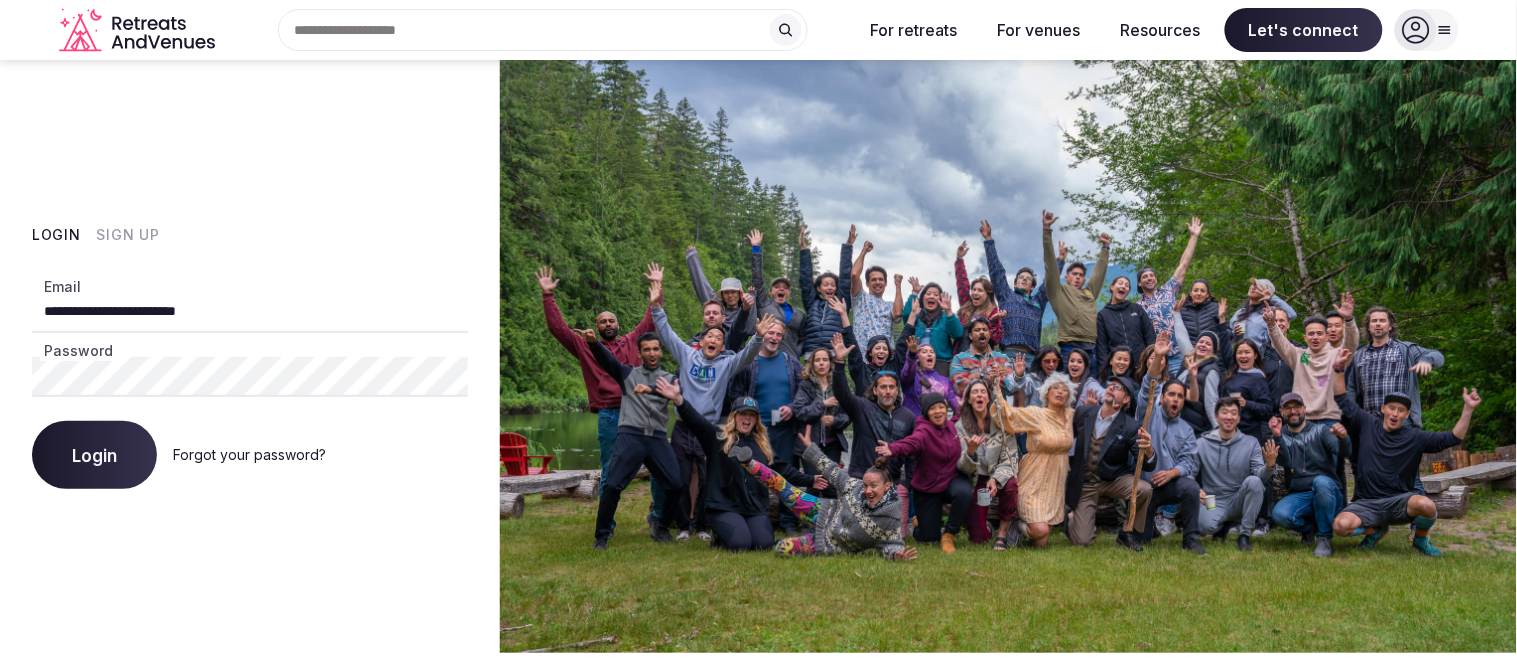 click on "Login" at bounding box center [94, 455] 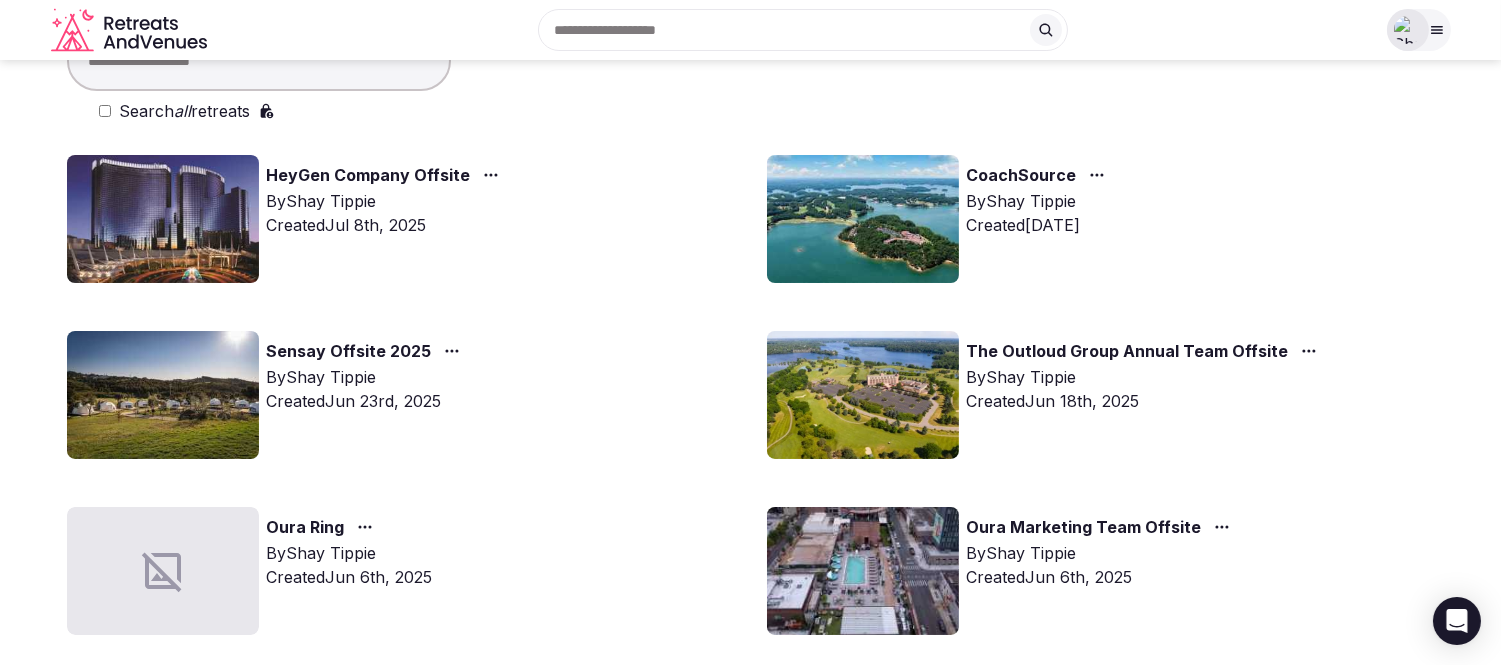 scroll, scrollTop: 0, scrollLeft: 0, axis: both 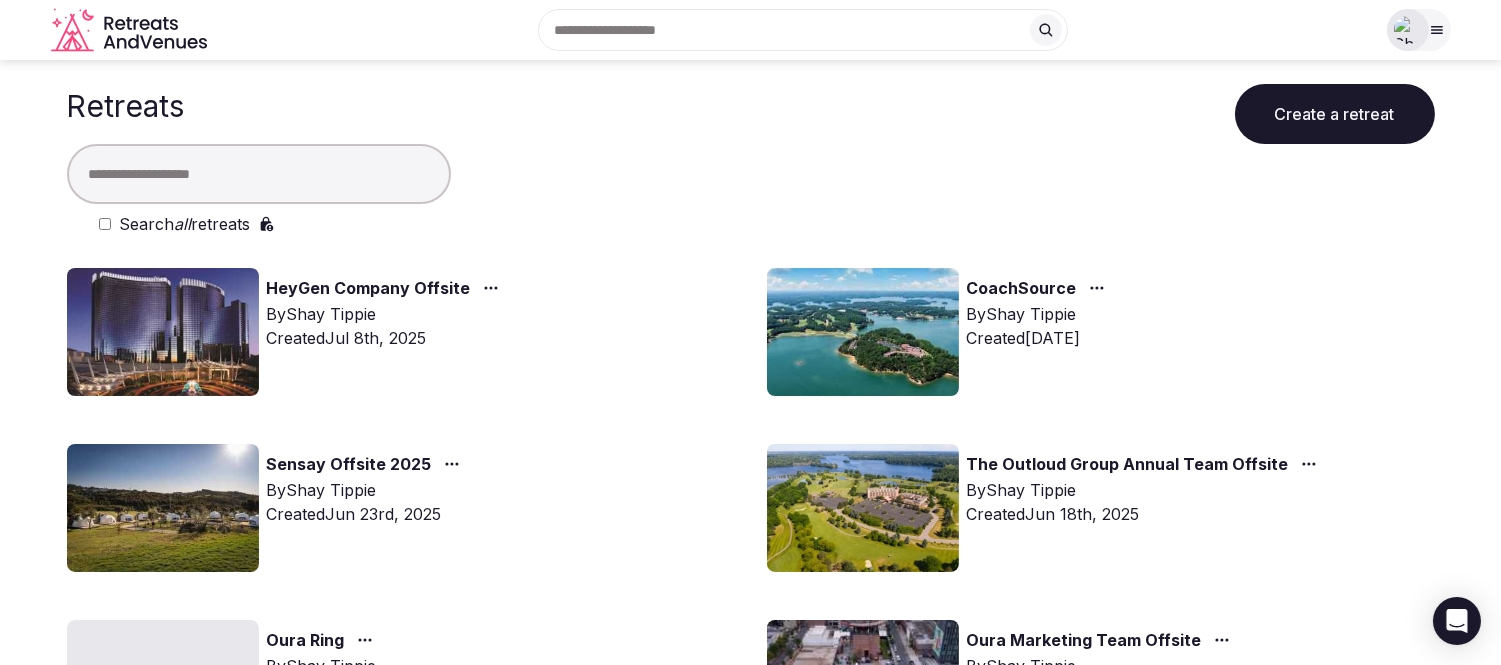 click at bounding box center (259, 174) 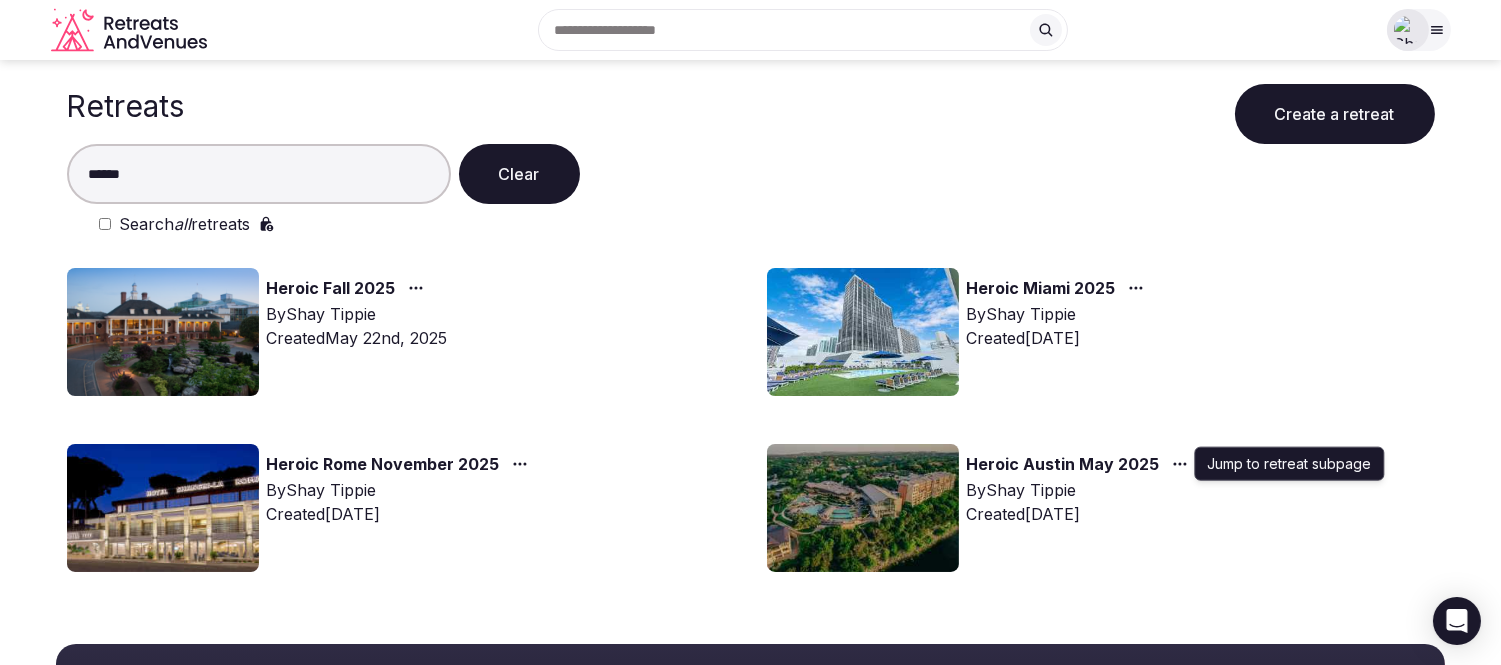 type on "******" 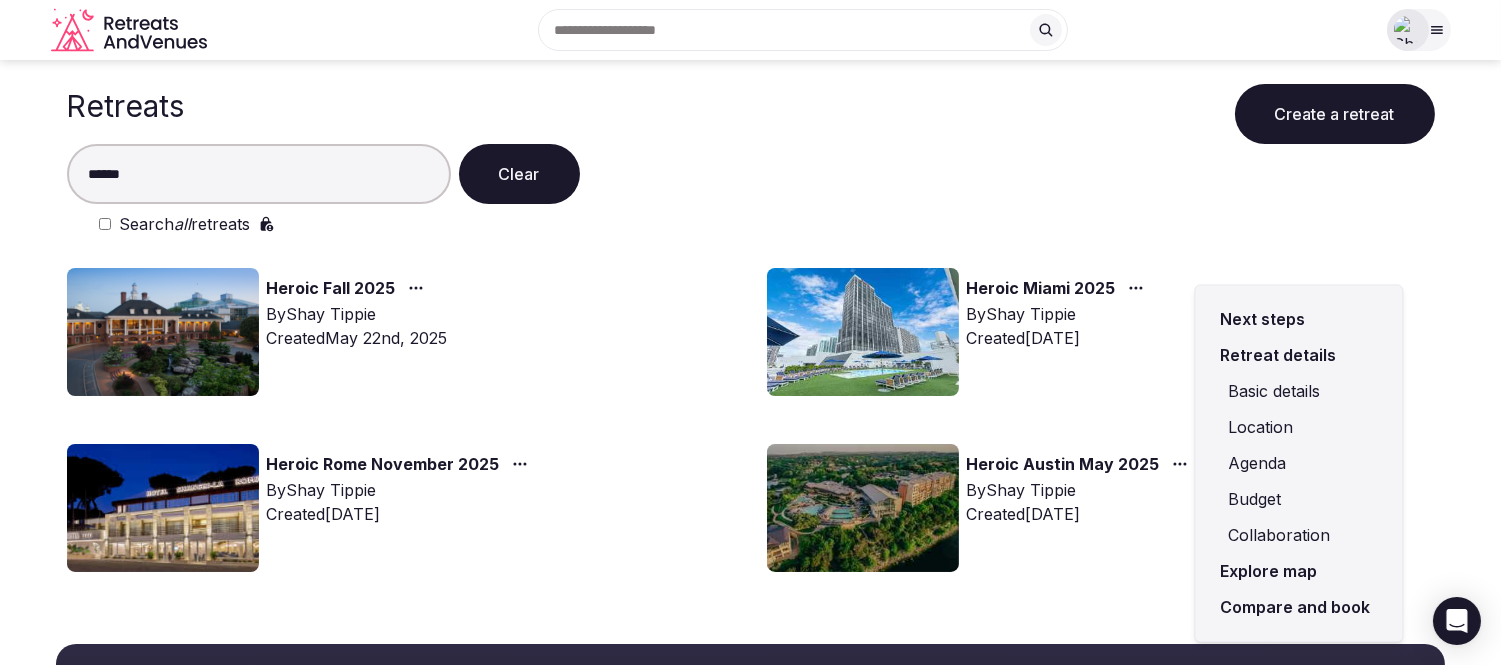click on "Compare and book" at bounding box center (1298, 607) 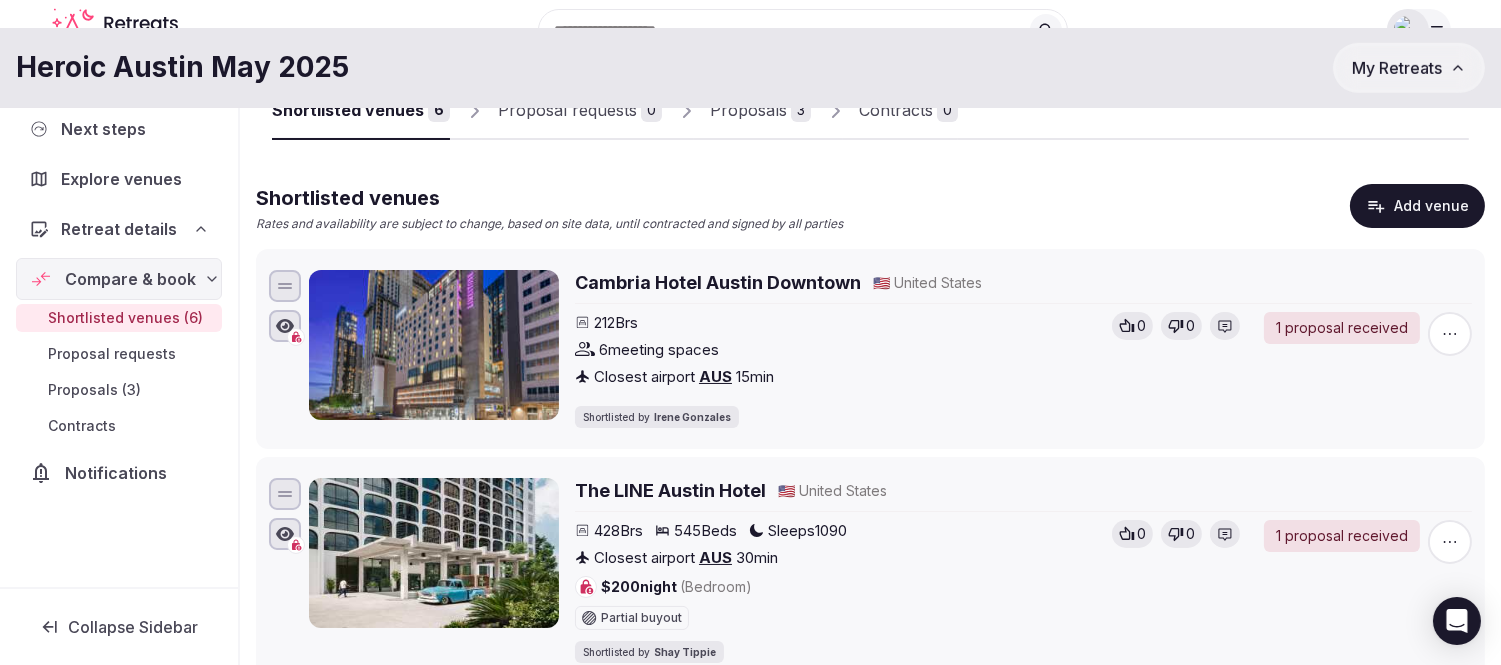 scroll, scrollTop: 0, scrollLeft: 0, axis: both 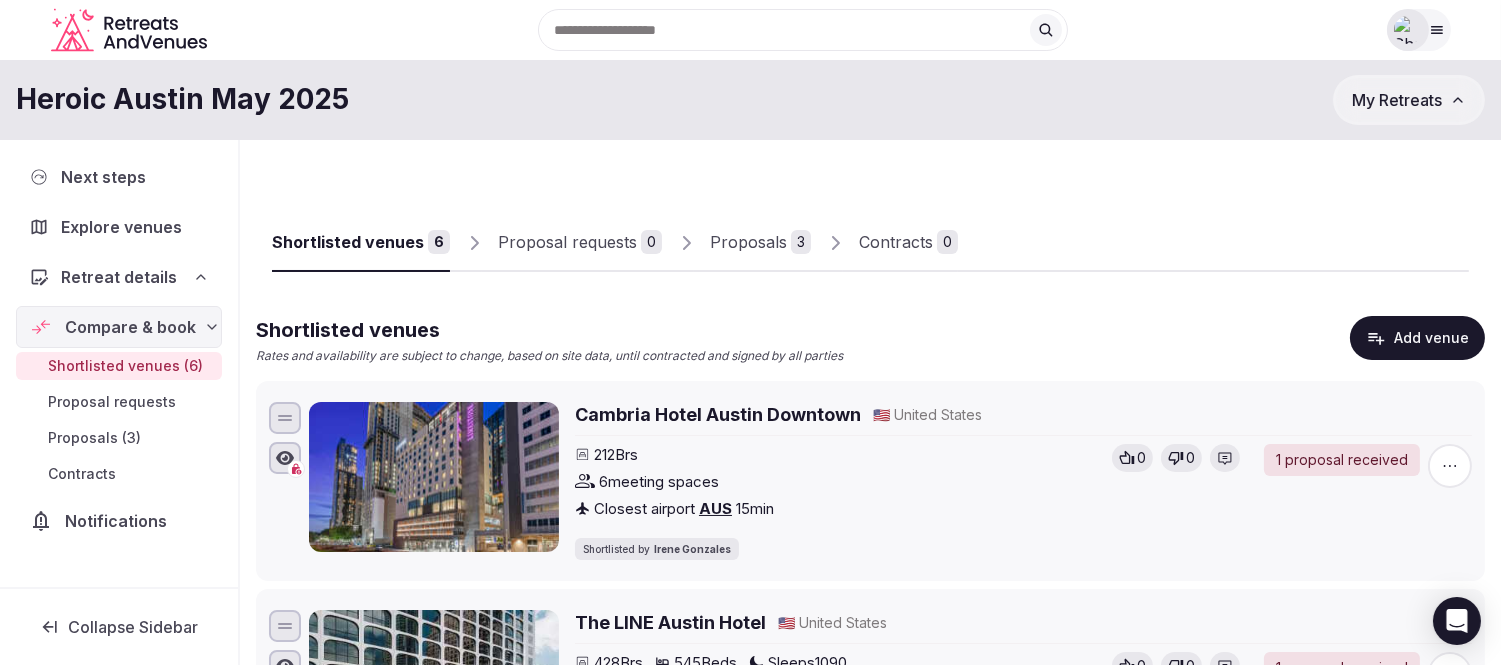 click on "Retreat details" at bounding box center [119, 277] 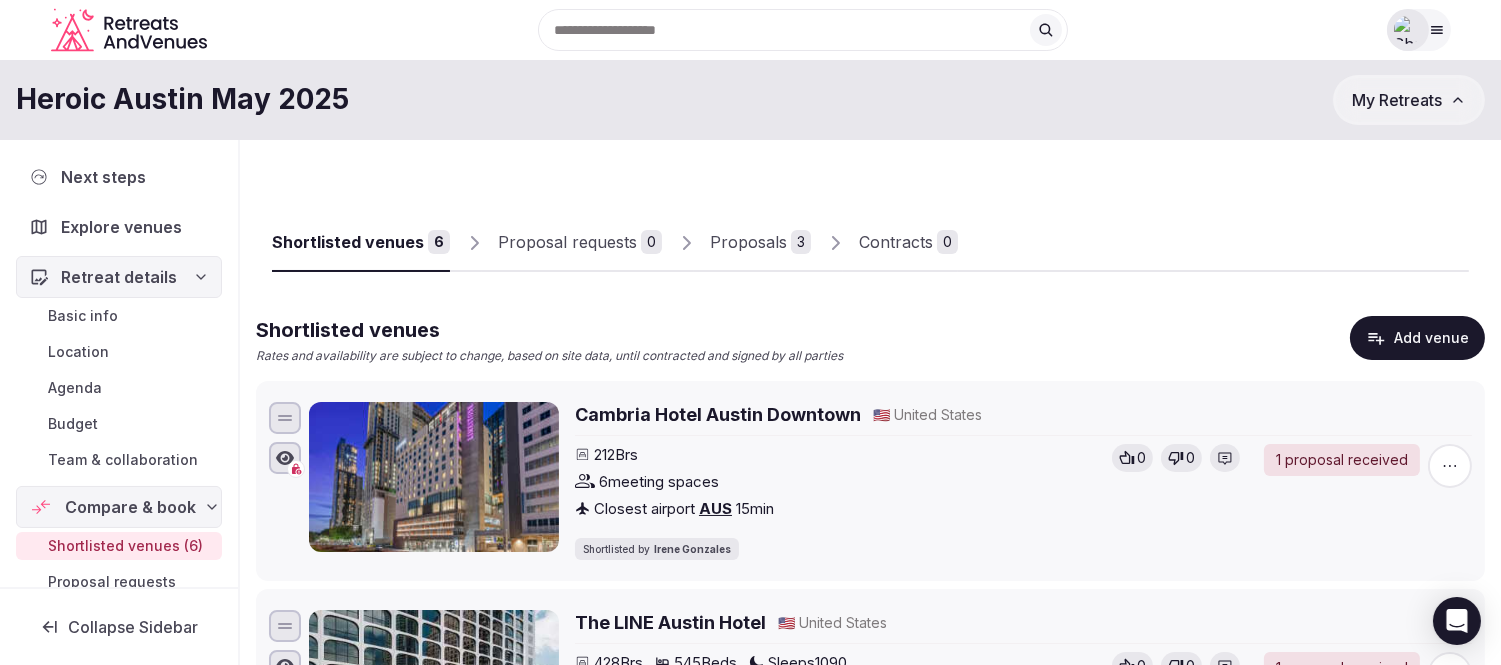 click on "Basic info" at bounding box center [83, 316] 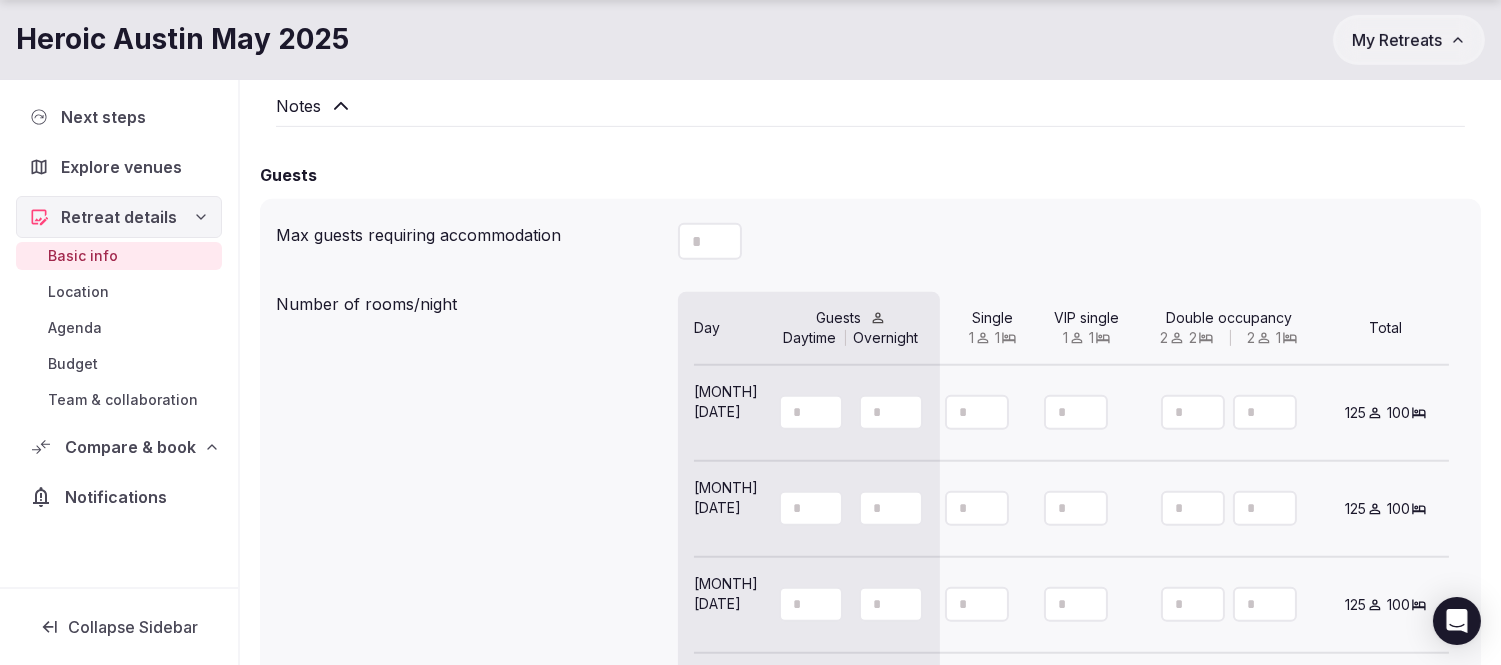 scroll, scrollTop: 1666, scrollLeft: 0, axis: vertical 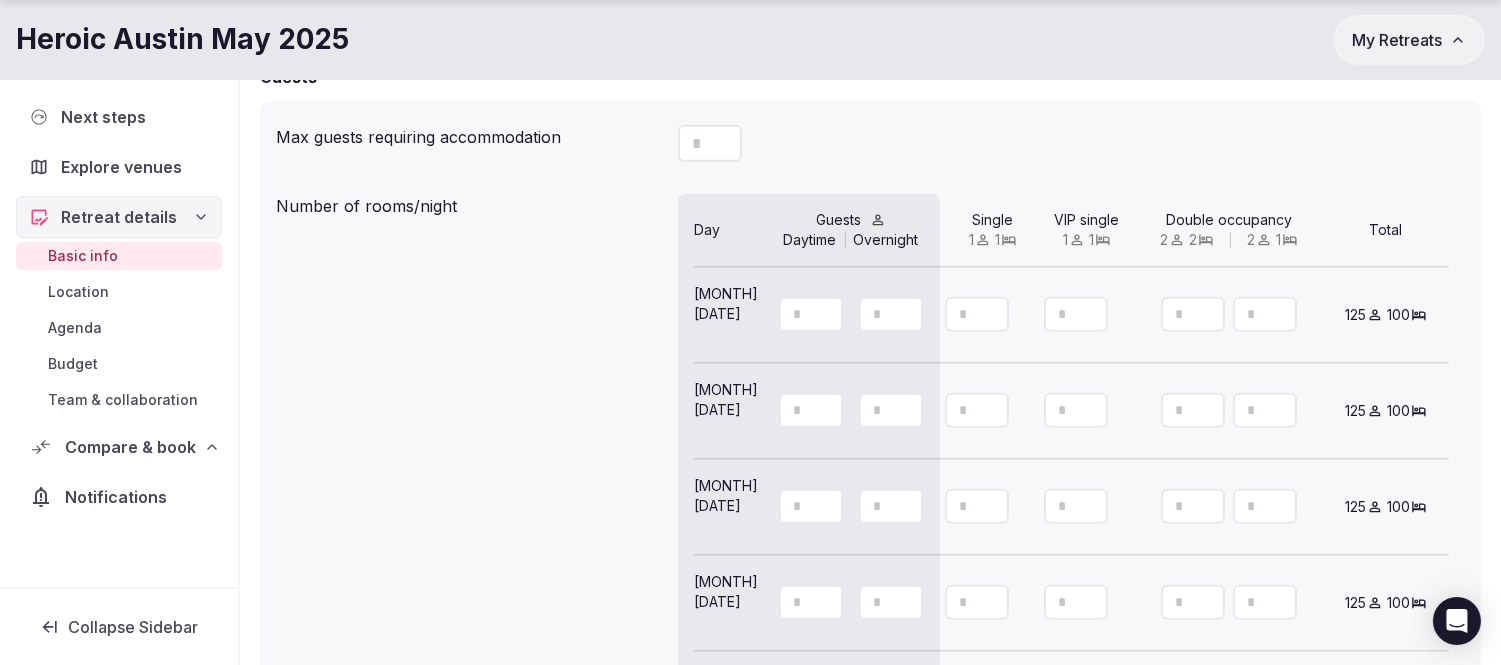 click on "Location" at bounding box center (119, 292) 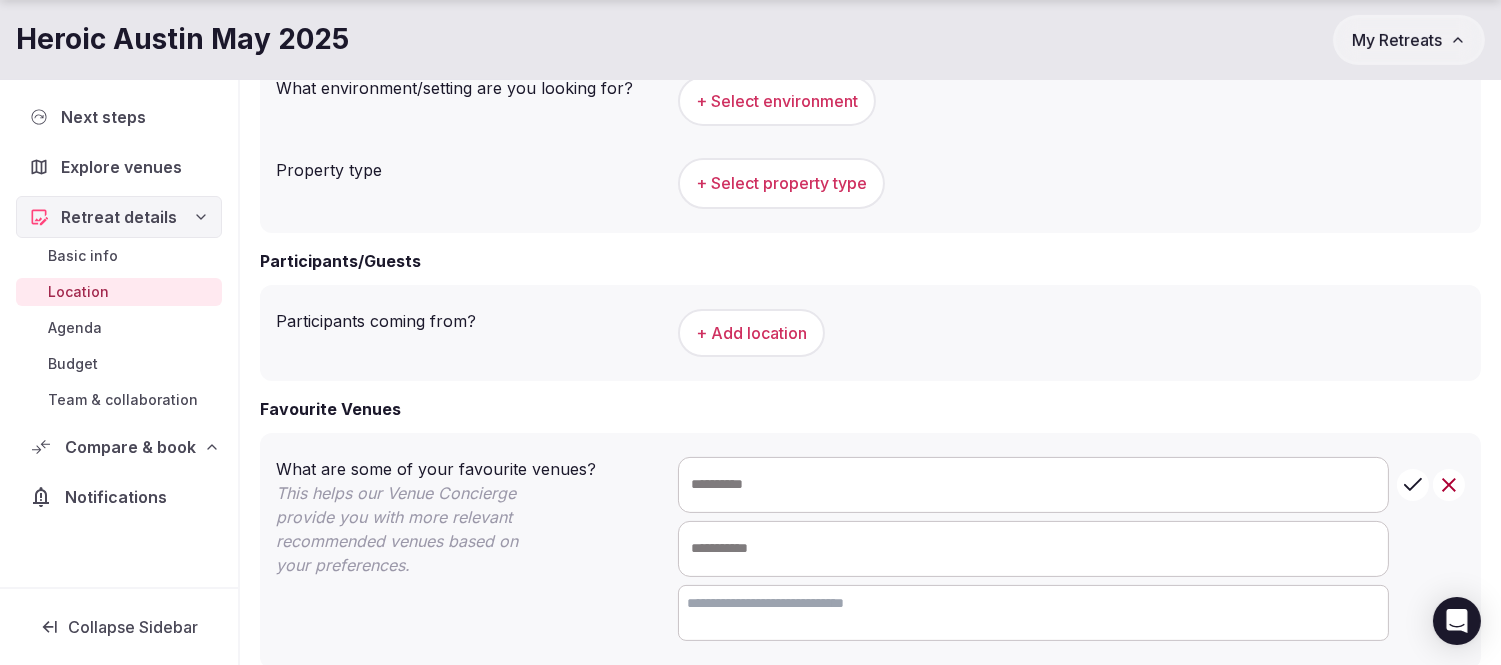 scroll, scrollTop: 888, scrollLeft: 0, axis: vertical 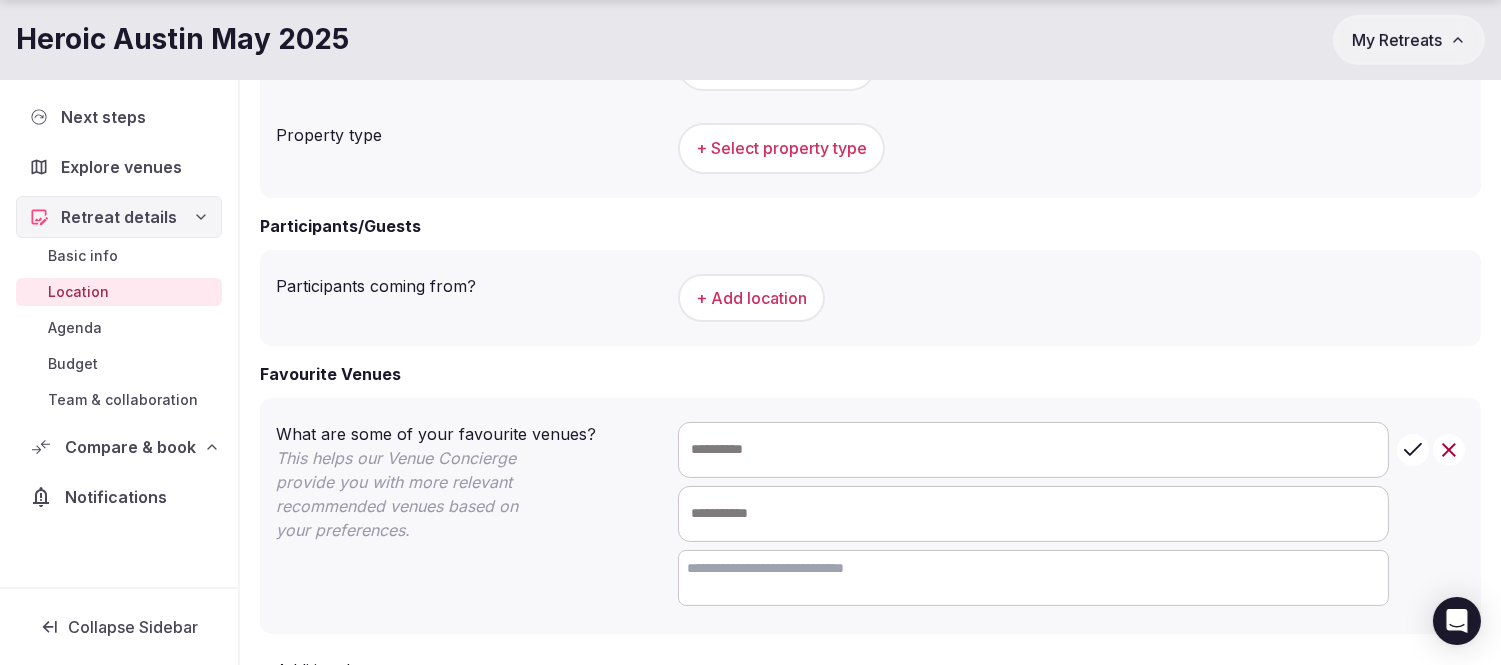 click on "Budget" at bounding box center [73, 364] 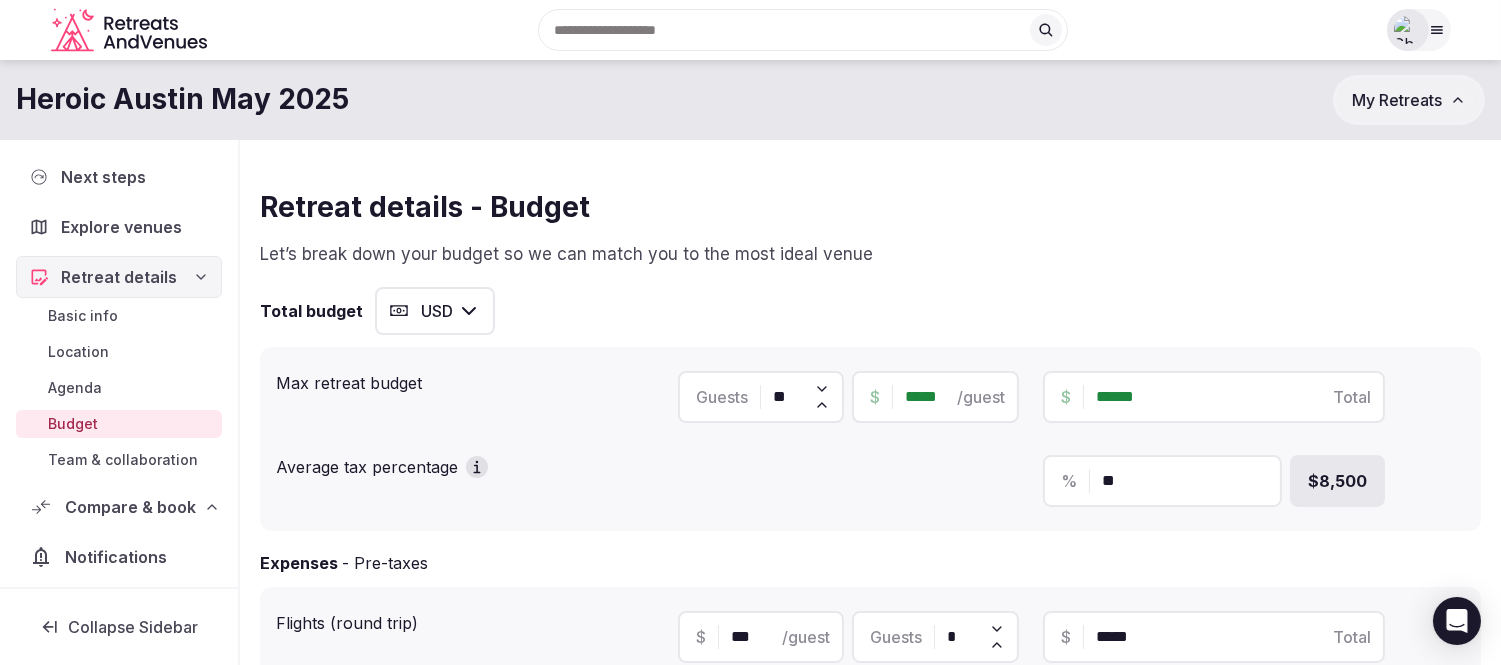 click on "**" at bounding box center [800, 397] 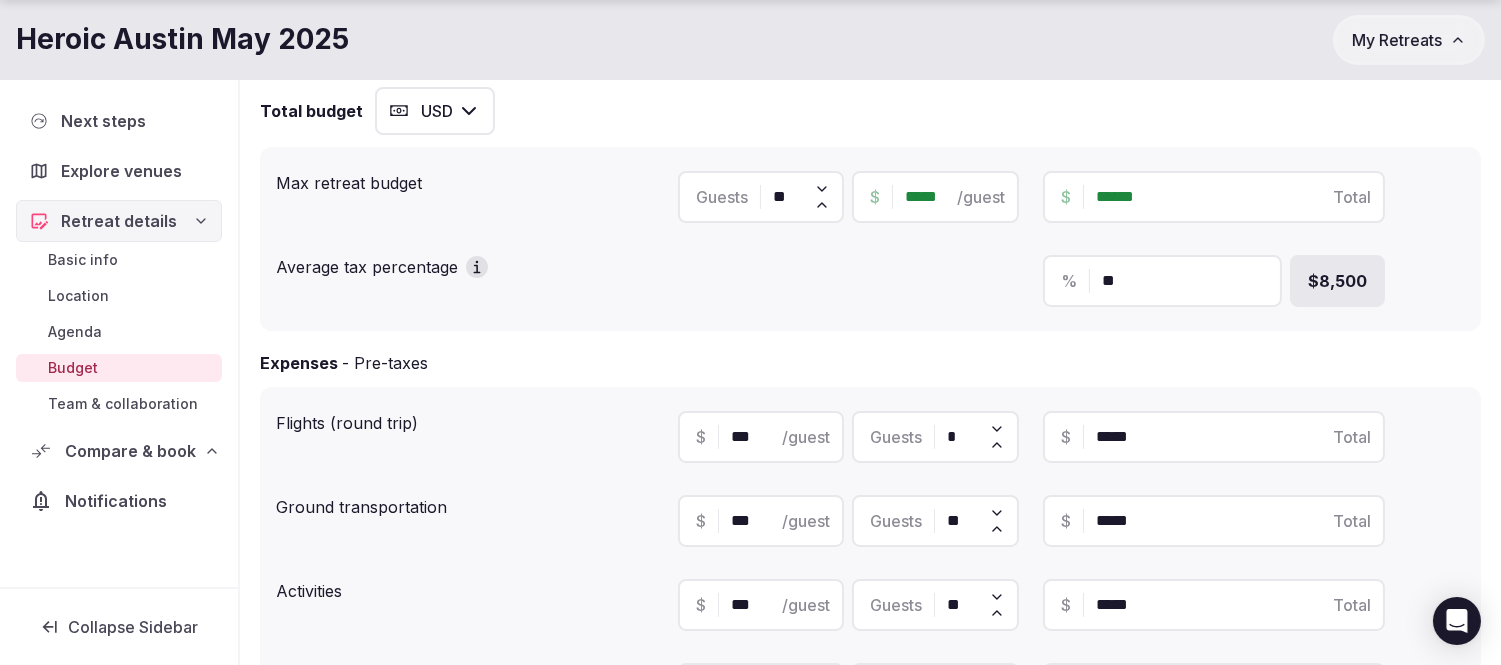 scroll, scrollTop: 222, scrollLeft: 0, axis: vertical 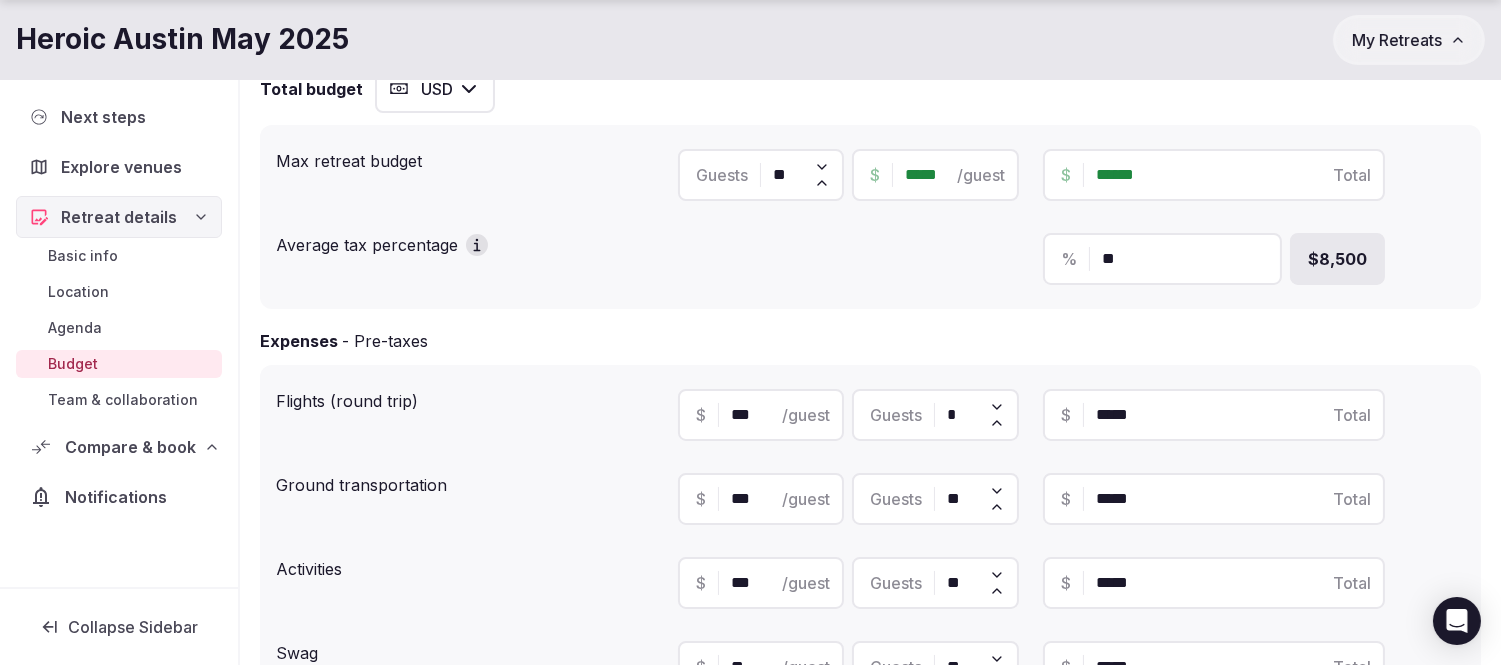 drag, startPoint x: 800, startPoint y: 173, endPoint x: 764, endPoint y: 175, distance: 36.05551 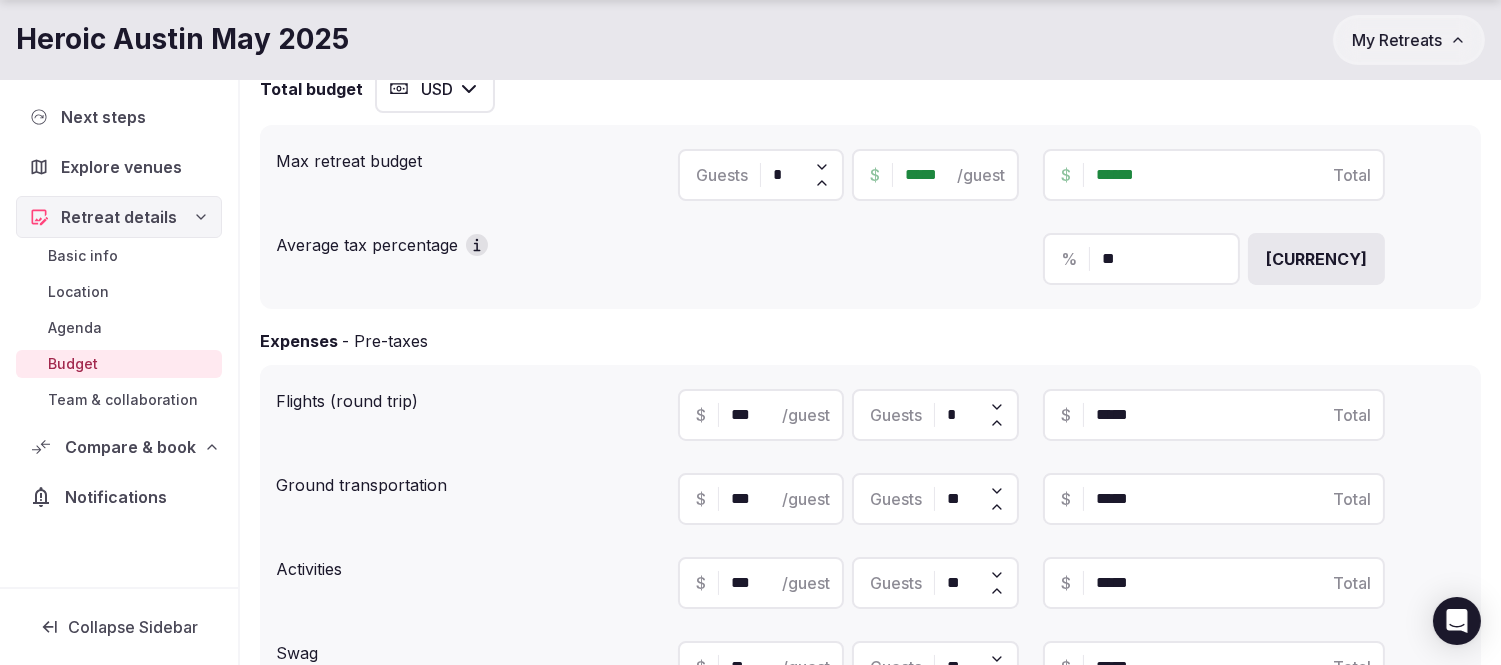 type on "******" 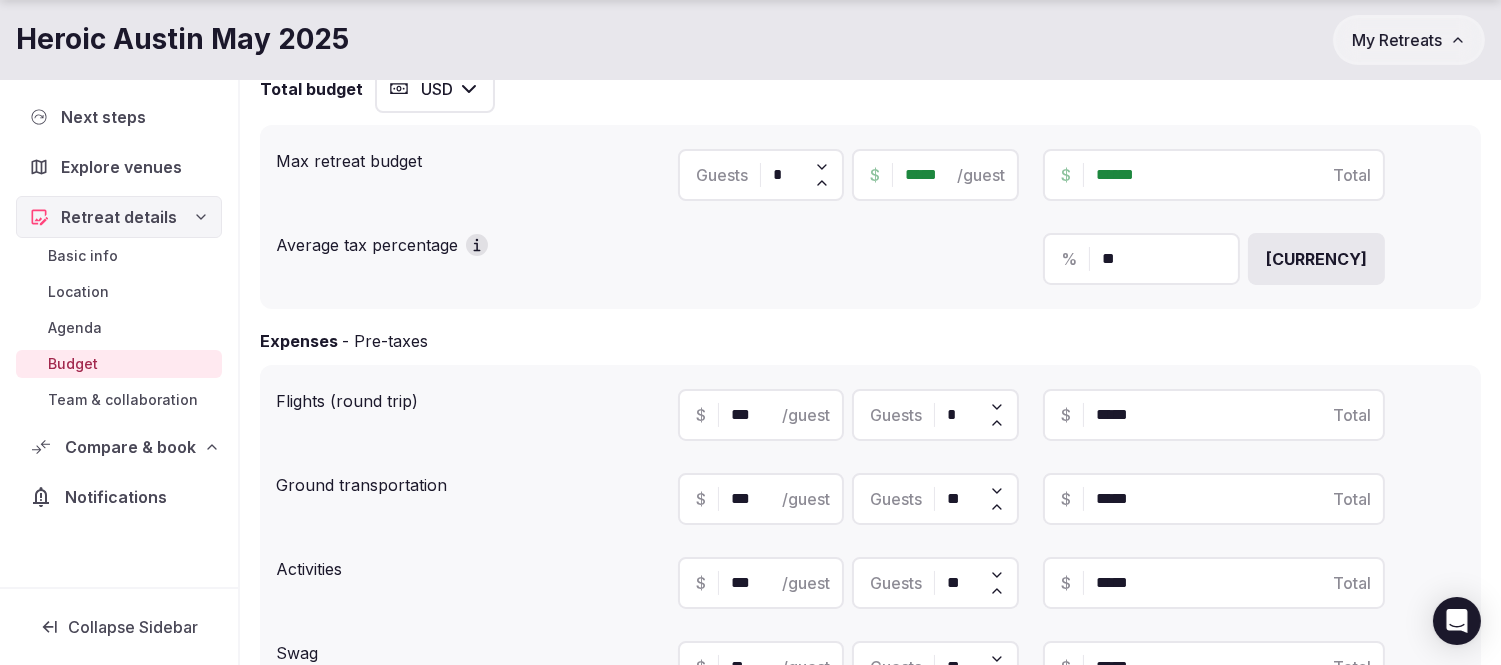 type on "**" 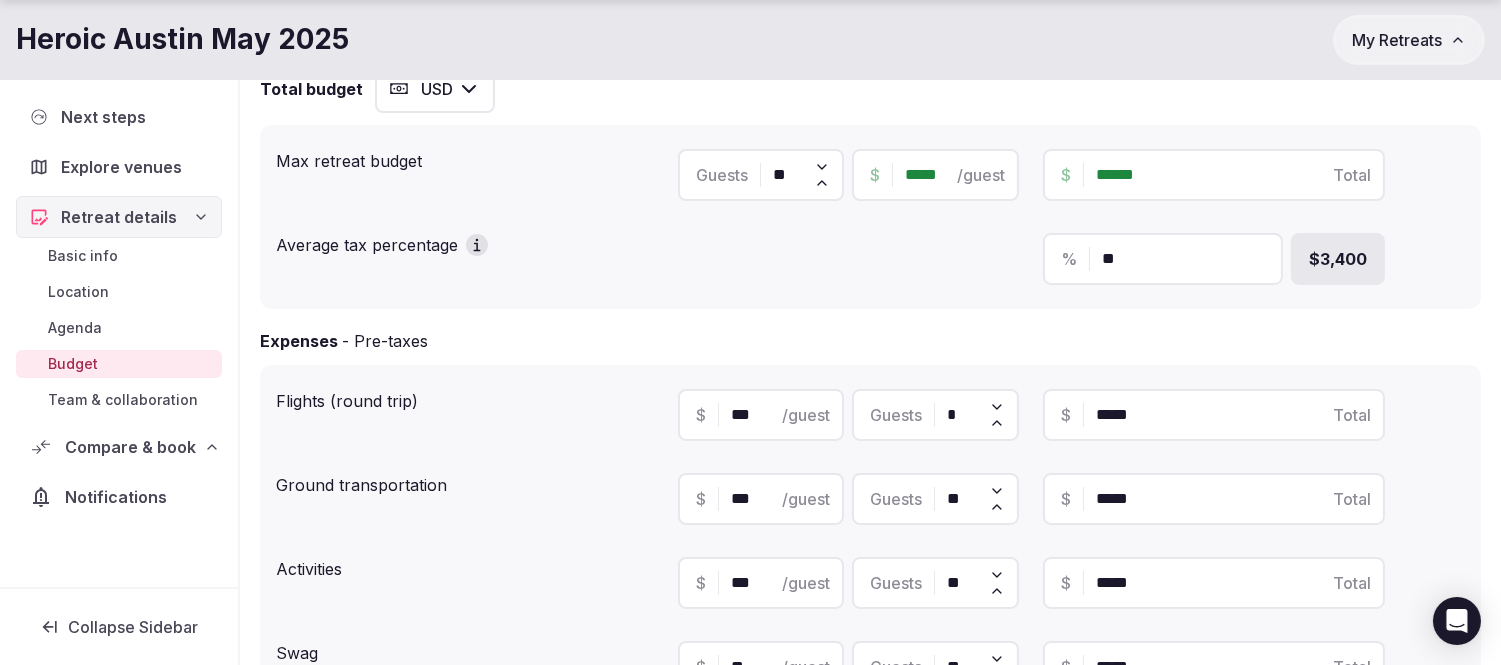 type on "******" 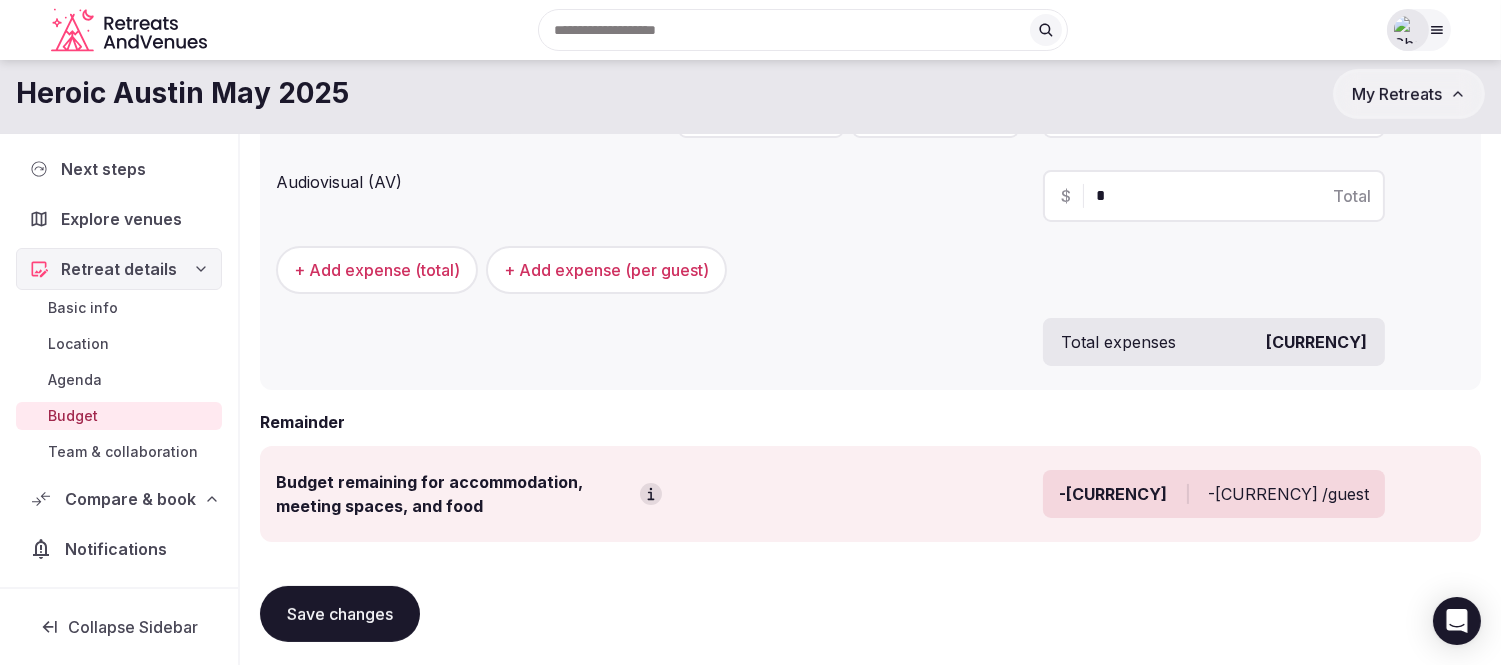 scroll, scrollTop: 723, scrollLeft: 0, axis: vertical 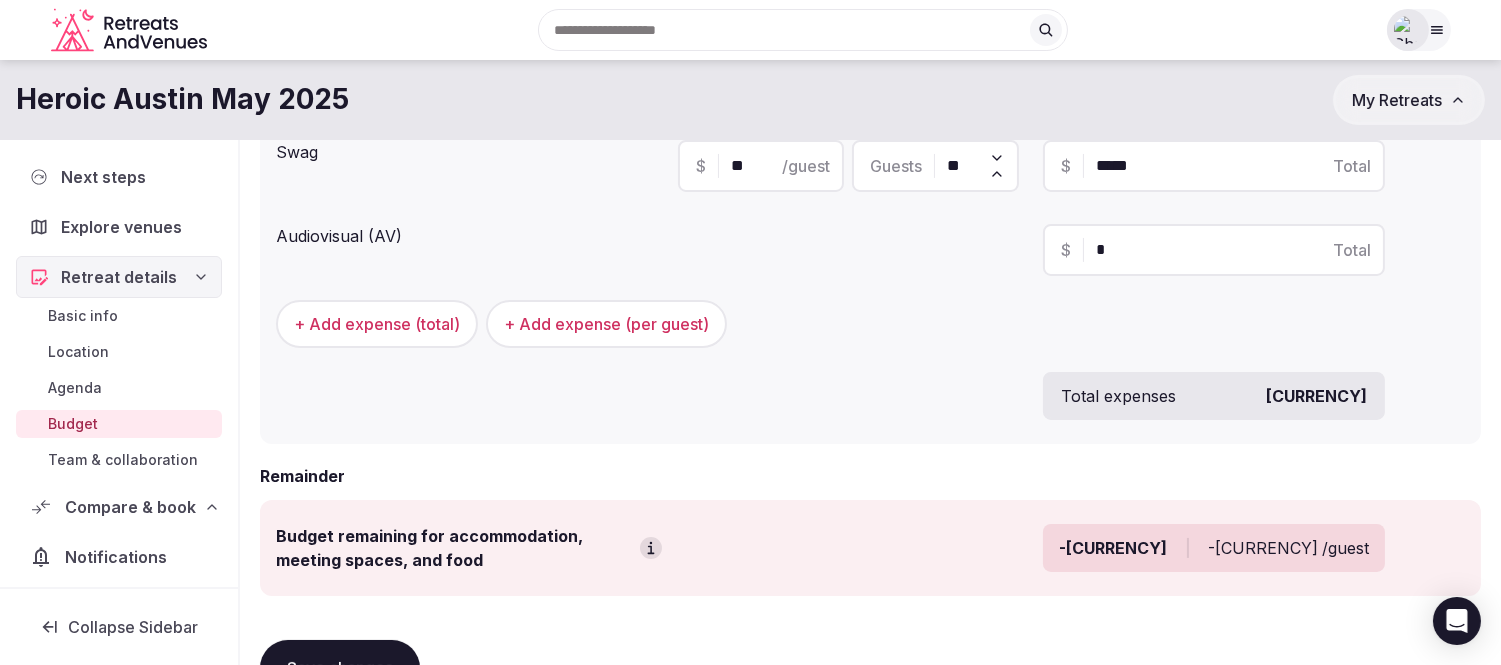 type on "**" 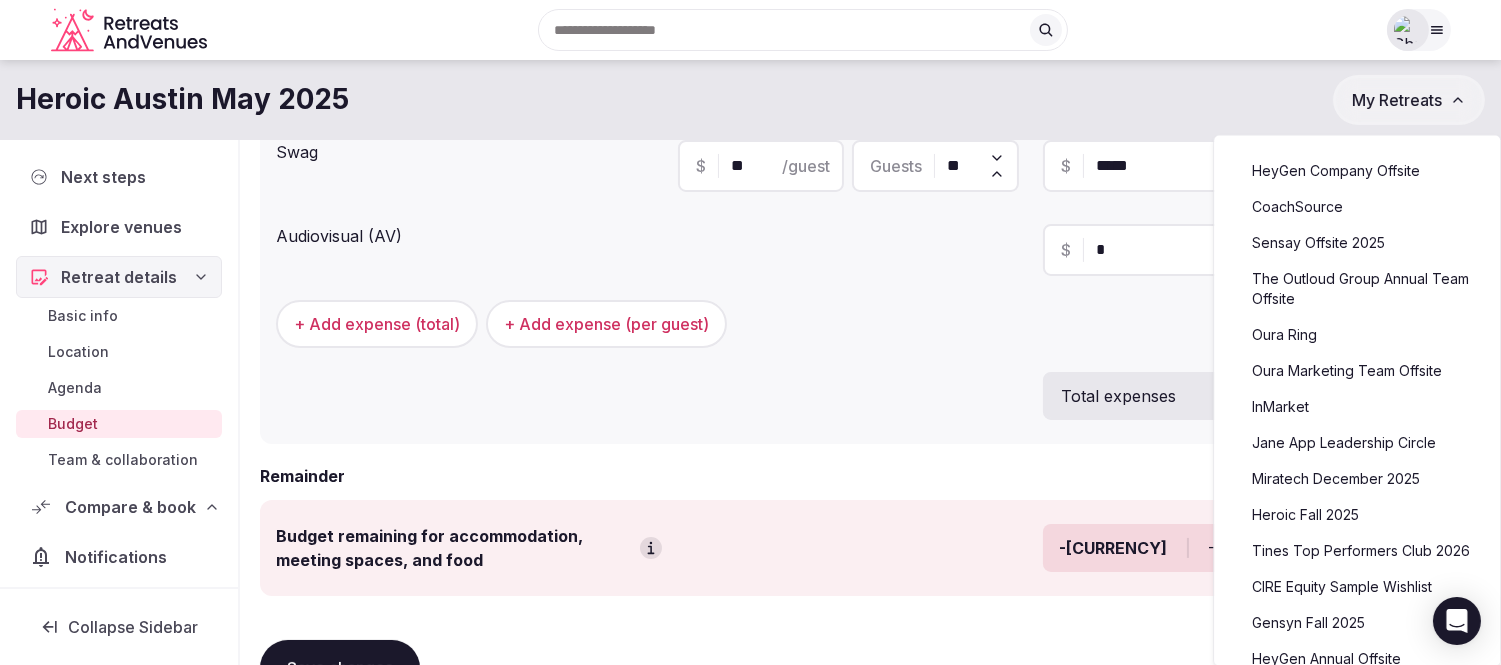 click 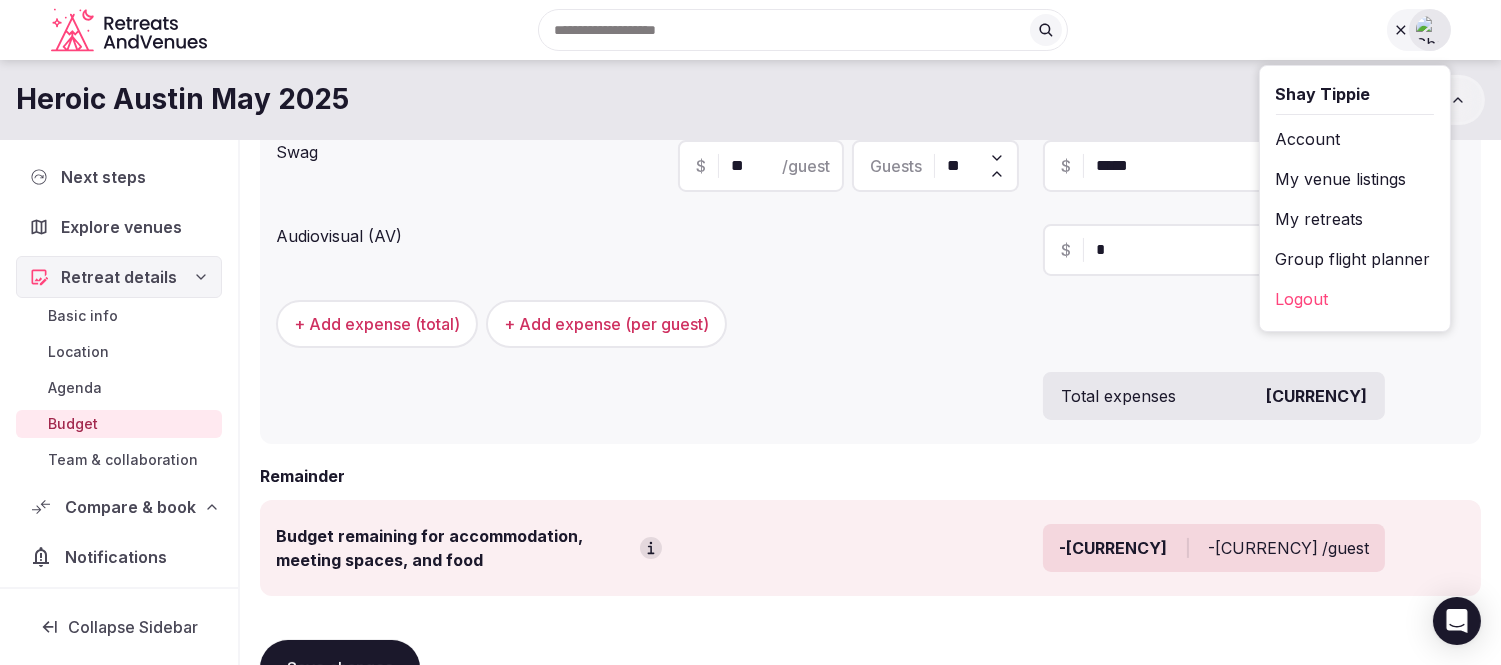 click on "Group flight planner" at bounding box center (1355, 259) 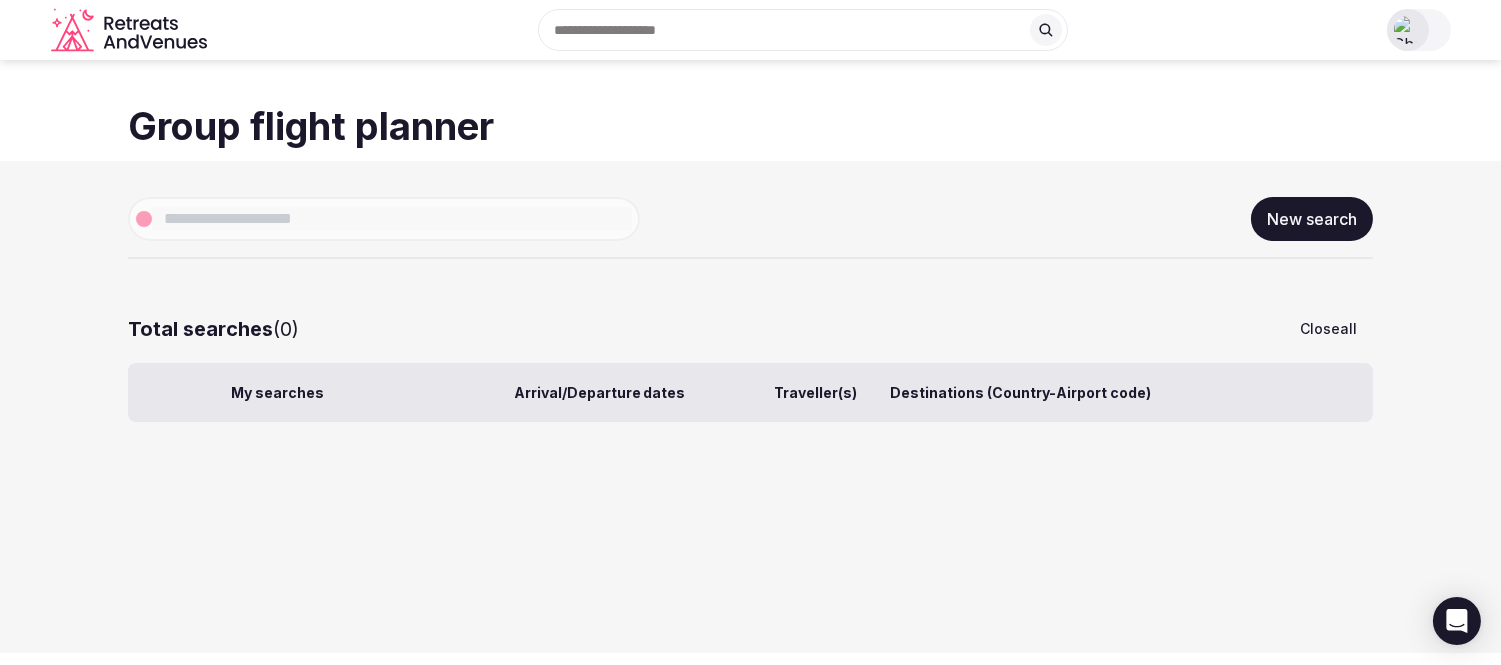 scroll, scrollTop: 0, scrollLeft: 0, axis: both 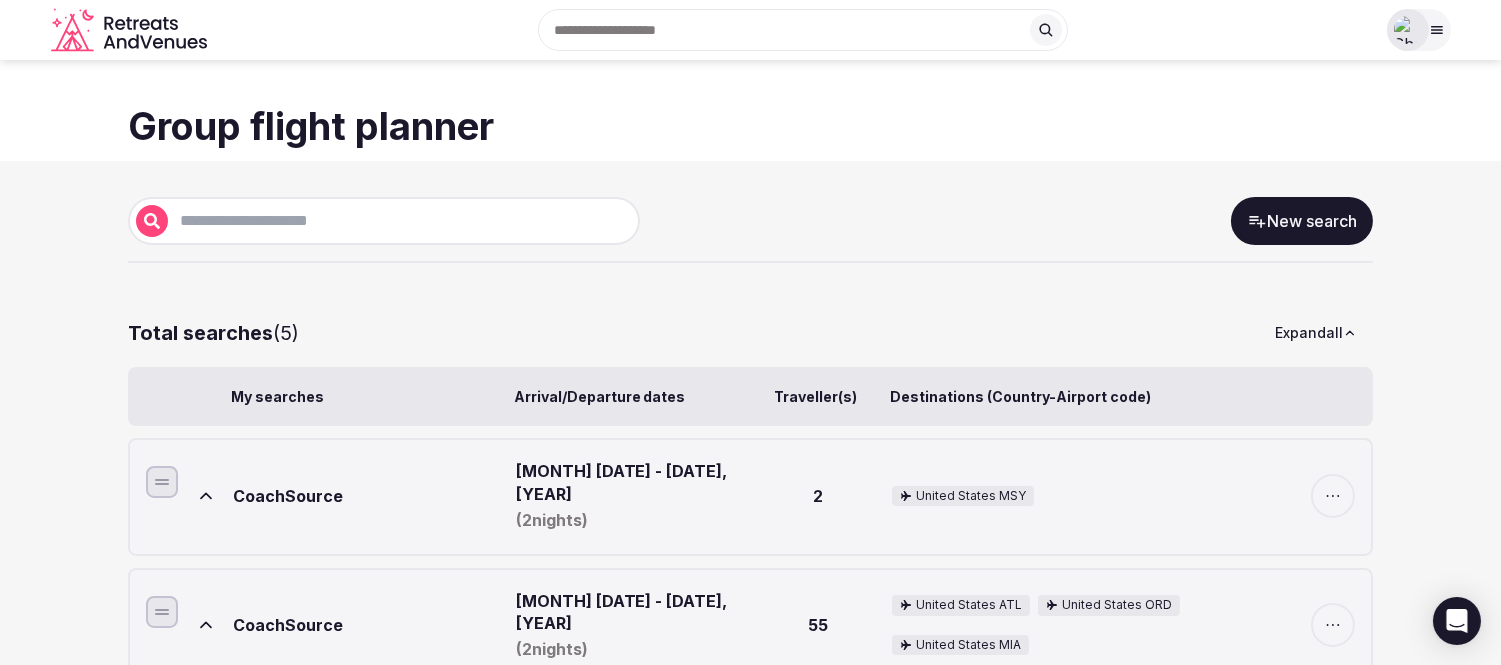 click on "New search" at bounding box center [1302, 221] 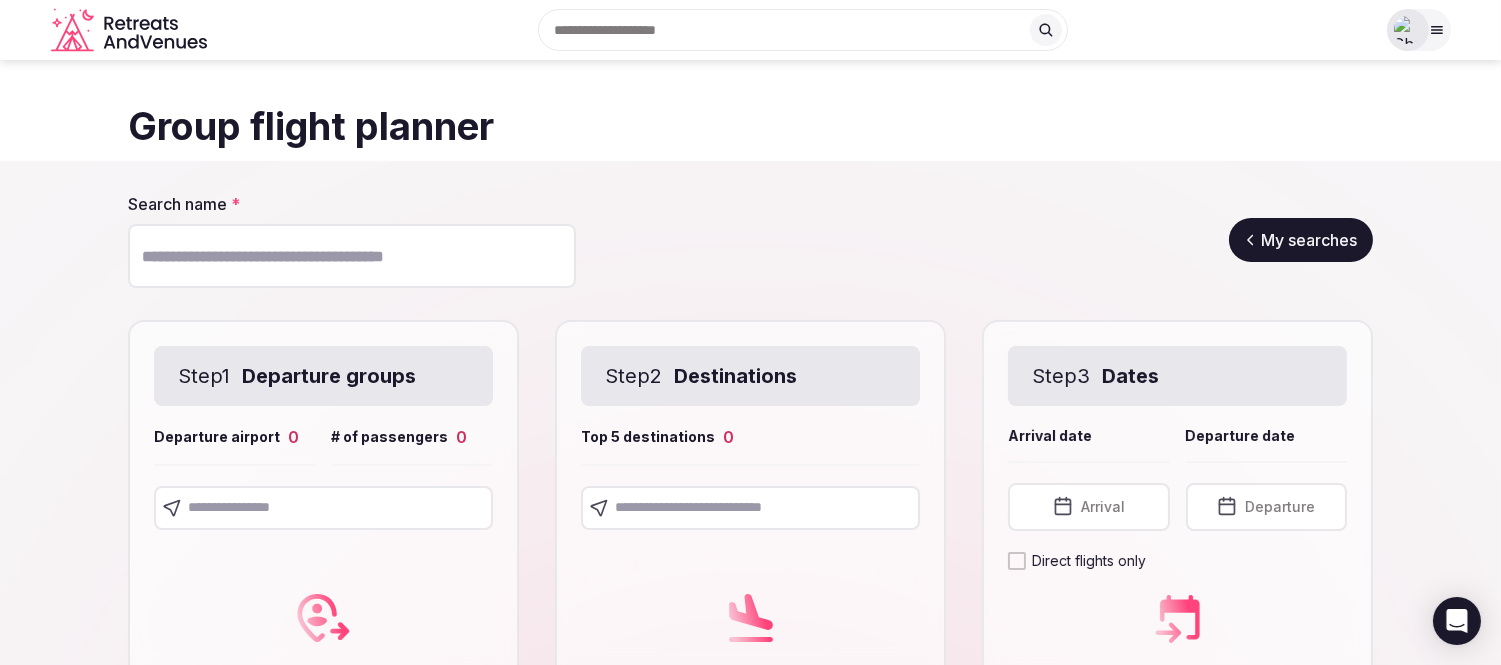 click on "Search name *" at bounding box center [352, 256] 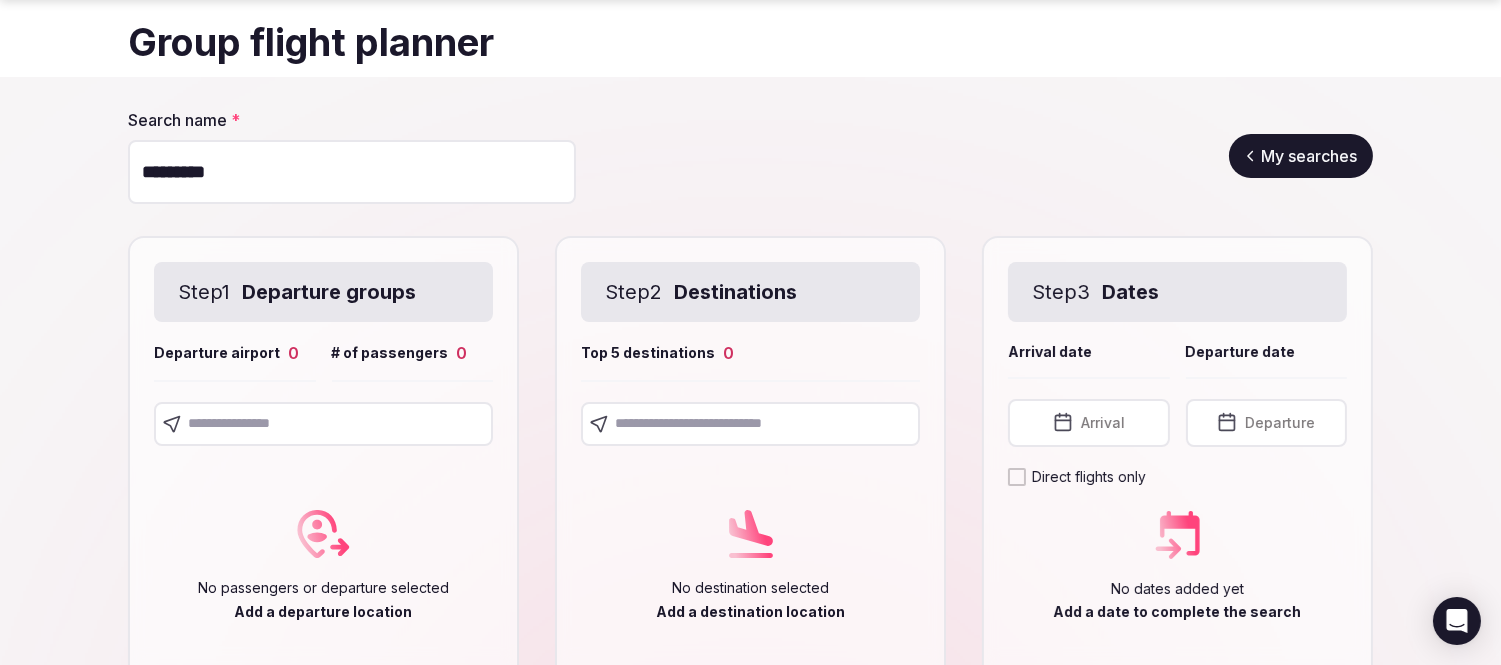 scroll, scrollTop: 222, scrollLeft: 0, axis: vertical 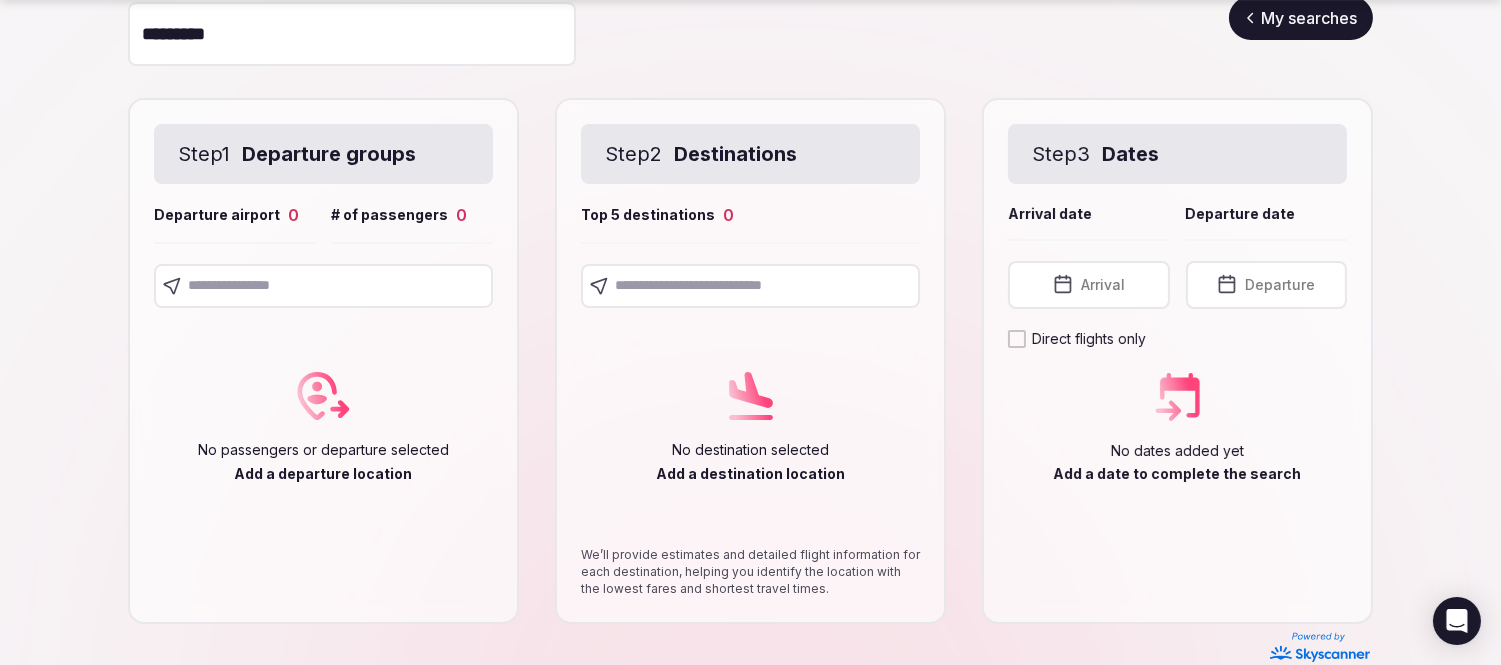 type on "*********" 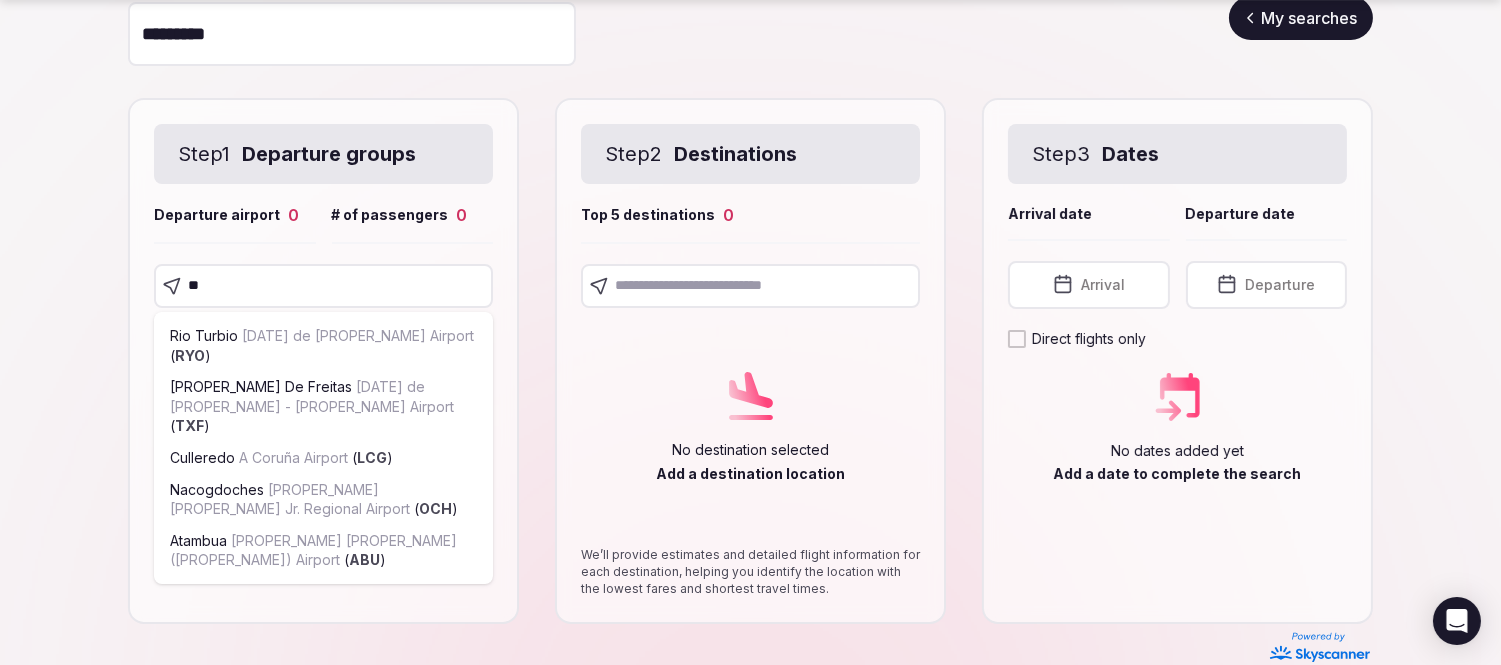 type on "***" 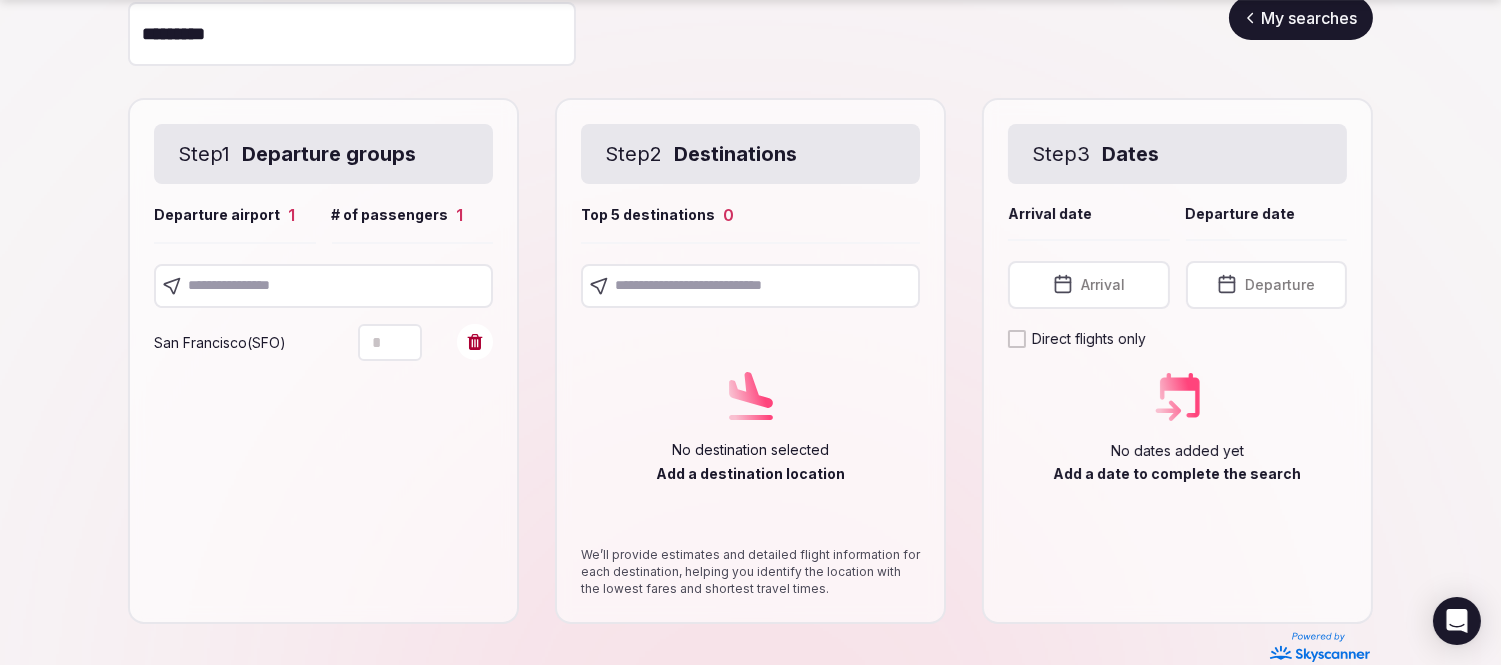 click at bounding box center (323, 286) 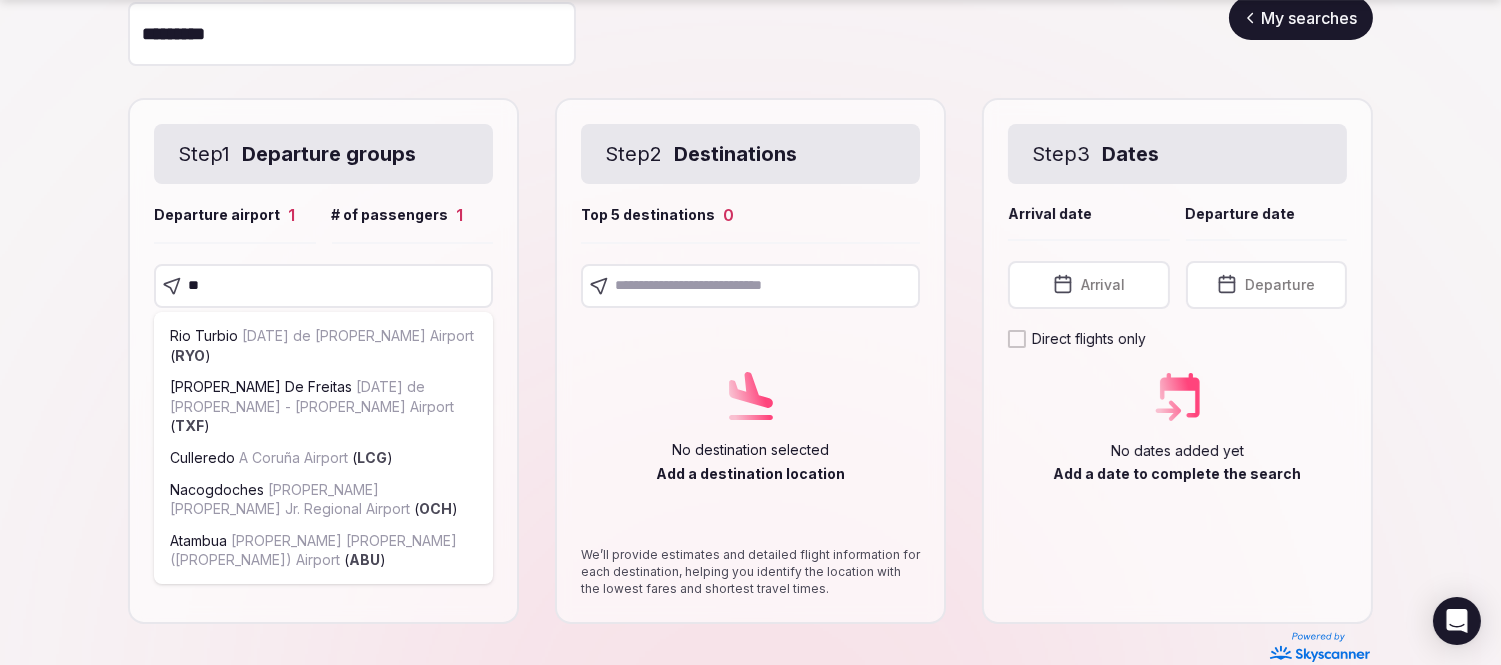 type on "***" 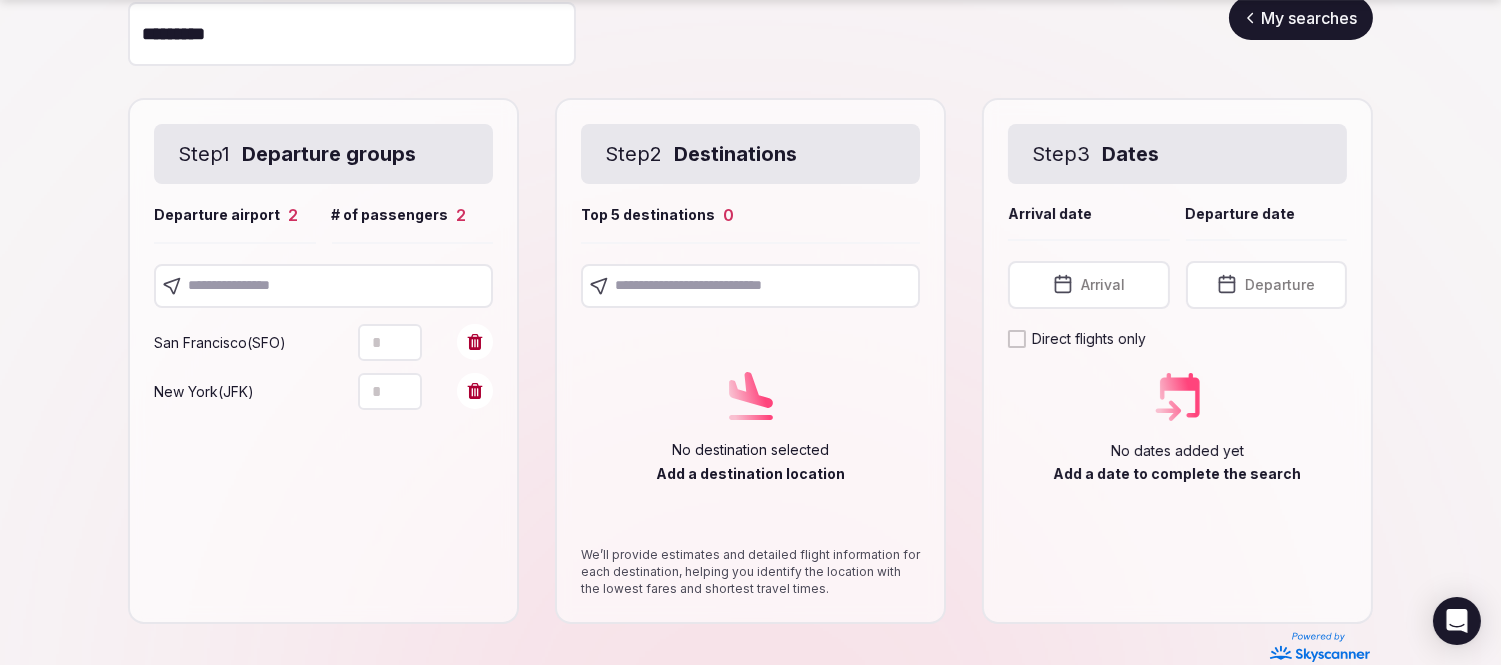 click at bounding box center [323, 286] 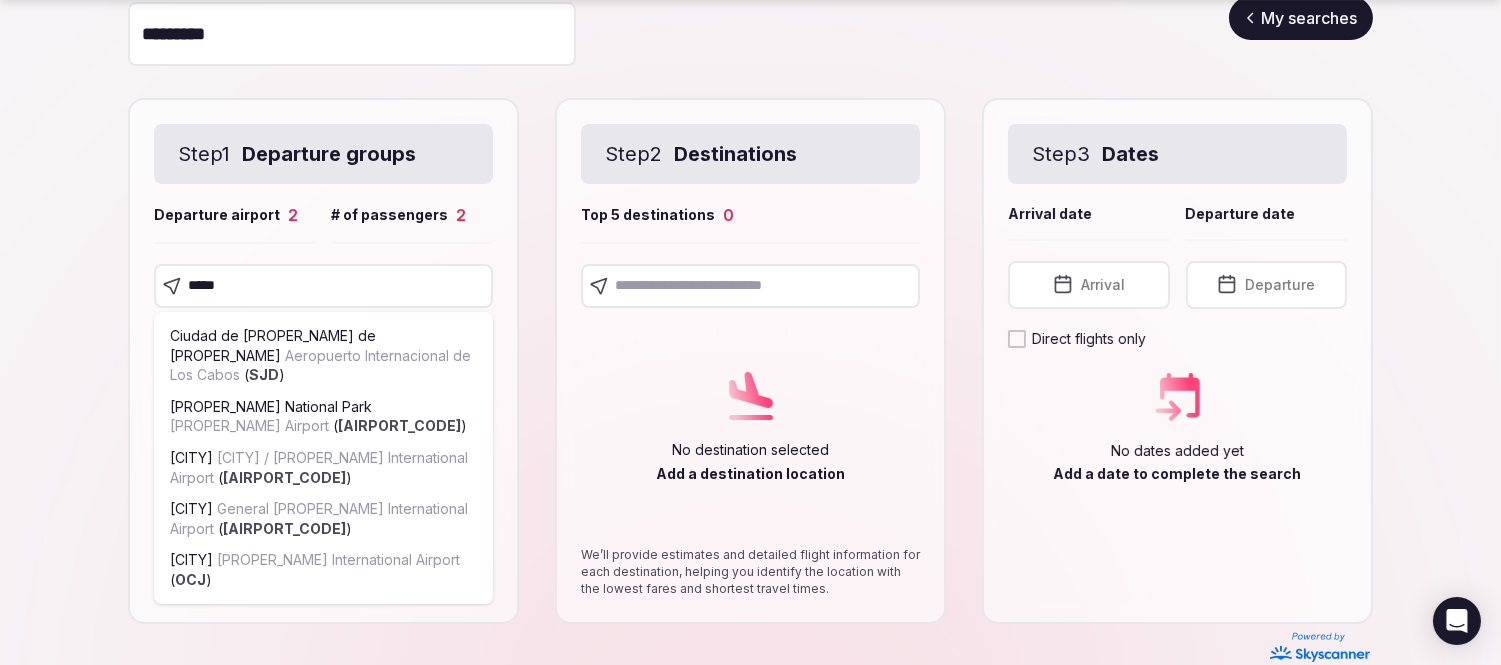 type on "******" 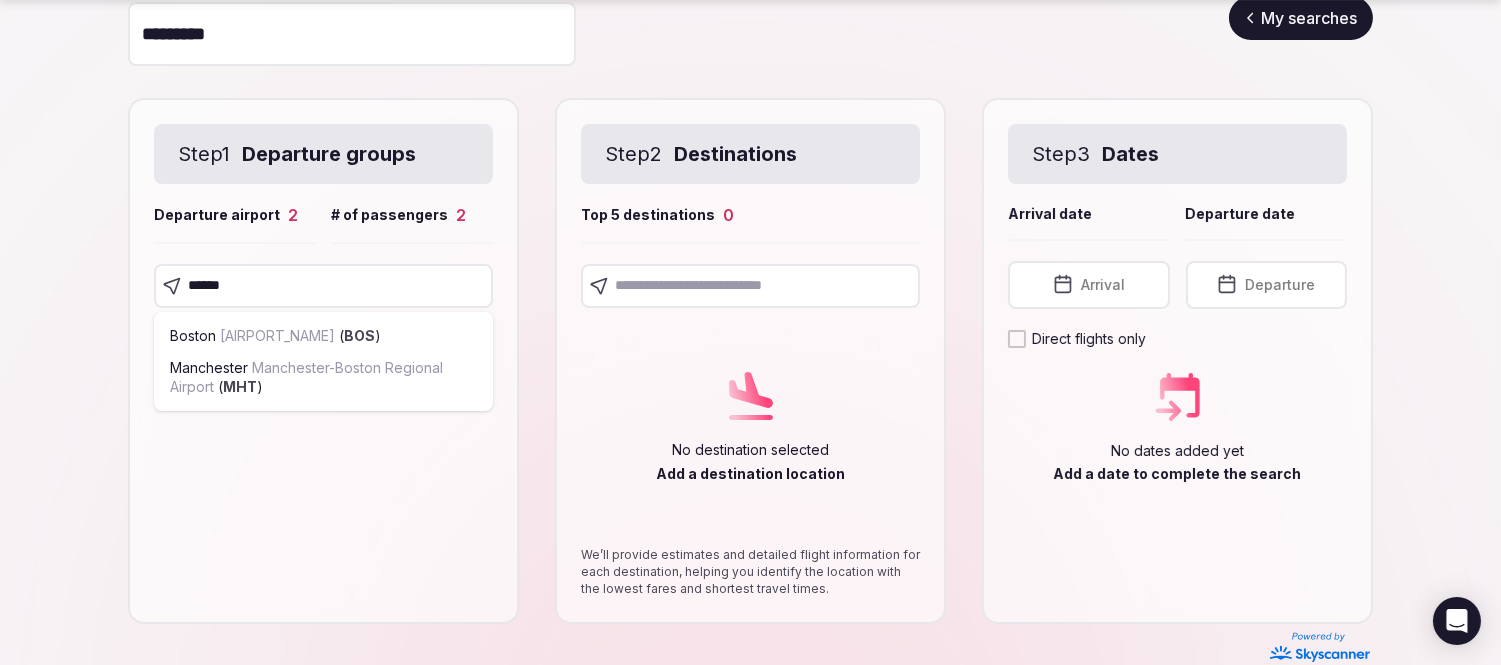 type 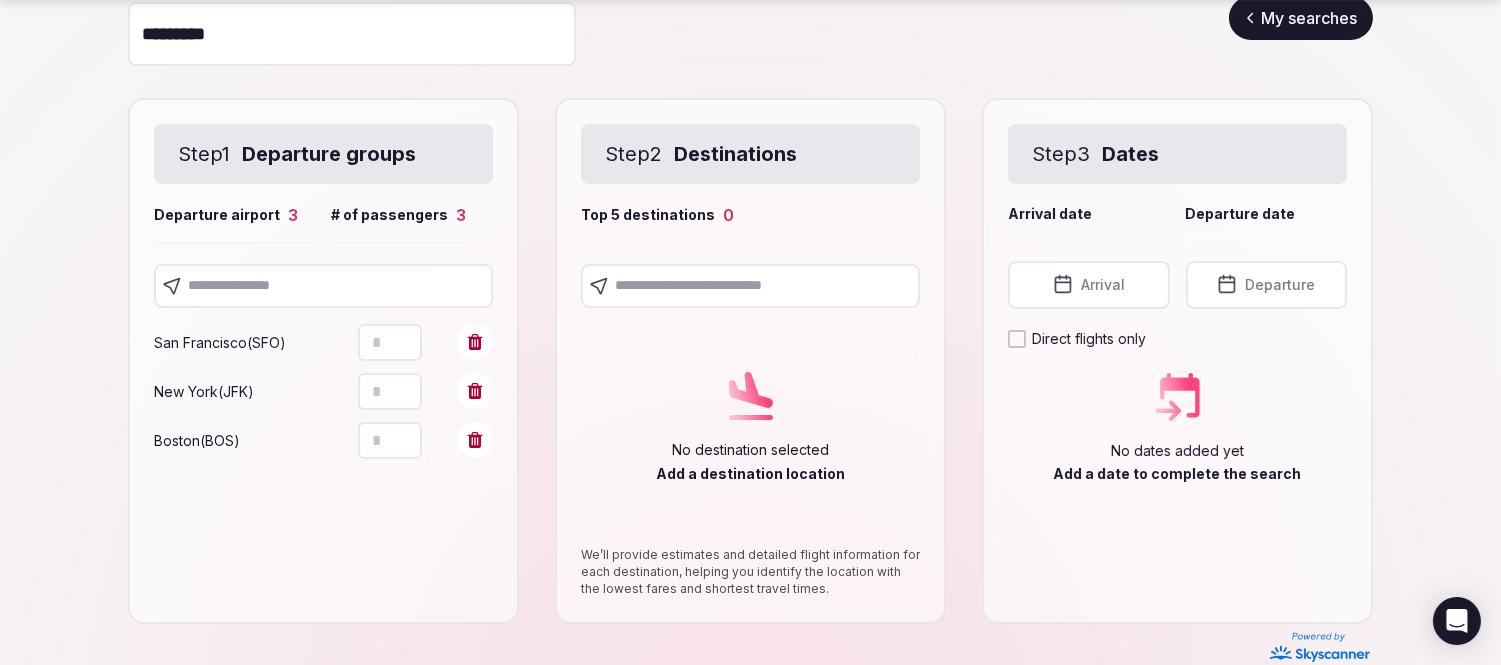 click at bounding box center [750, 286] 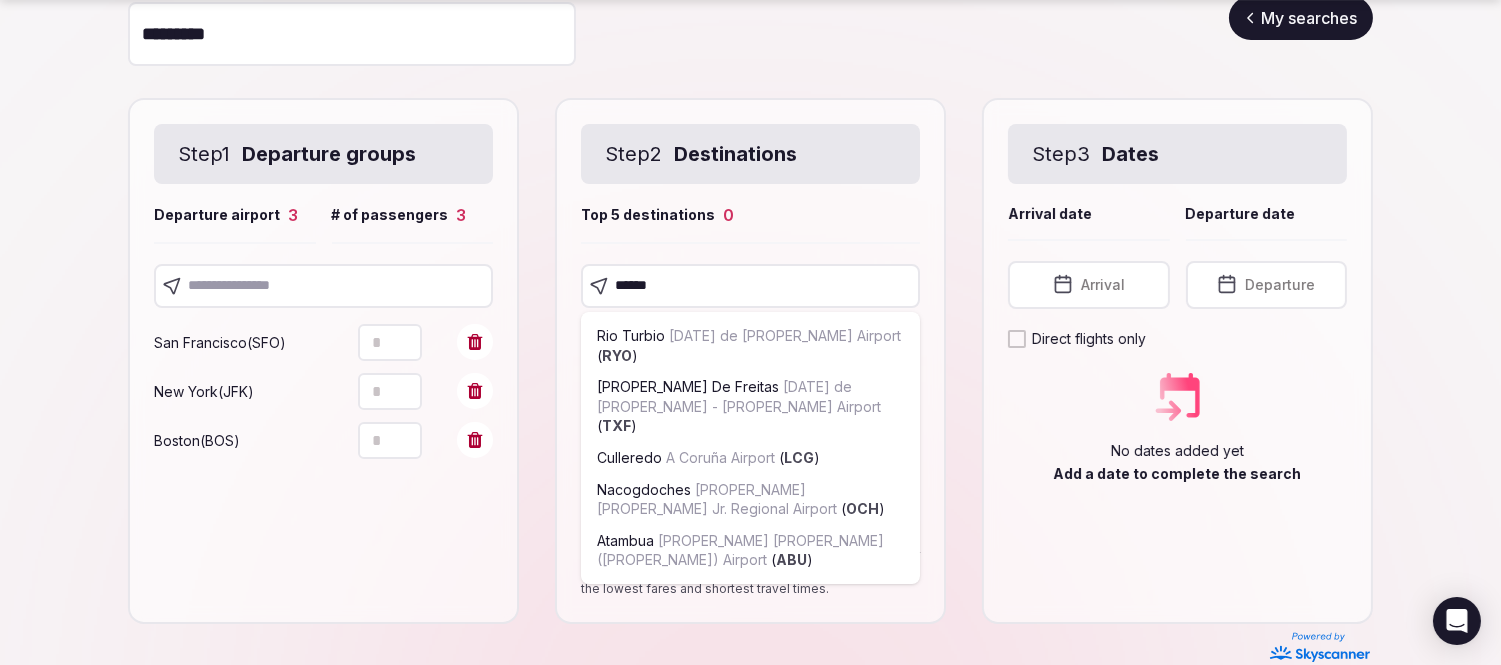 type on "*******" 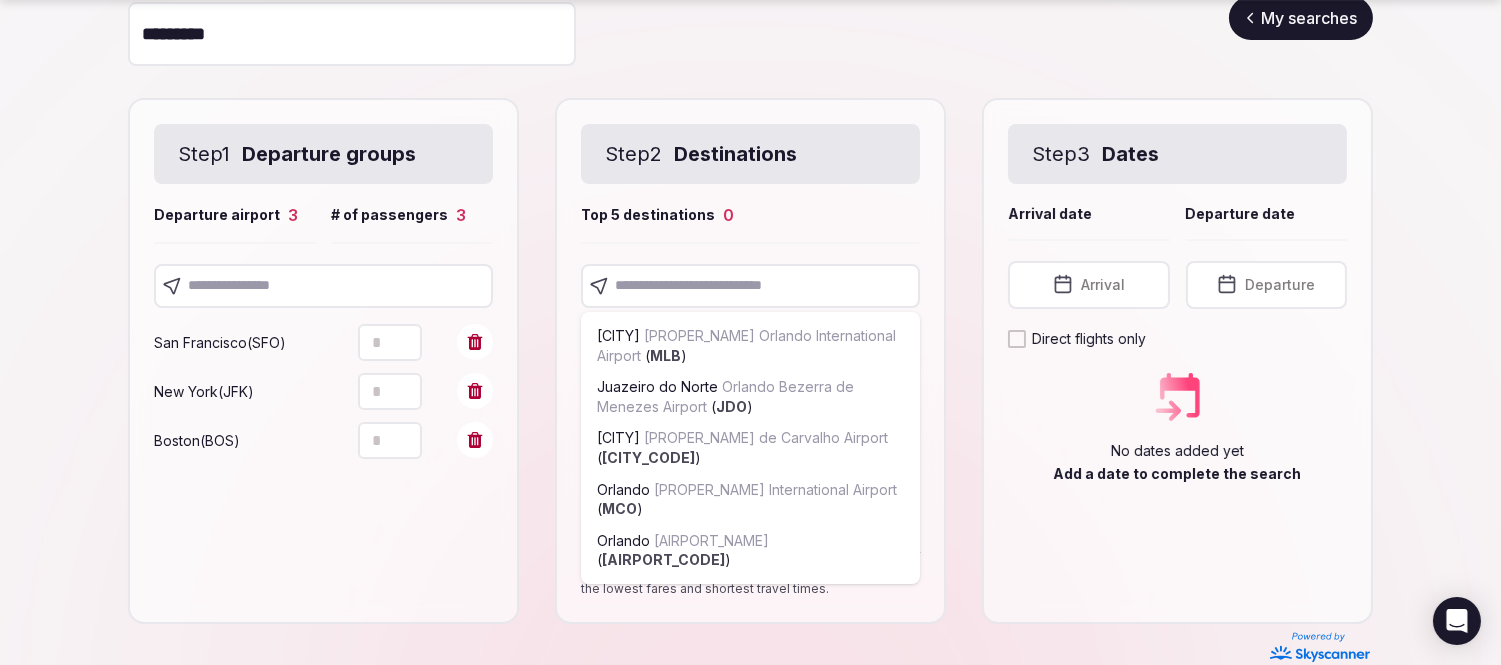 scroll, scrollTop: 173, scrollLeft: 0, axis: vertical 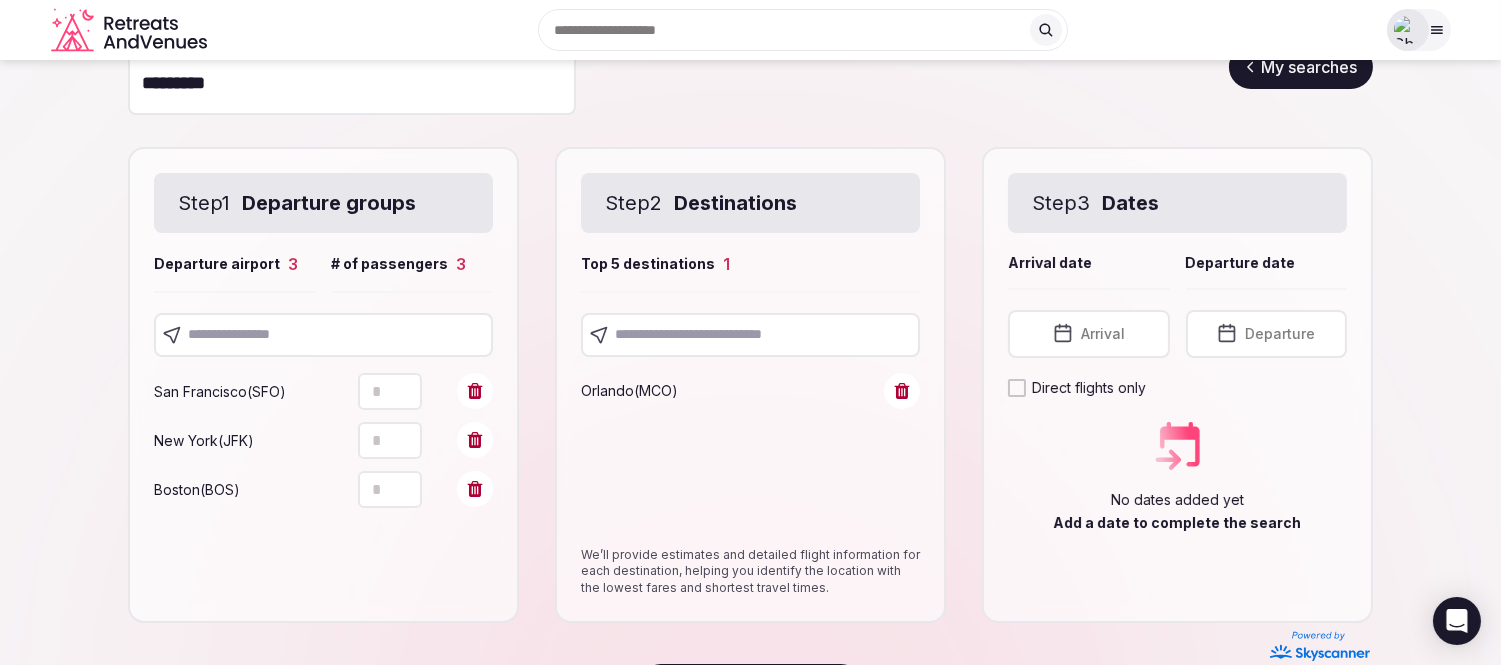click at bounding box center (750, 335) 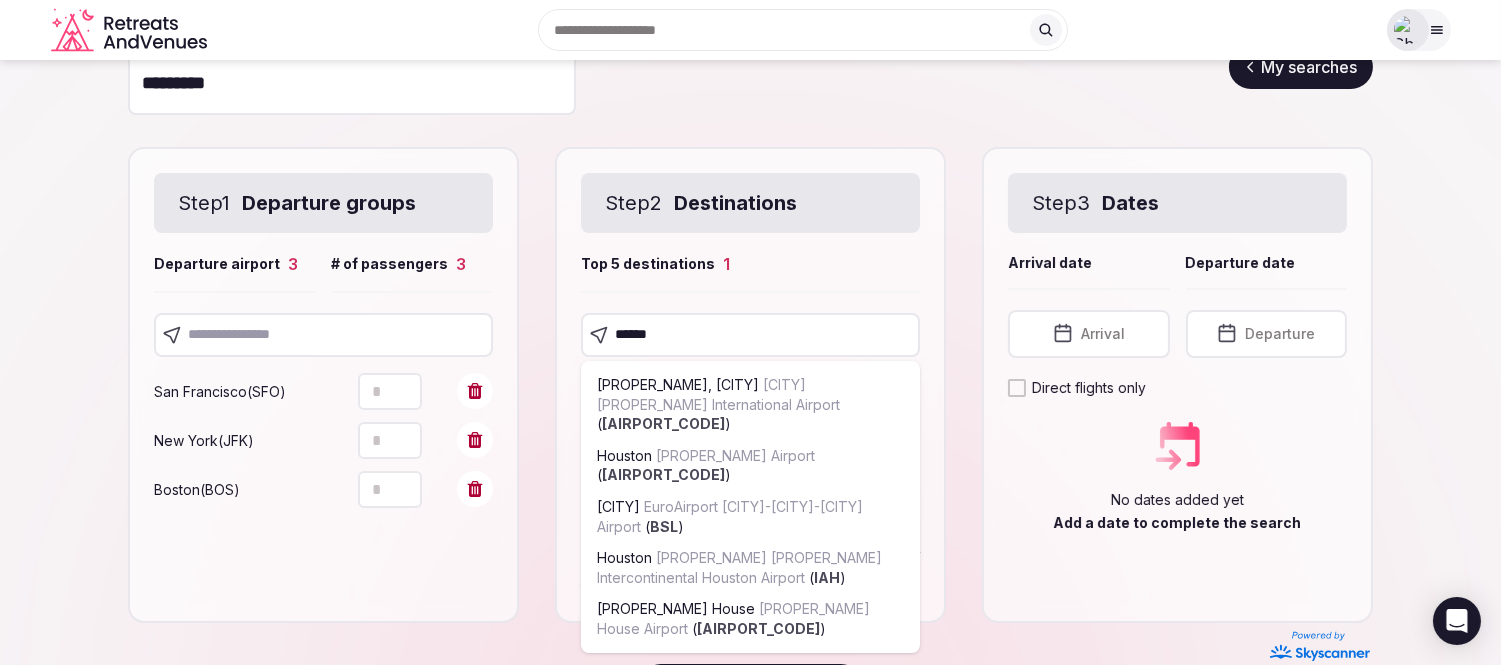 type on "*******" 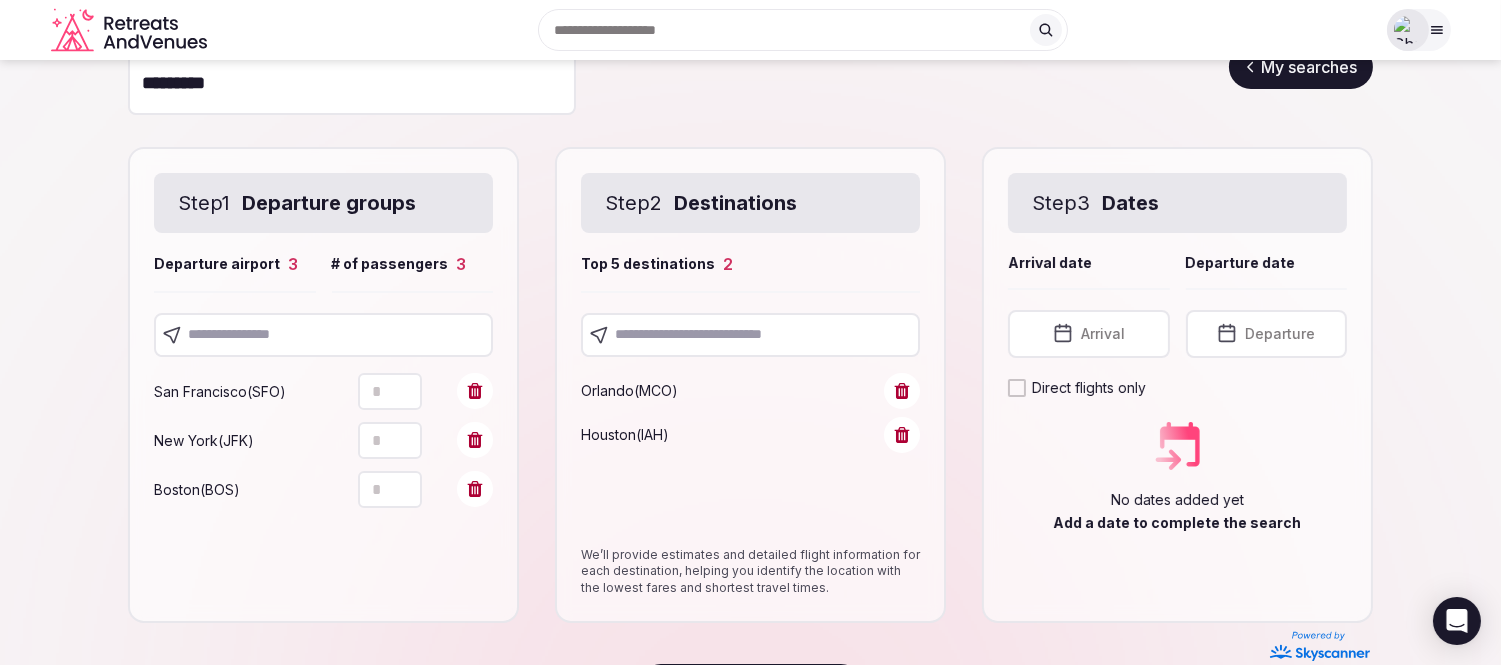 click at bounding box center [750, 335] 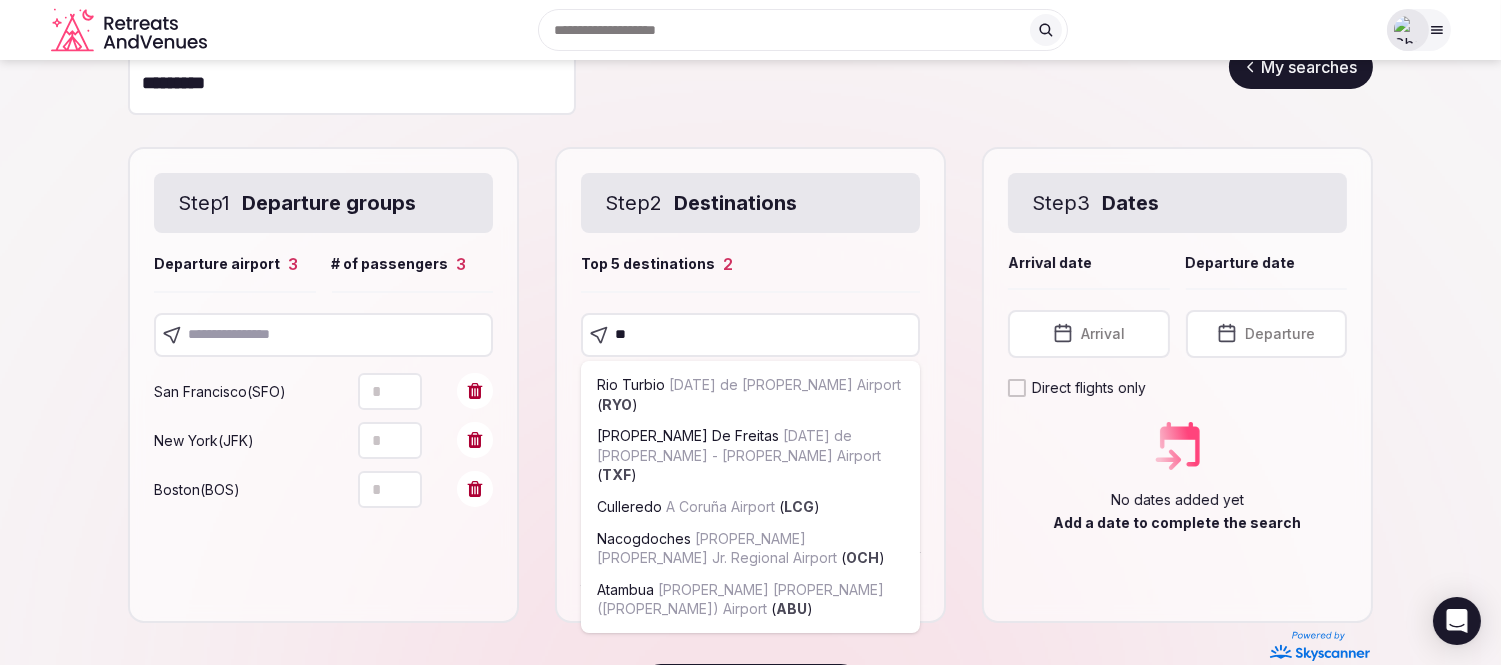 type on "***" 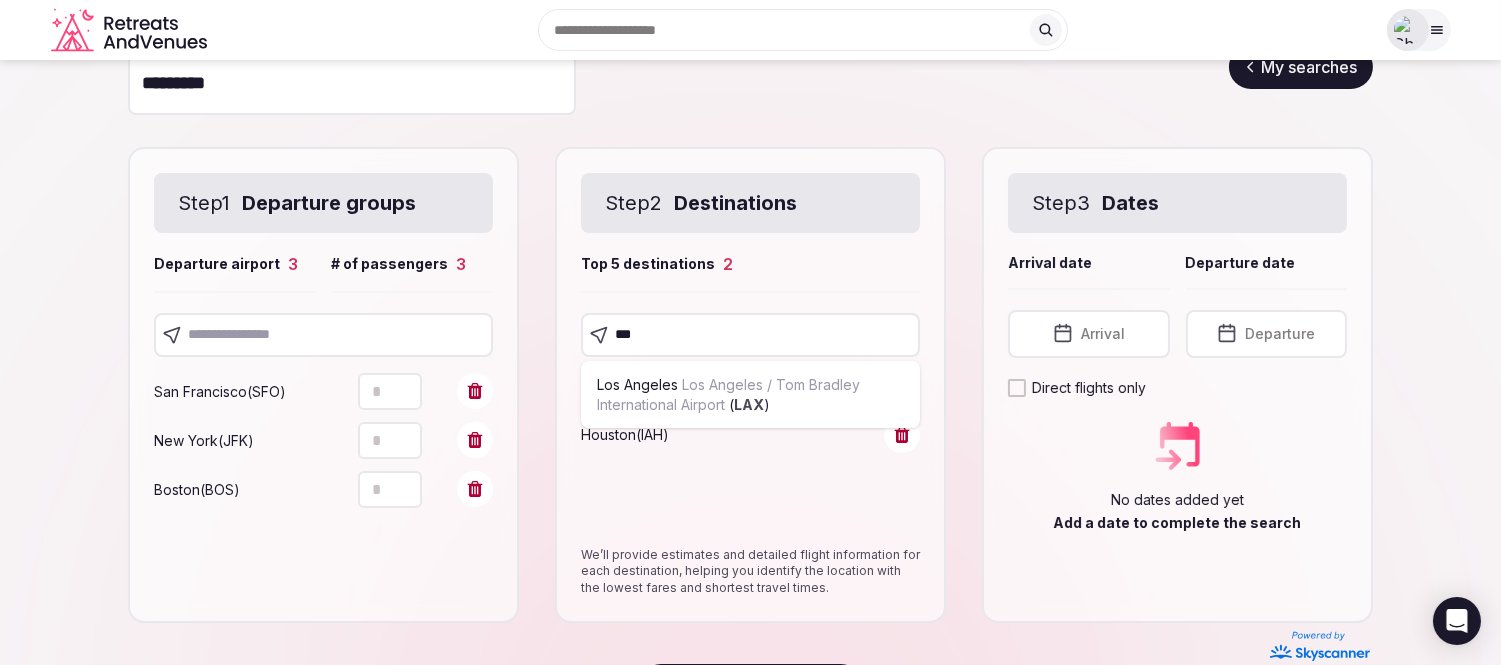 type 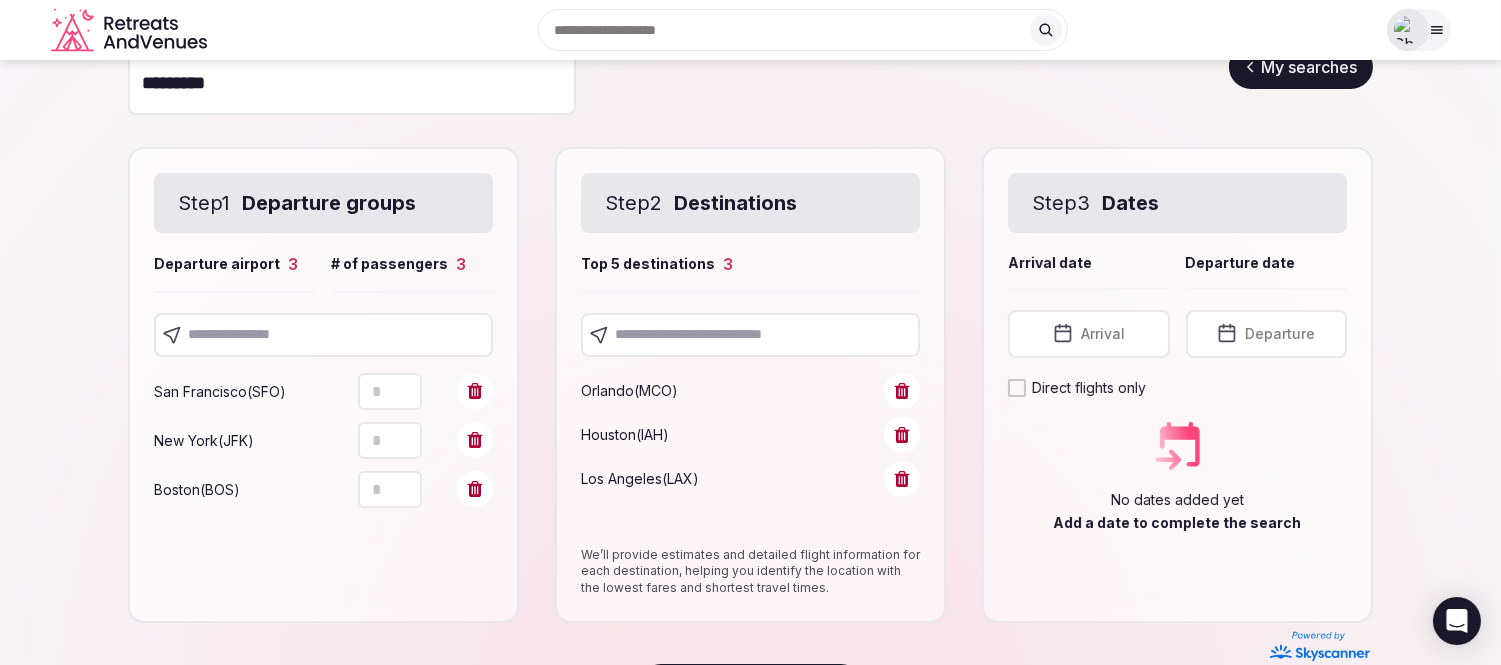 click on "Arrival" at bounding box center (1103, 334) 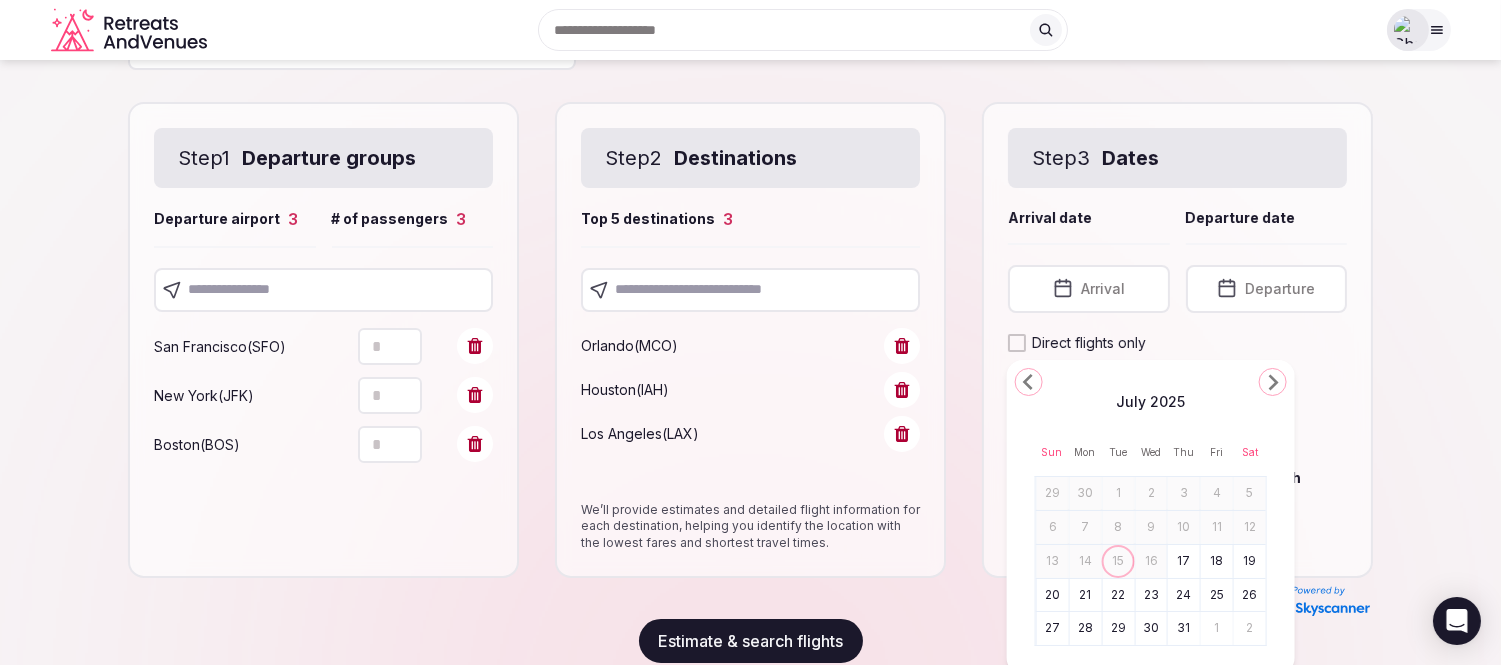 scroll, scrollTop: 244, scrollLeft: 0, axis: vertical 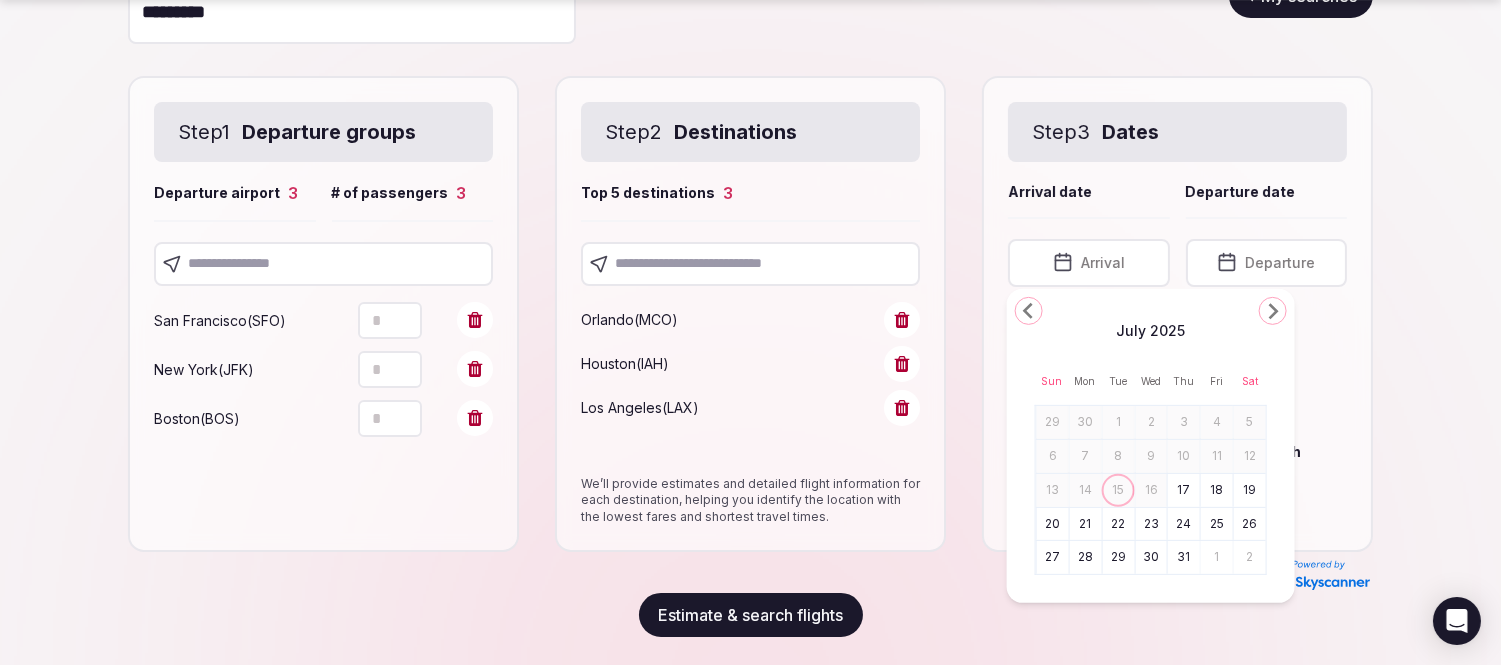 click 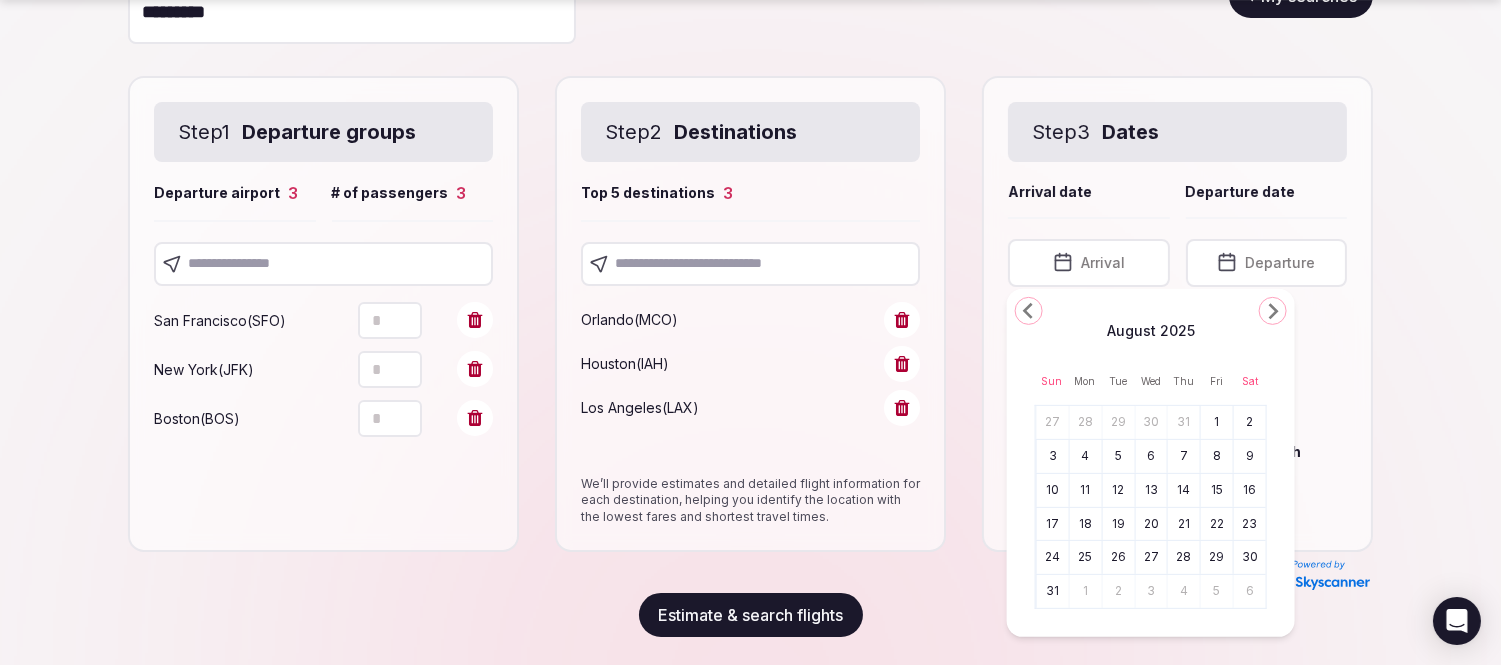 click 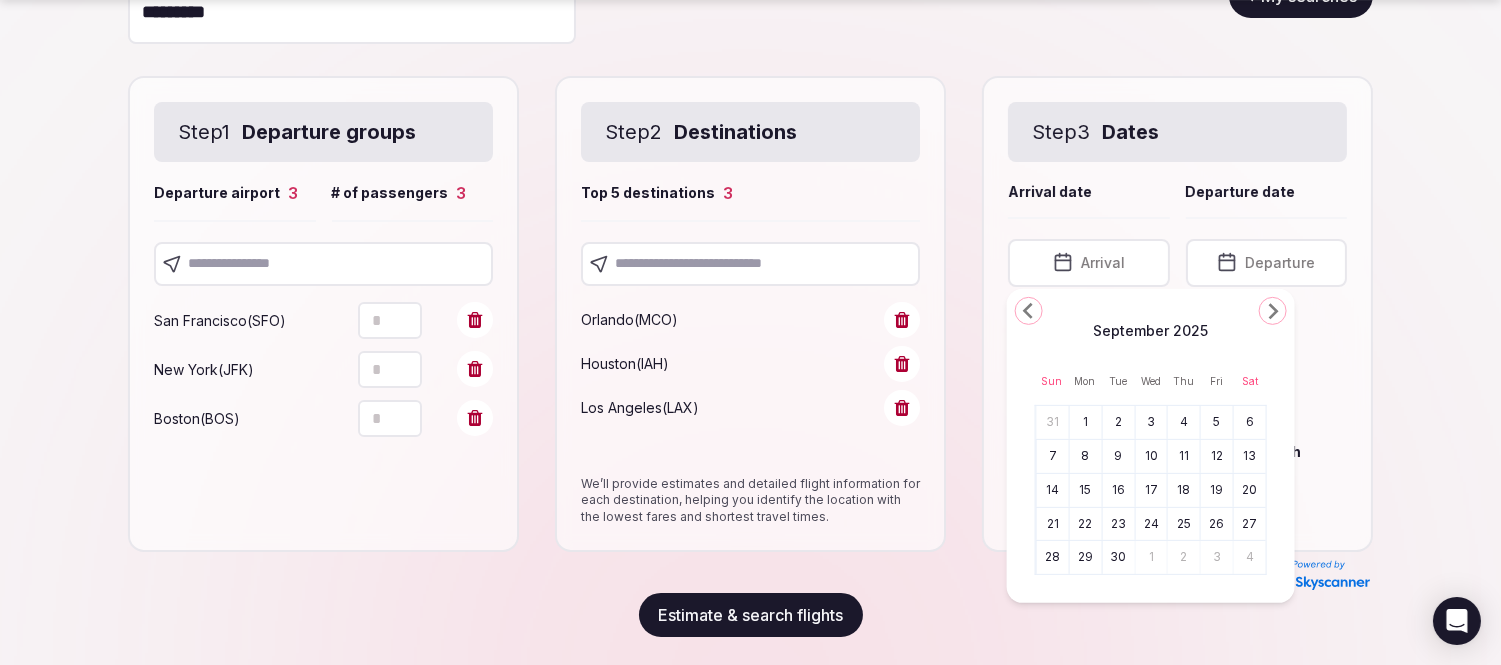 click 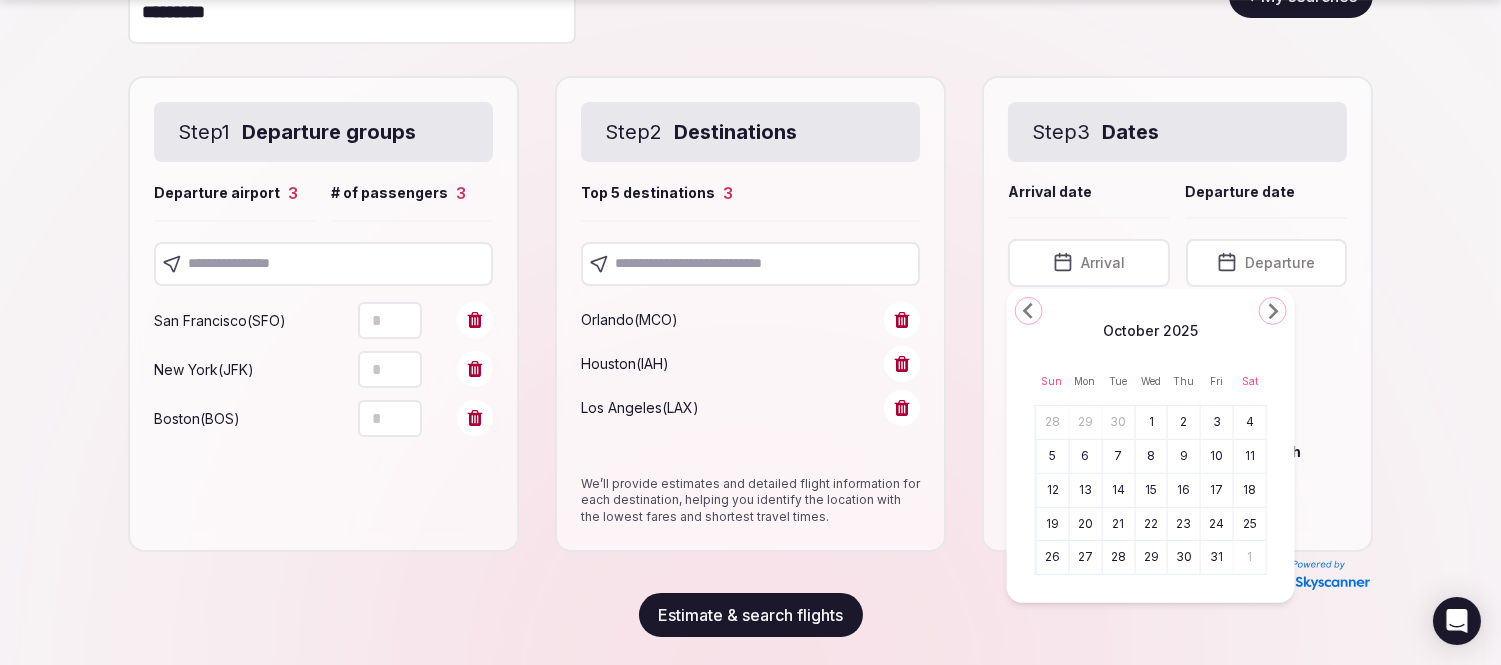 click 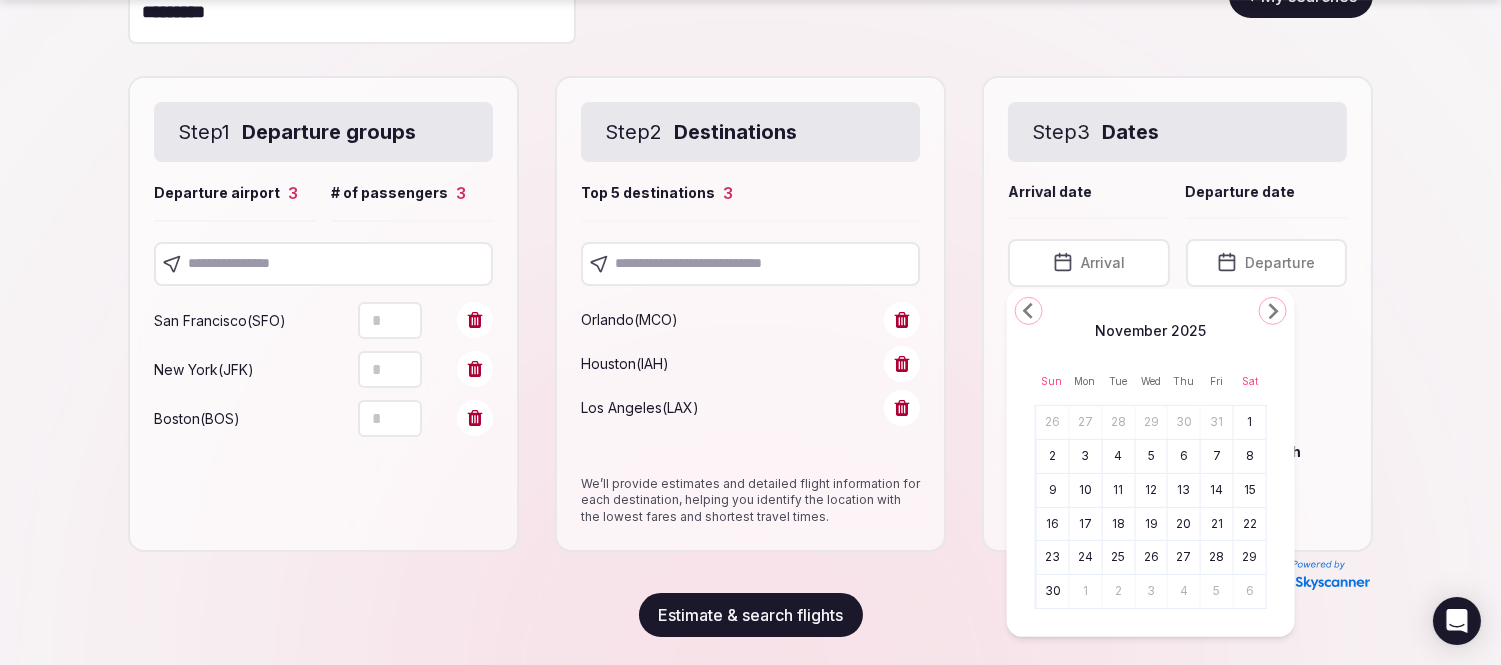 click on "11" at bounding box center (1118, 490) 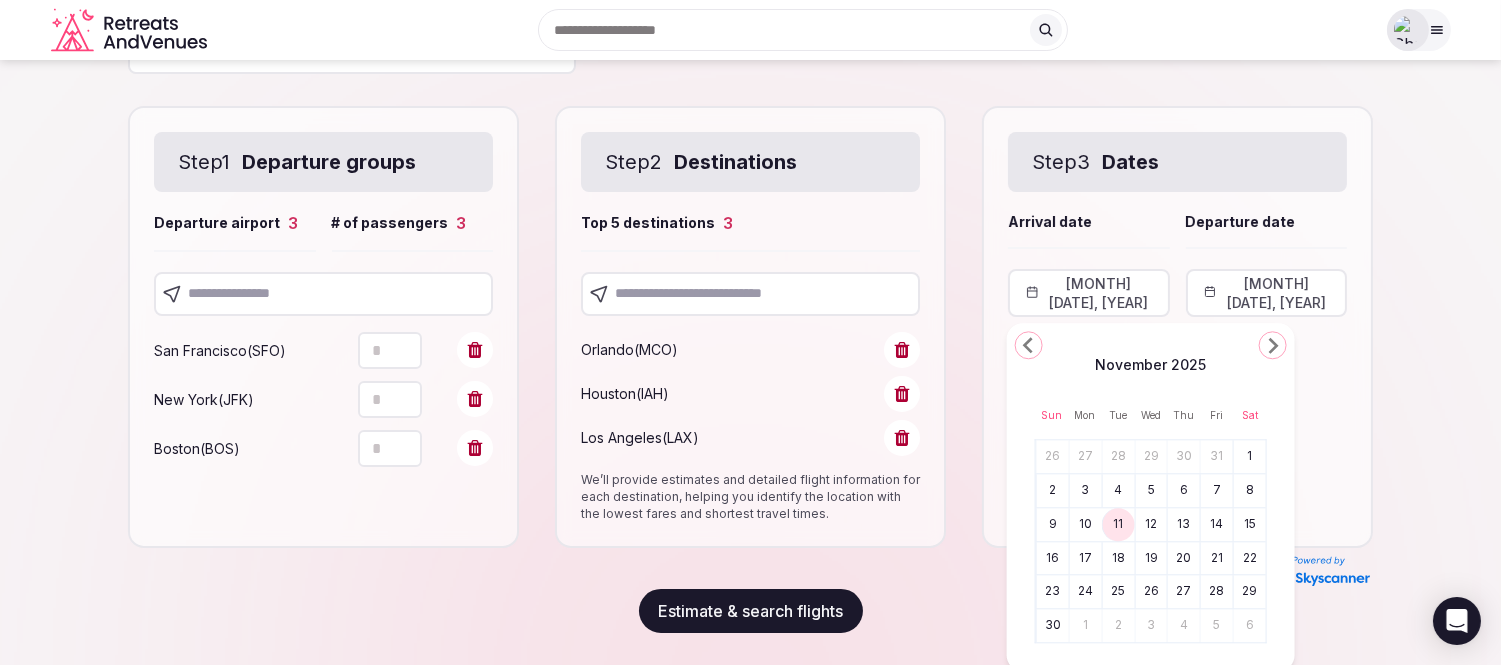 scroll, scrollTop: 210, scrollLeft: 0, axis: vertical 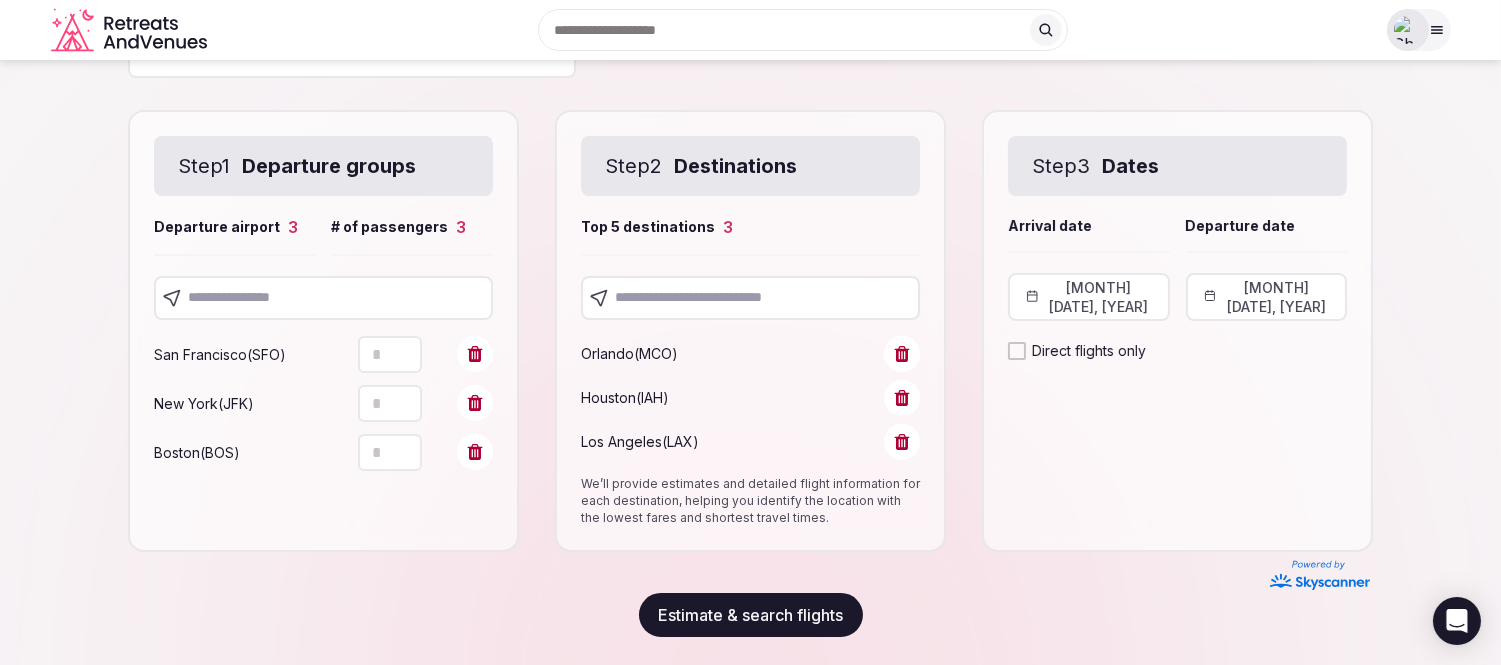 click on "[MONTH] [DATE], [YEAR]" at bounding box center (1267, 297) 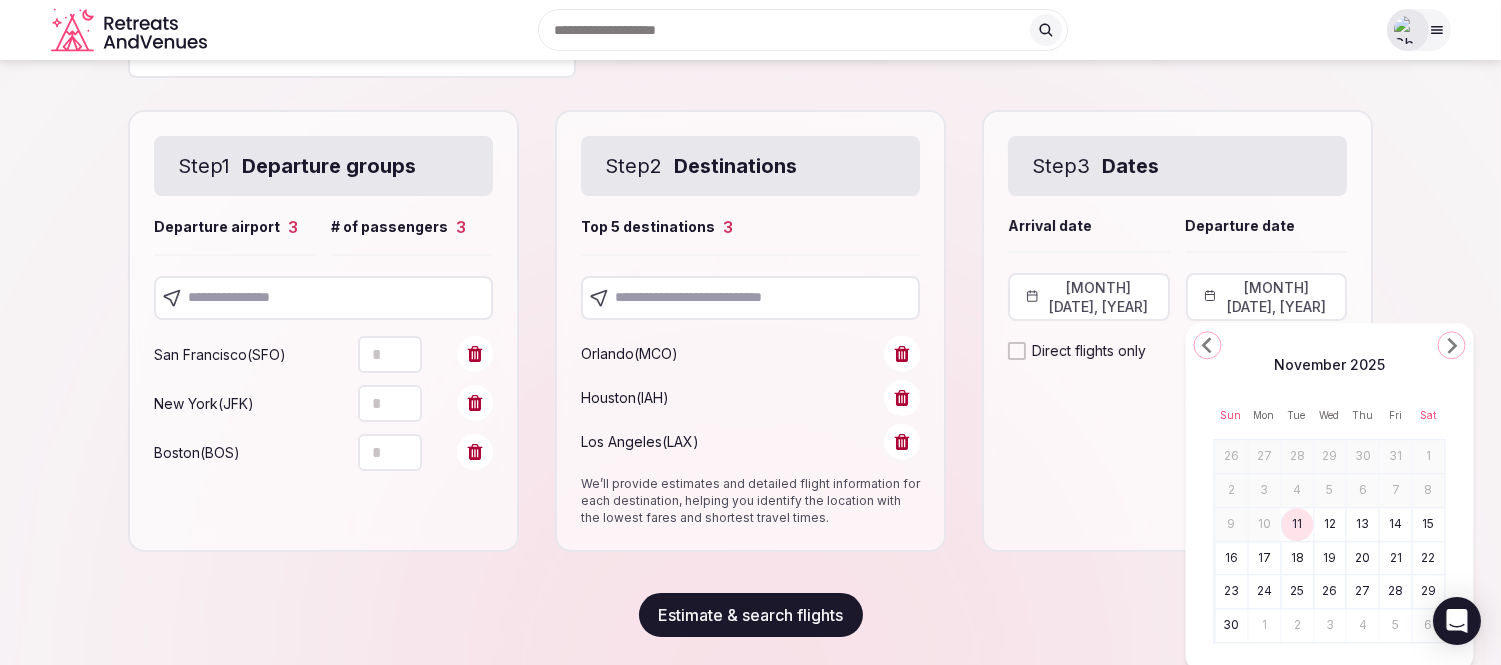 click on "13" at bounding box center [1363, 524] 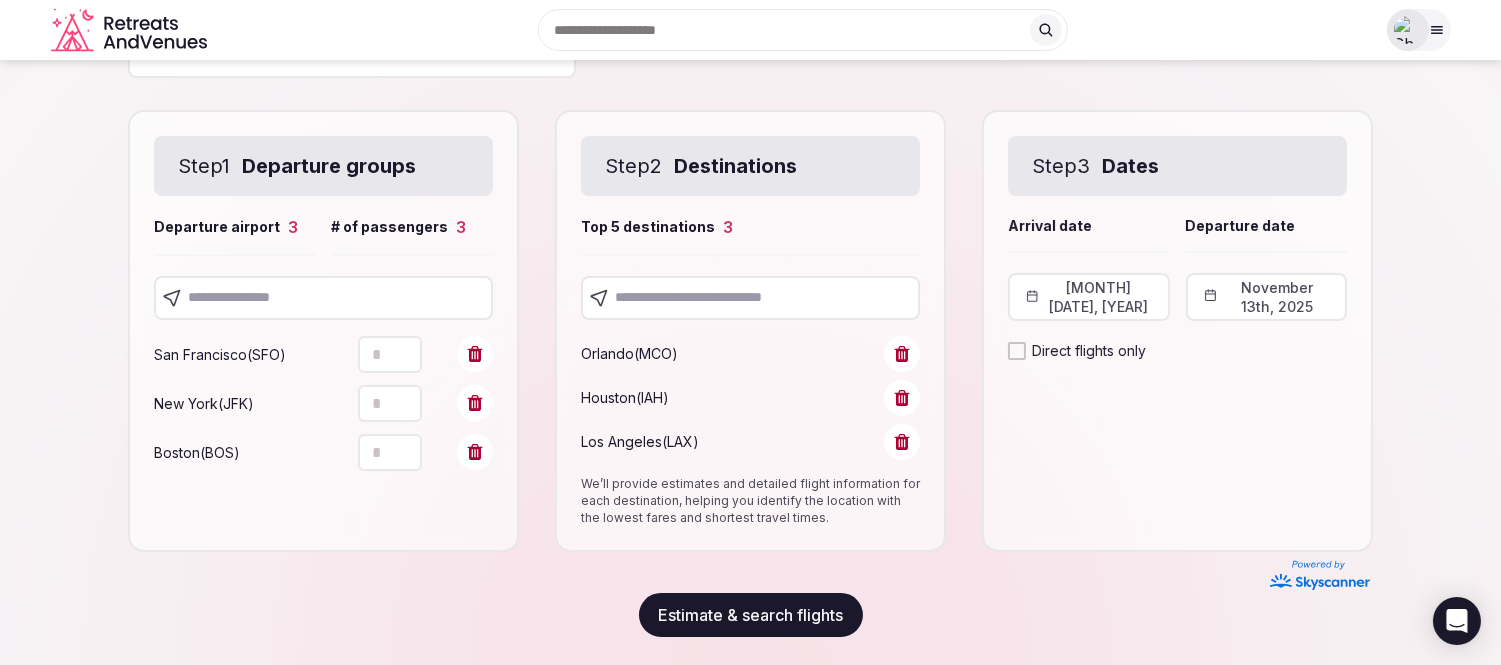 scroll, scrollTop: 211, scrollLeft: 0, axis: vertical 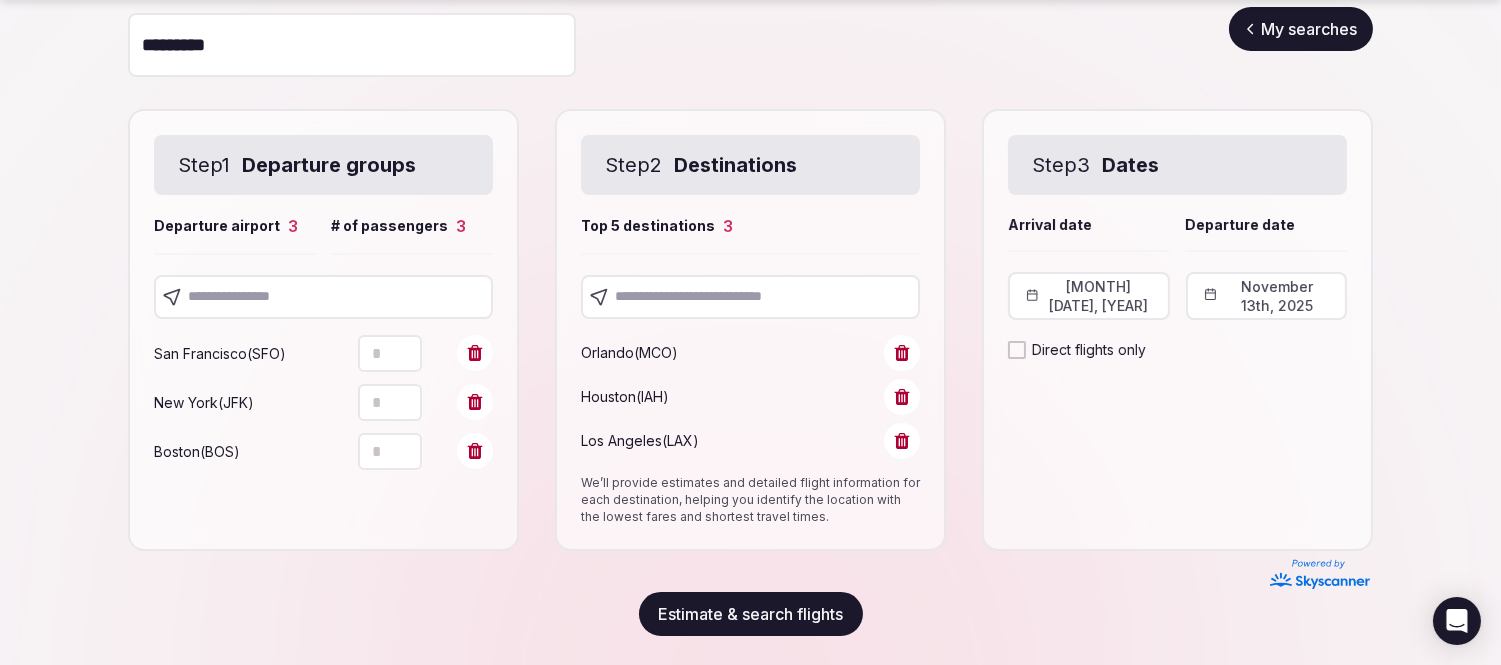 click on "Estimate & search flights" at bounding box center [751, 614] 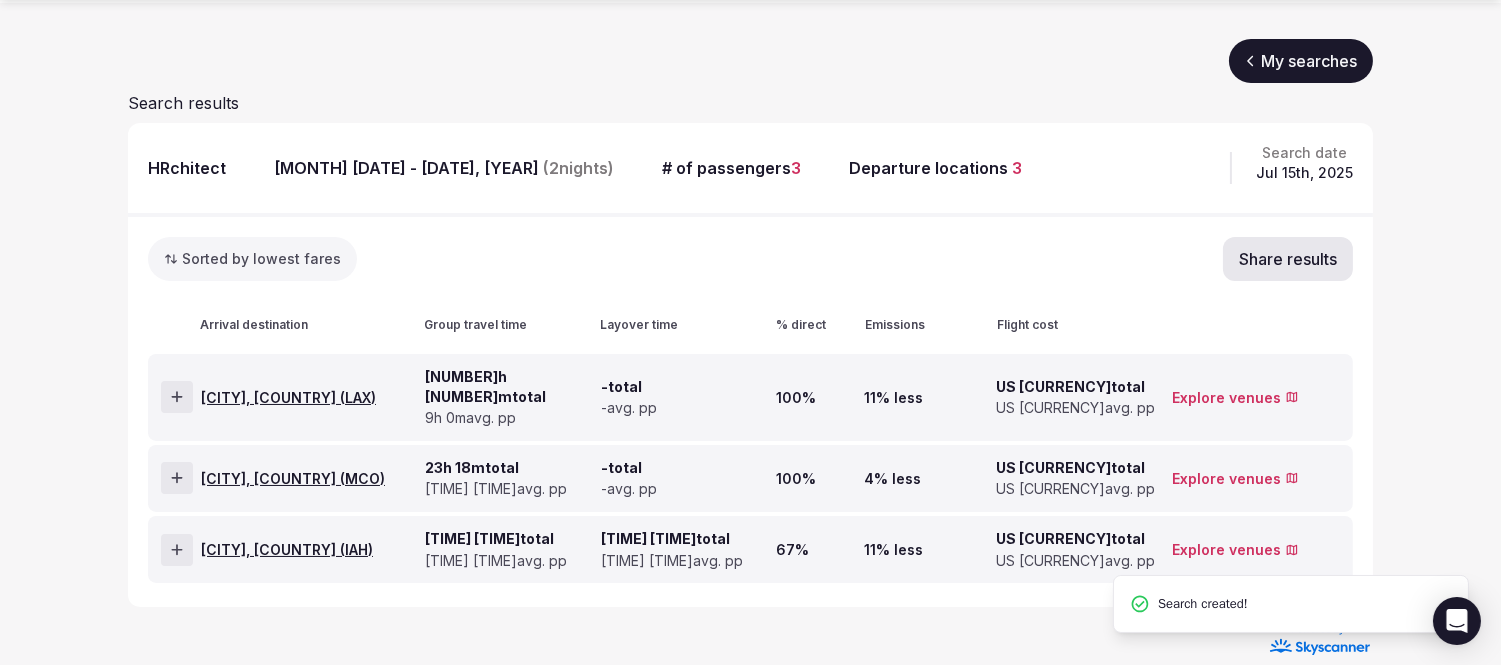 scroll, scrollTop: 162, scrollLeft: 0, axis: vertical 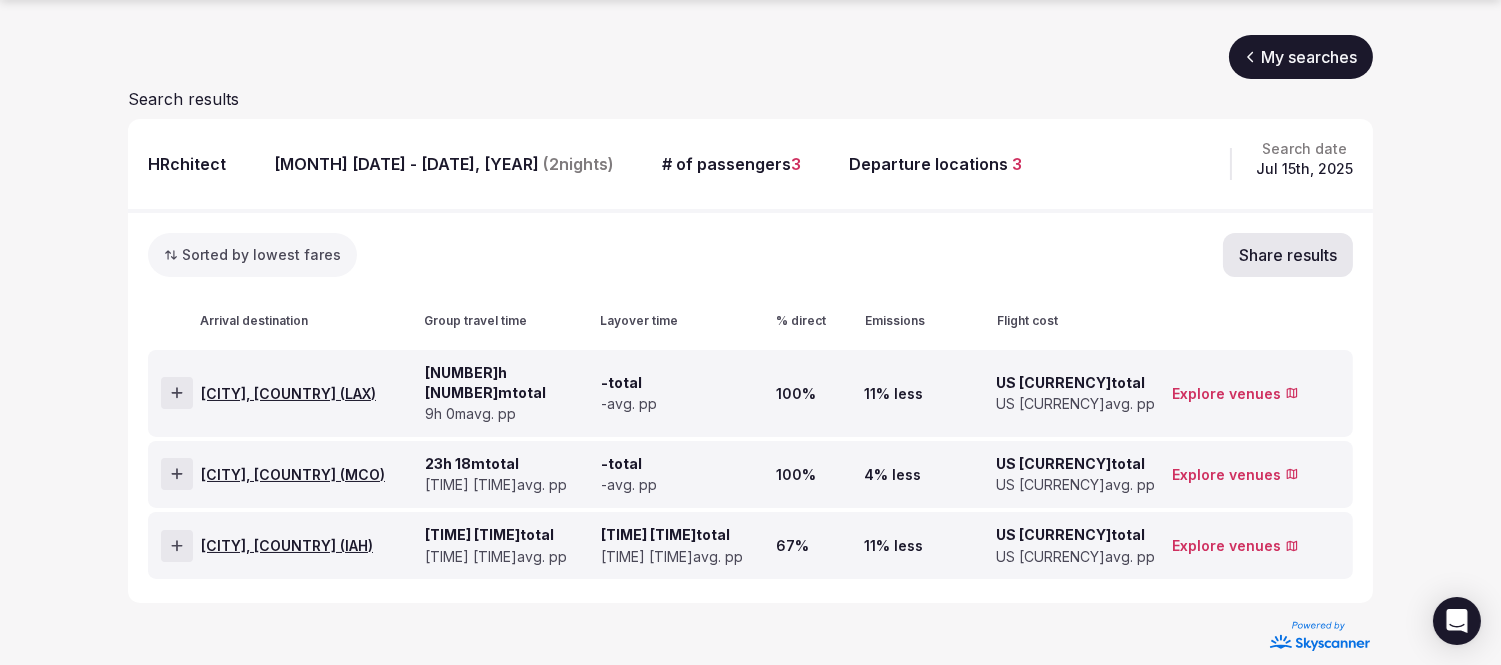 click at bounding box center [177, 393] 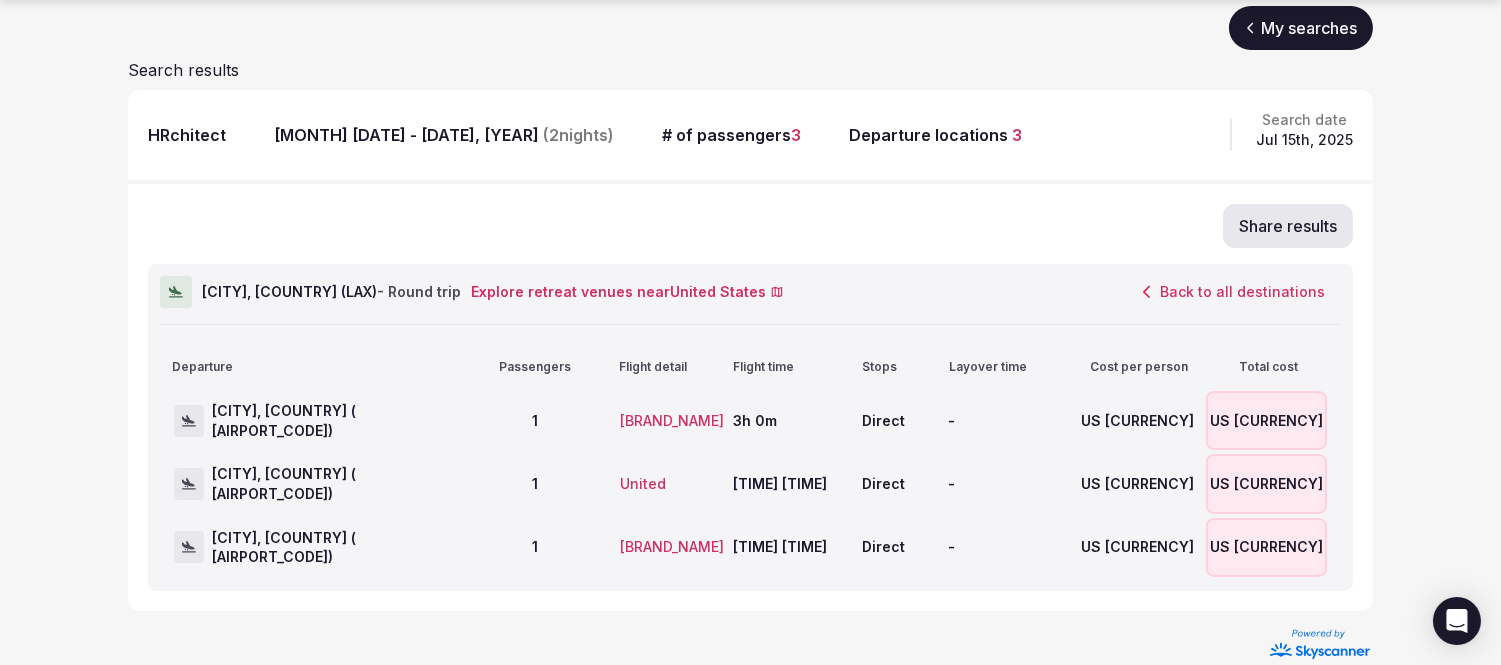 scroll, scrollTop: 203, scrollLeft: 0, axis: vertical 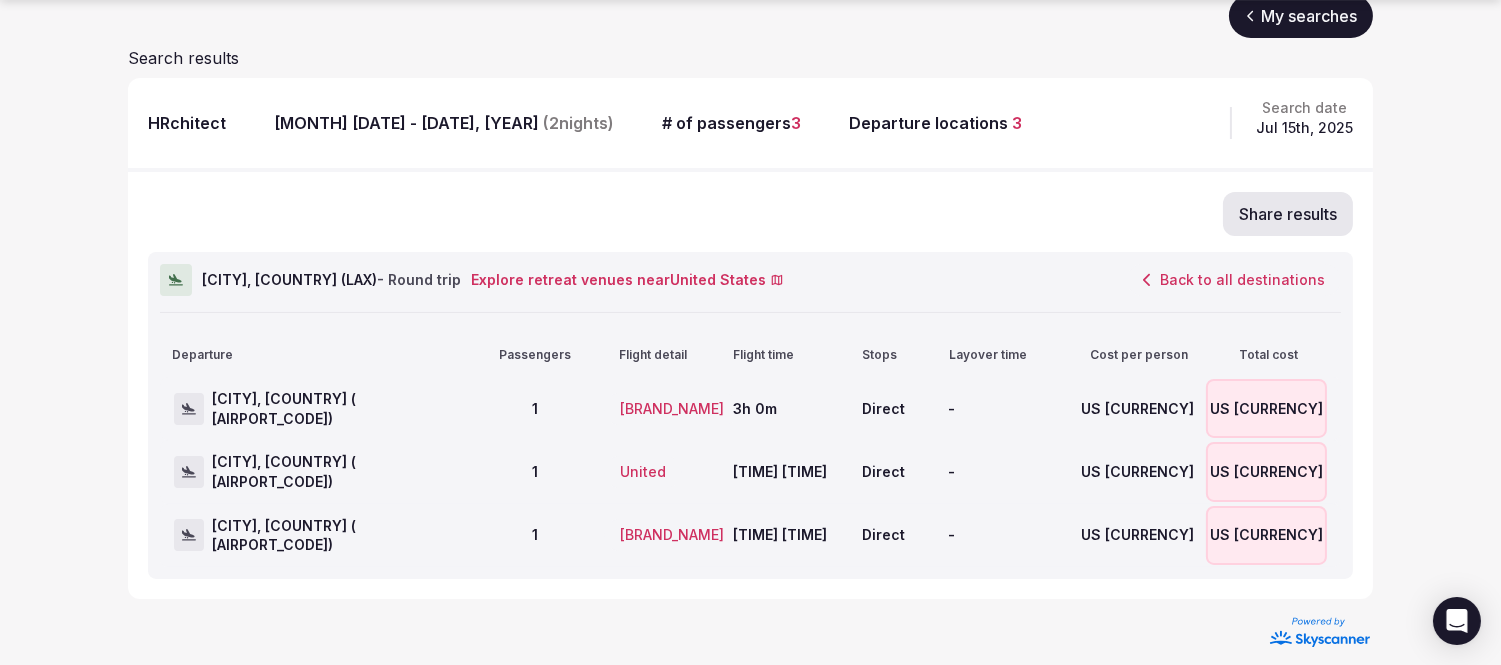 click on "Back to all destinations" at bounding box center (1234, 280) 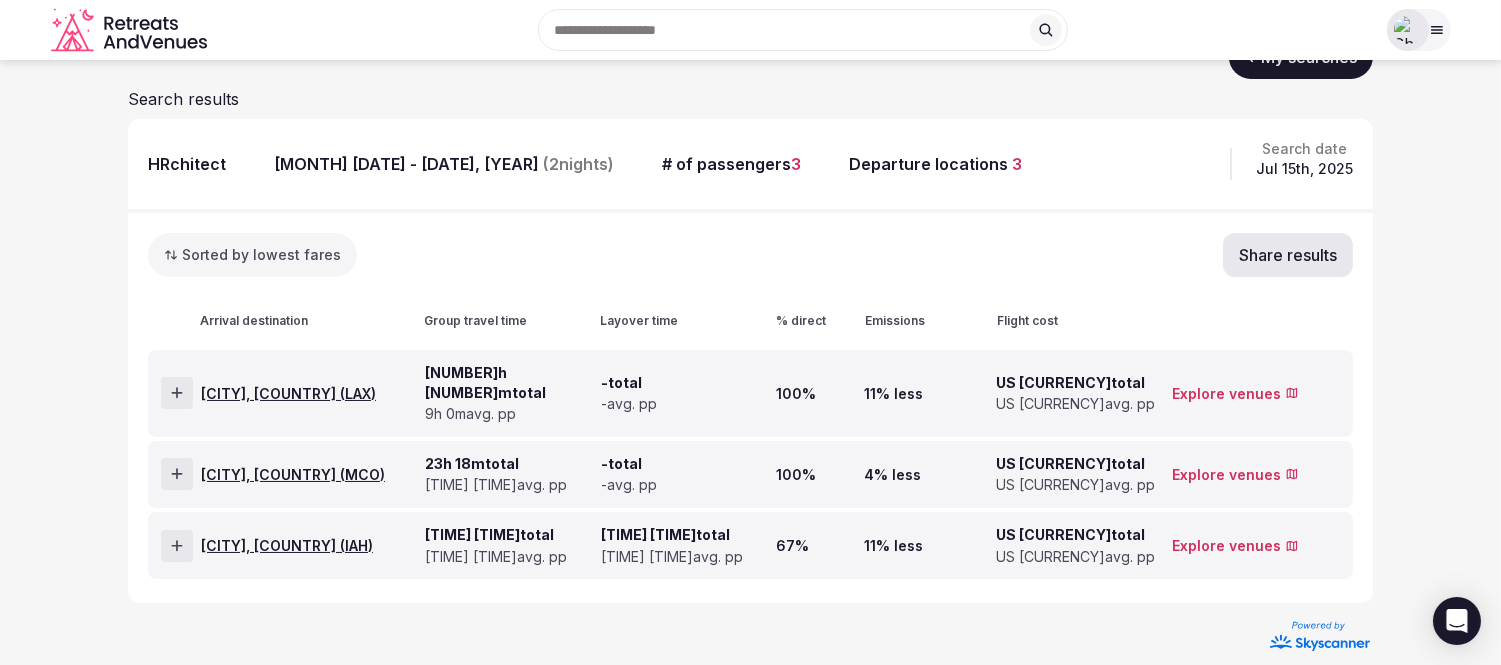 click at bounding box center (177, 474) 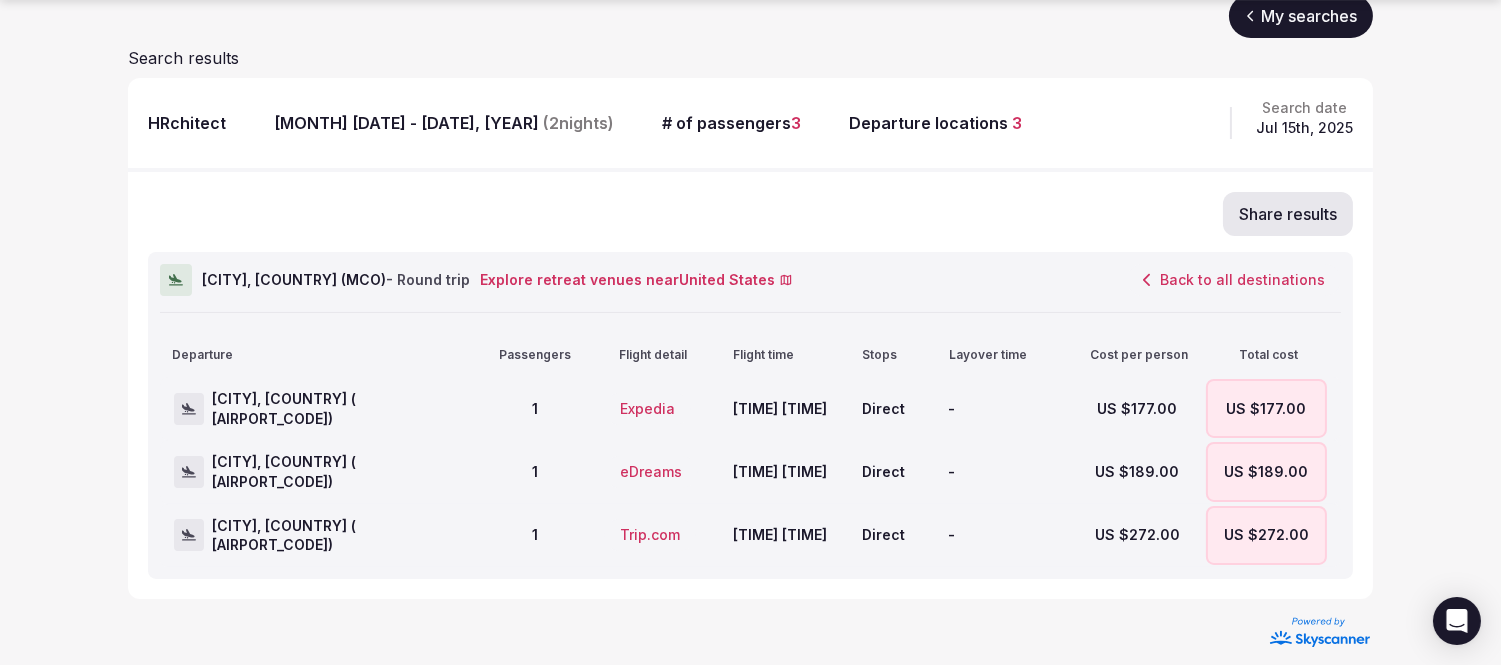 click on "Back to all destinations" at bounding box center [1234, 280] 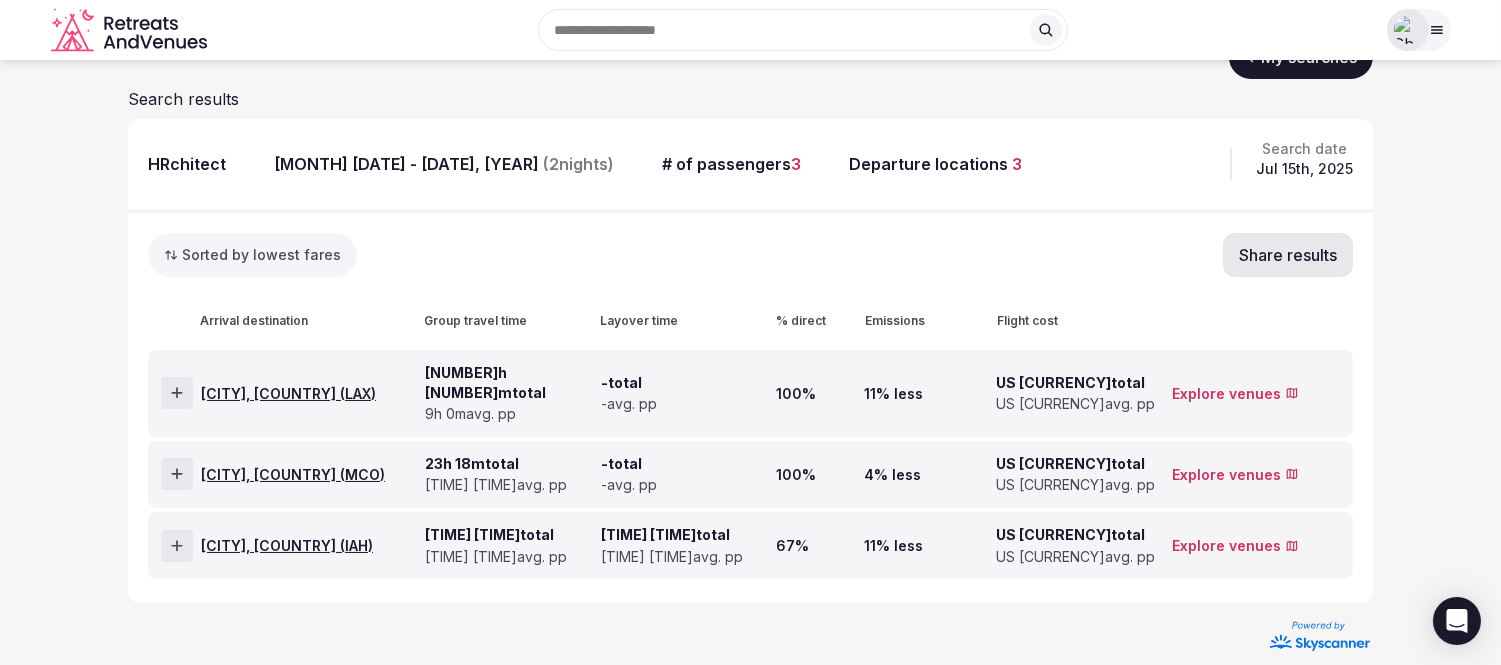 scroll, scrollTop: 51, scrollLeft: 0, axis: vertical 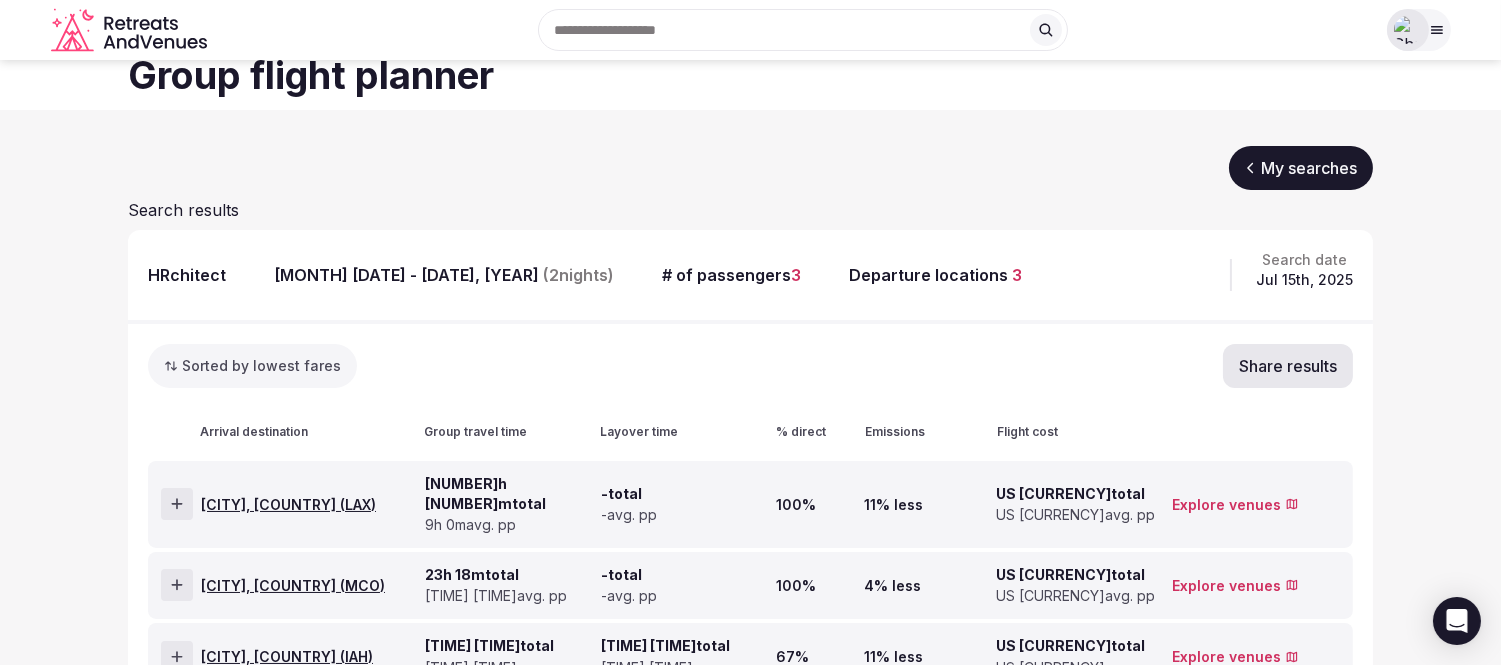 click 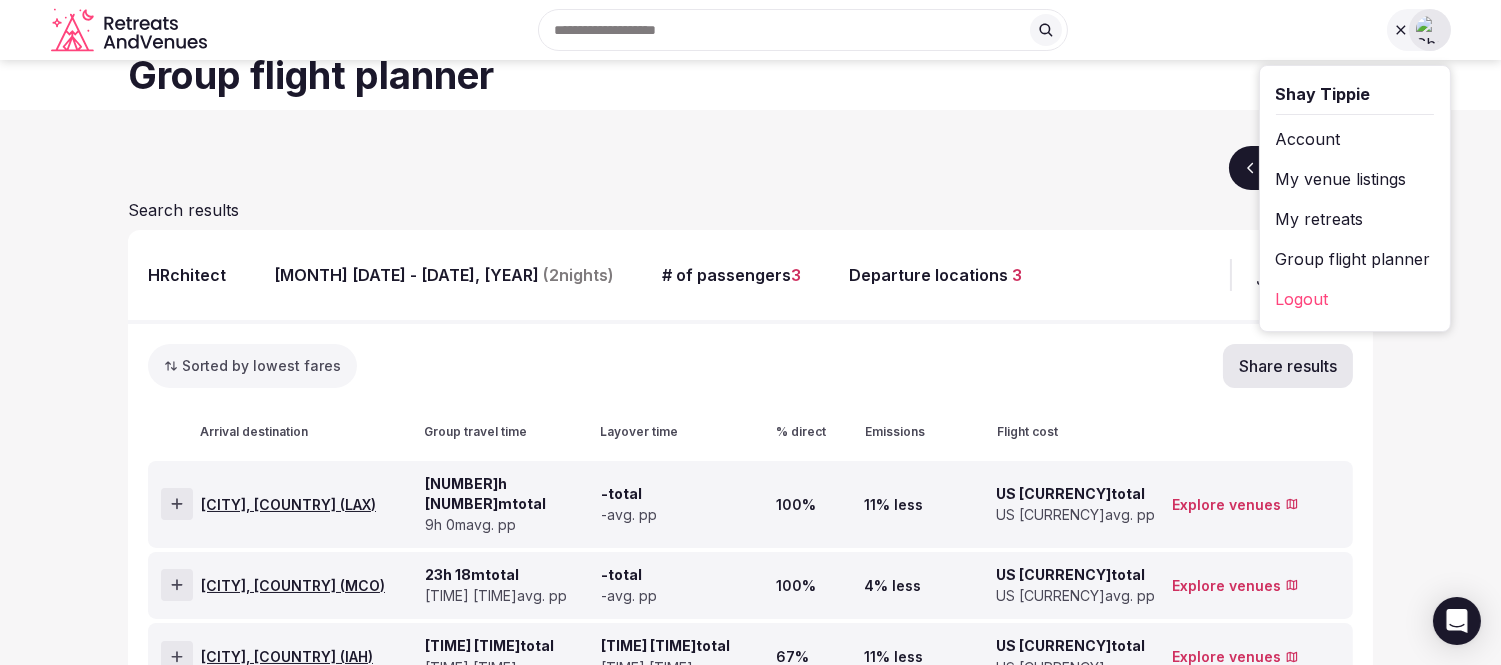 click on "My retreats" at bounding box center [1355, 219] 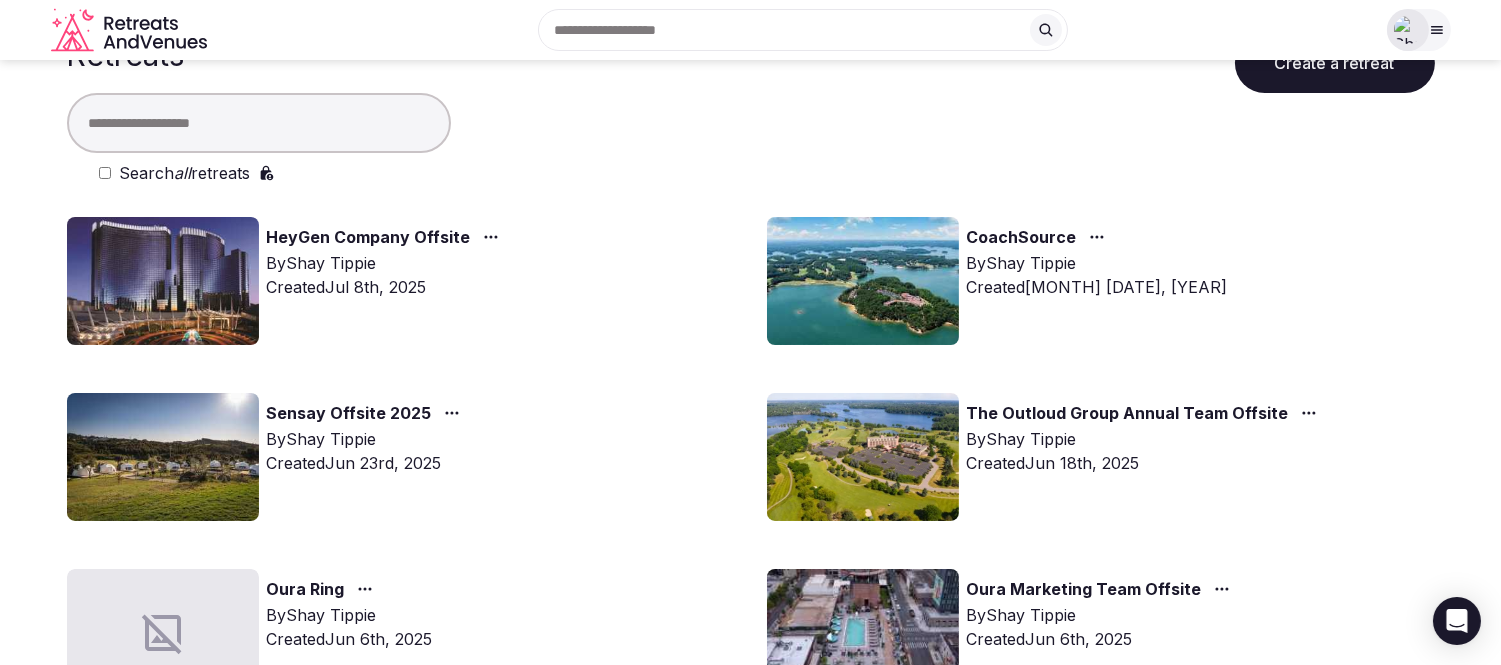 click at bounding box center [259, 123] 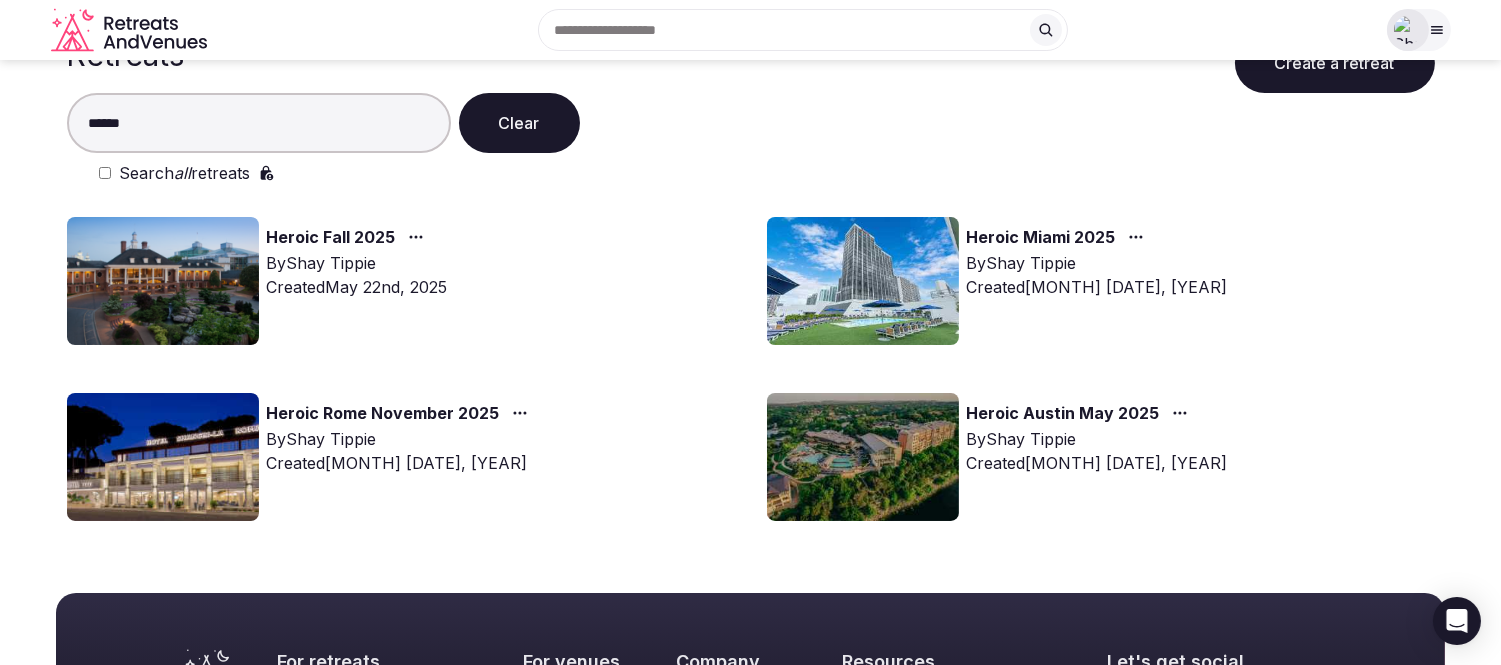 type on "******" 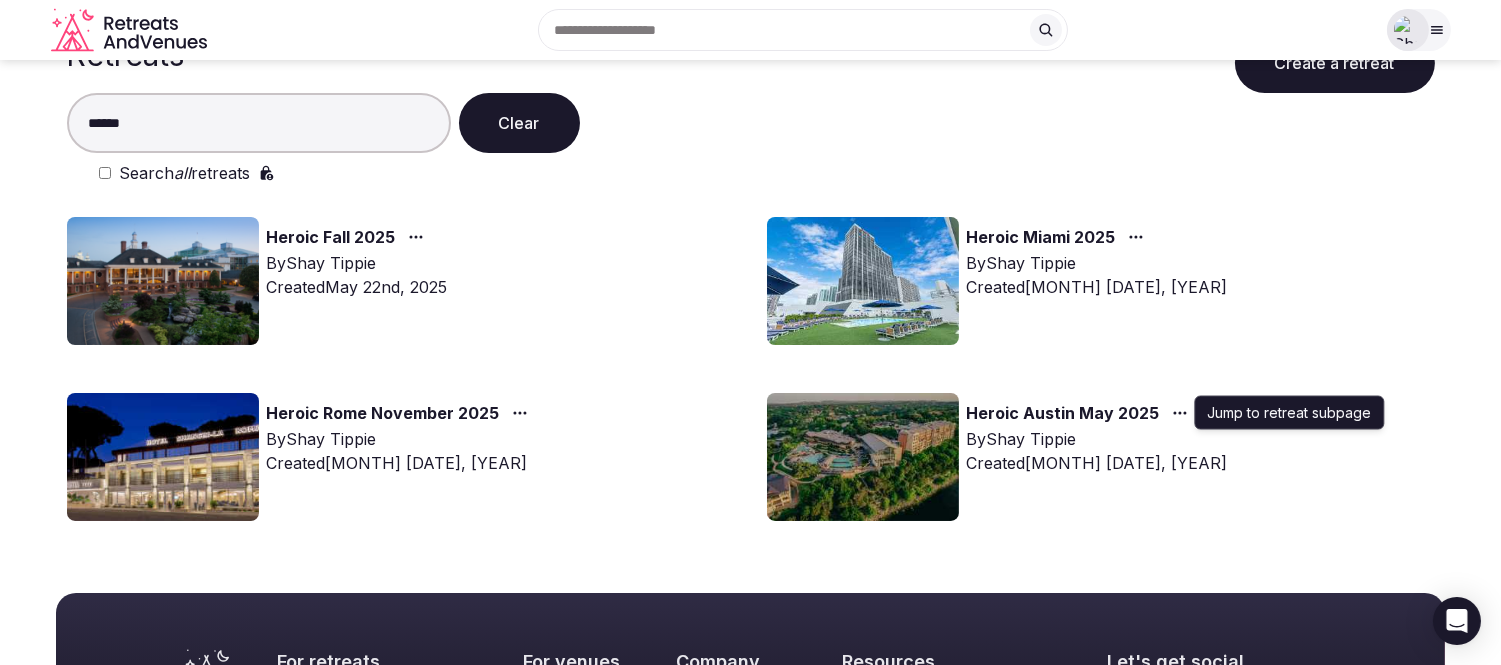 click 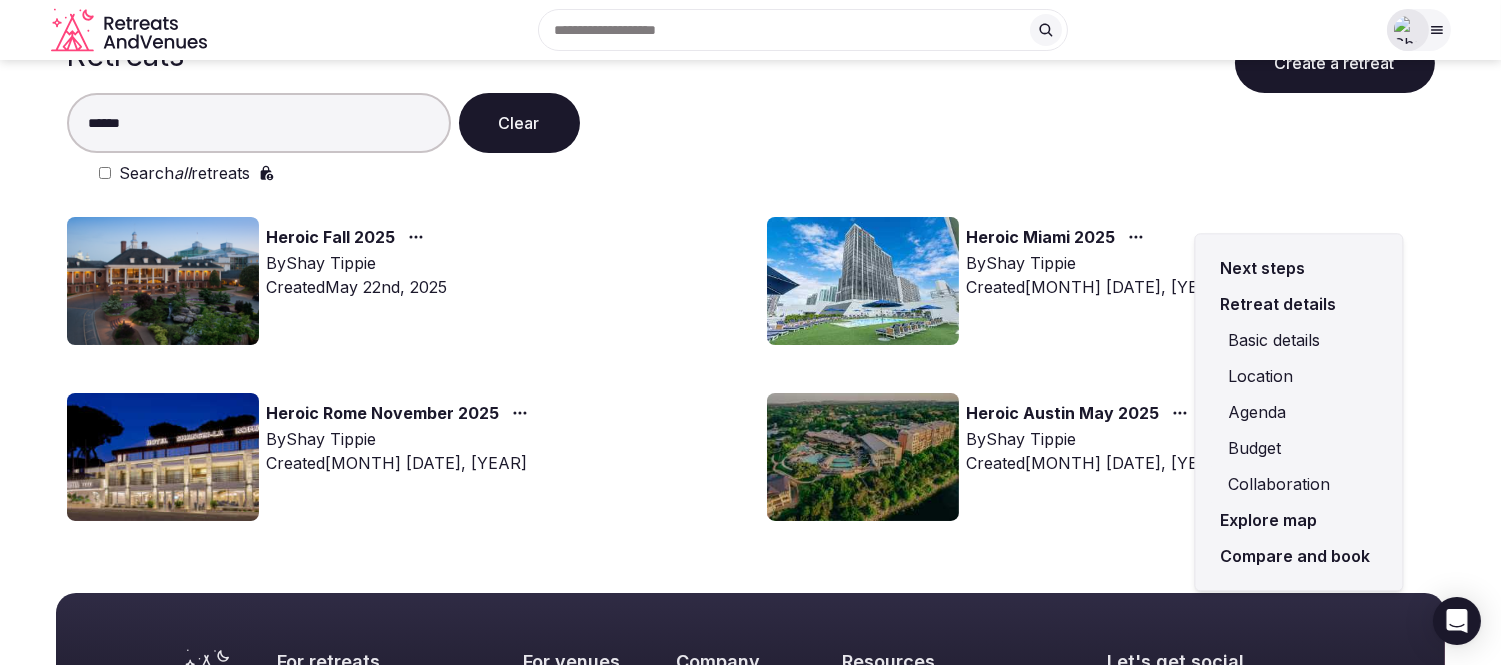 click on "Compare and book" at bounding box center [1298, 556] 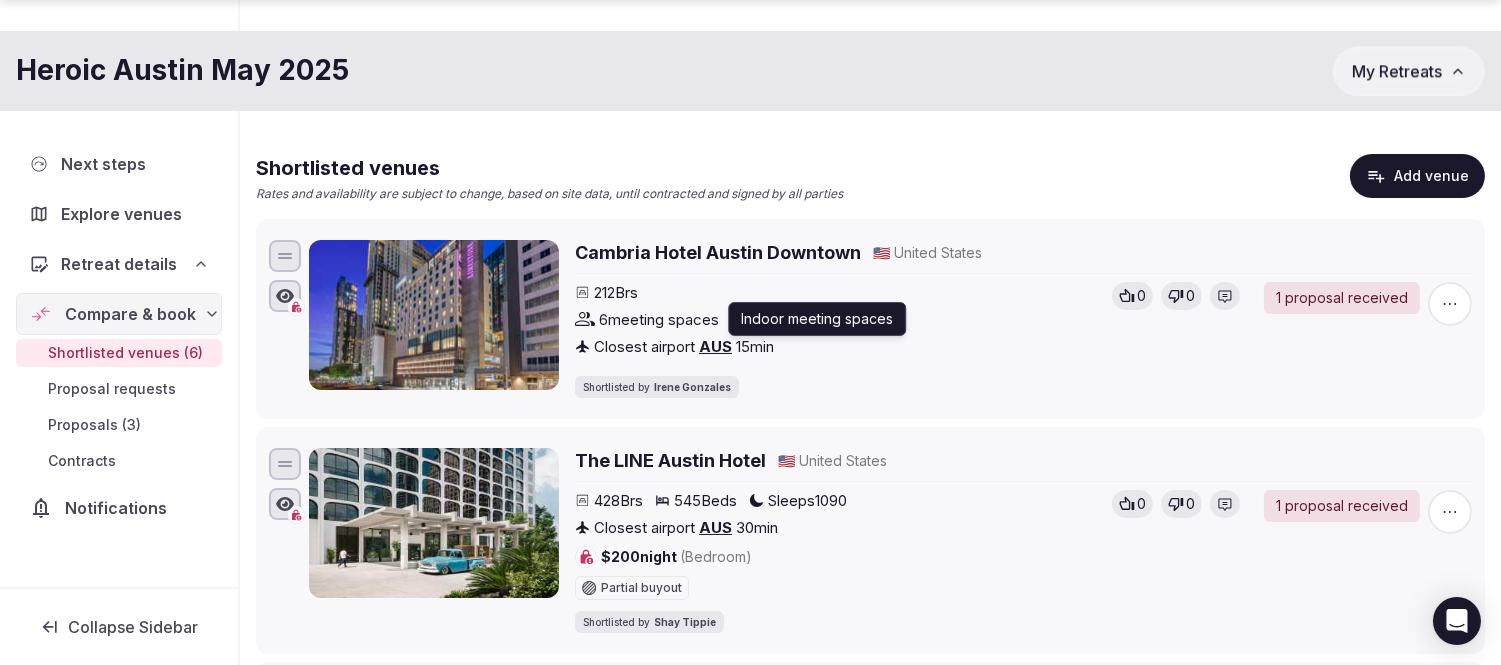 scroll, scrollTop: 273, scrollLeft: 0, axis: vertical 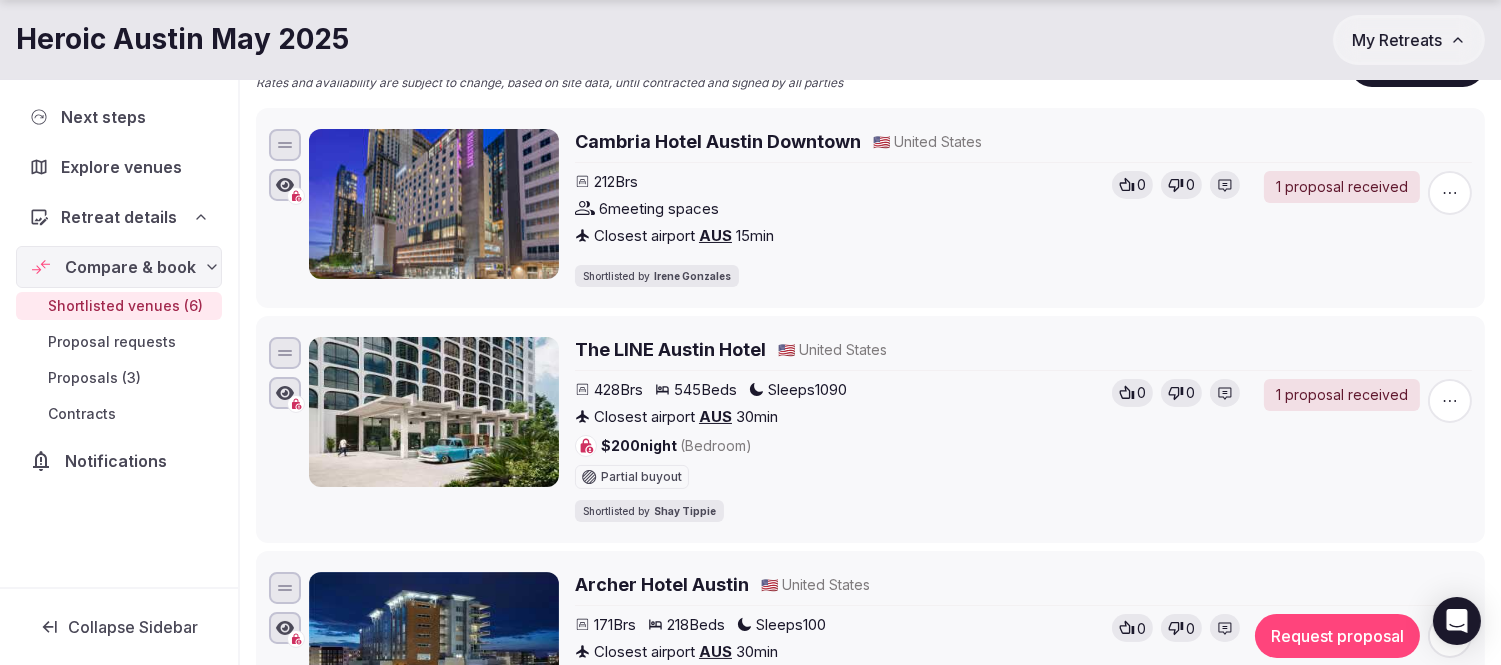 click on "The LINE Austin Hotel" at bounding box center [670, 349] 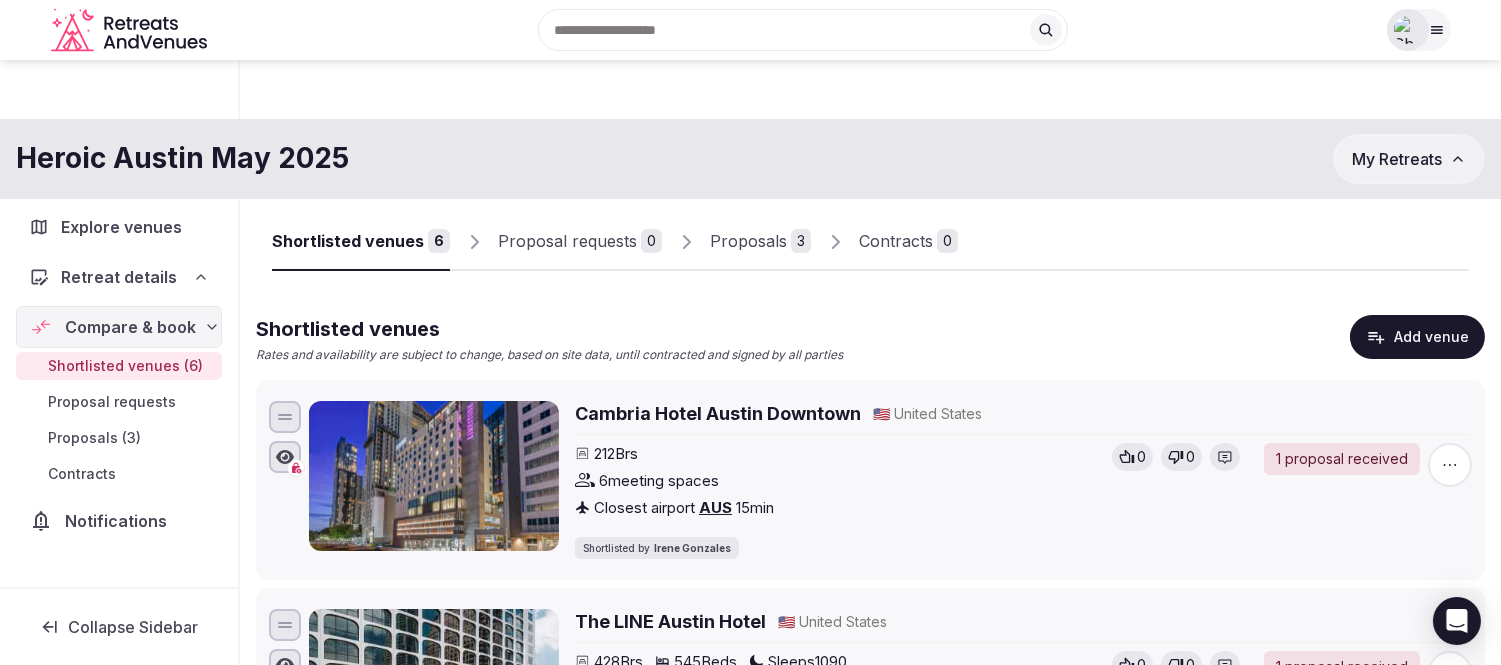 scroll, scrollTop: 0, scrollLeft: 0, axis: both 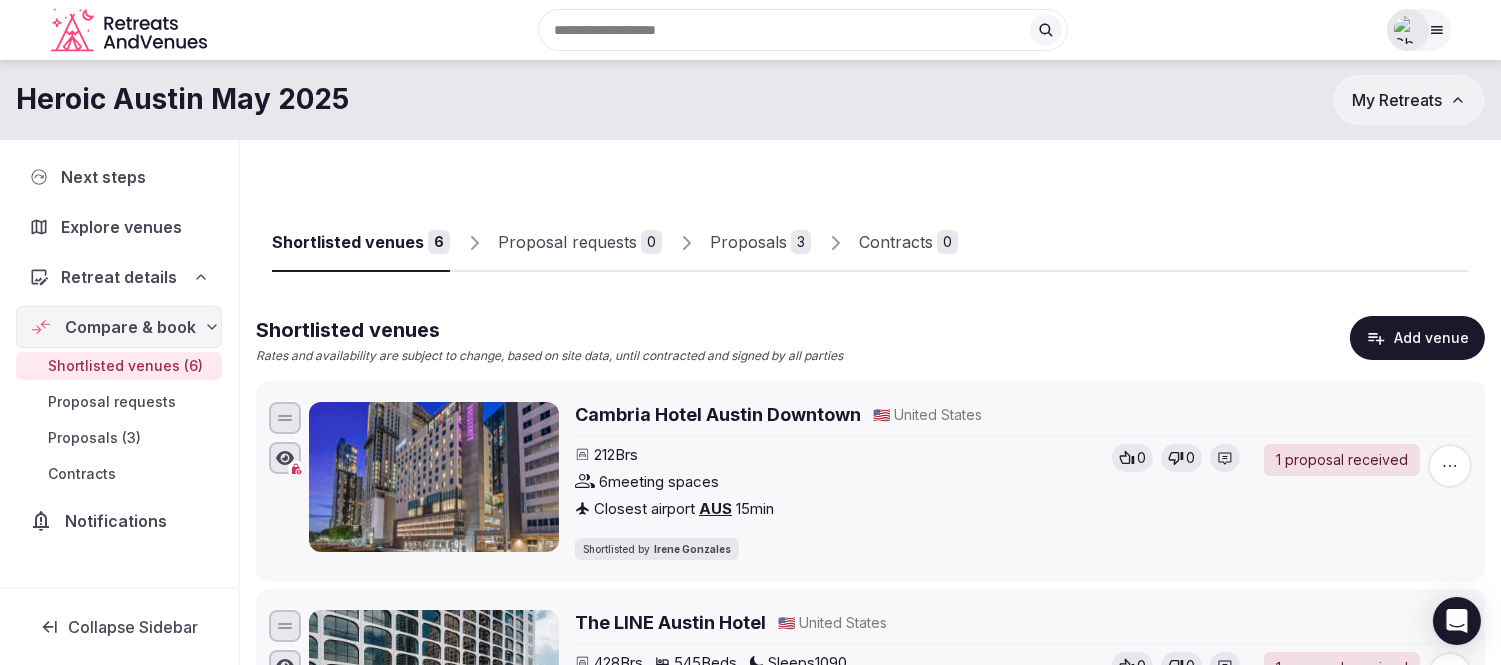 click on "Proposal requests" at bounding box center (567, 242) 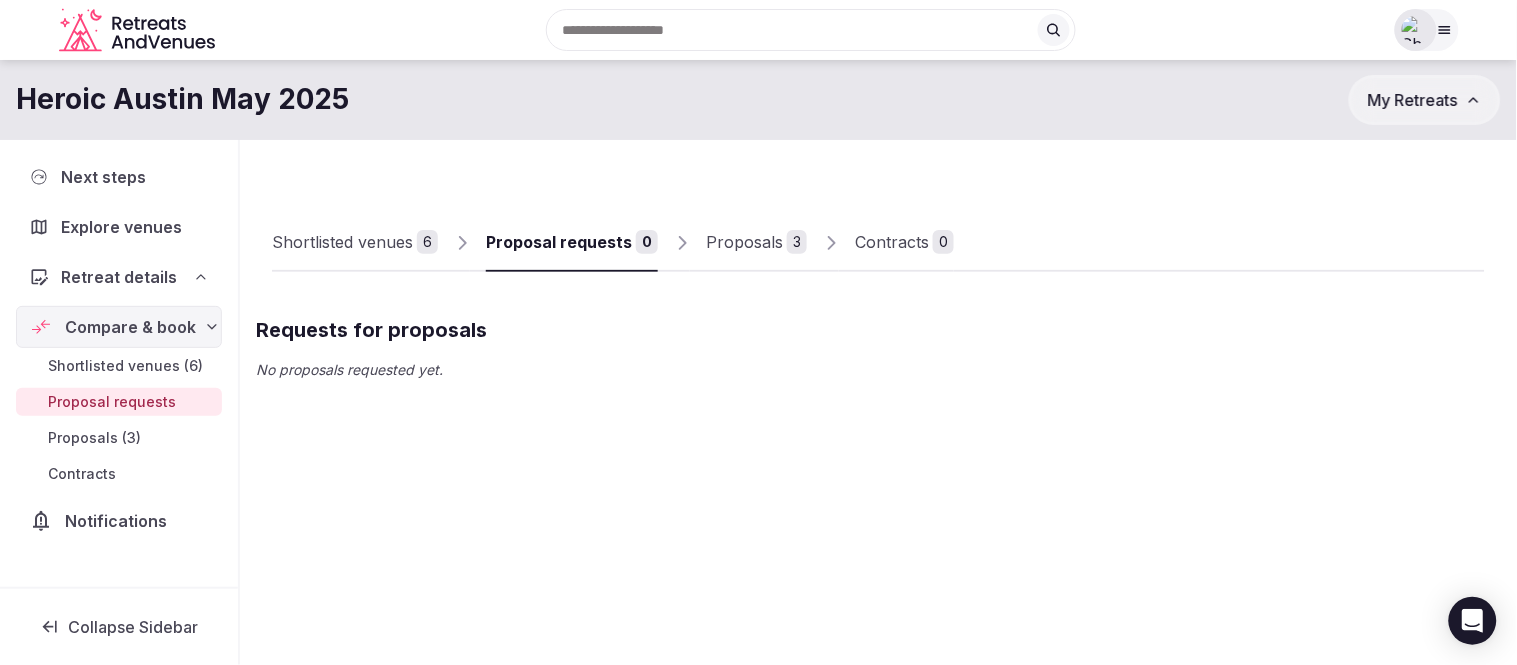 click on "Proposals" at bounding box center (744, 242) 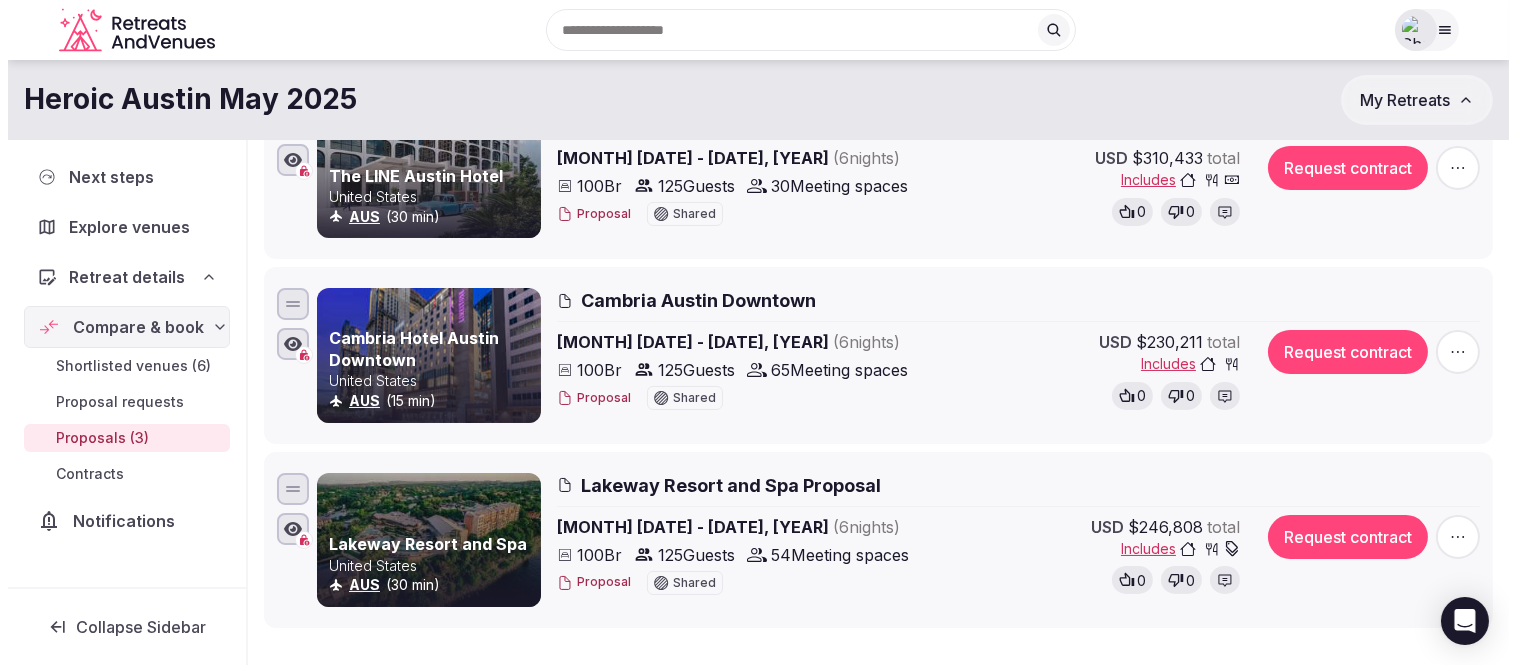 scroll, scrollTop: 333, scrollLeft: 0, axis: vertical 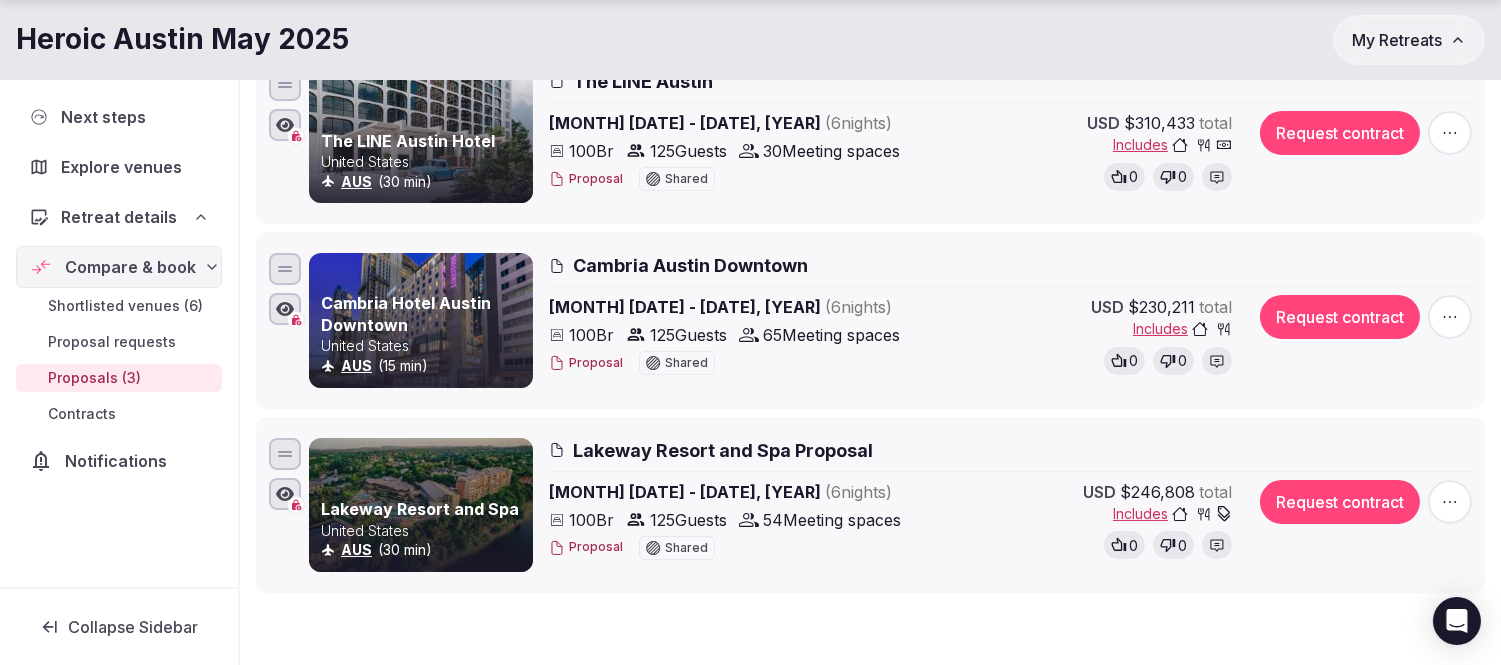 click on "Proposal" at bounding box center (586, 547) 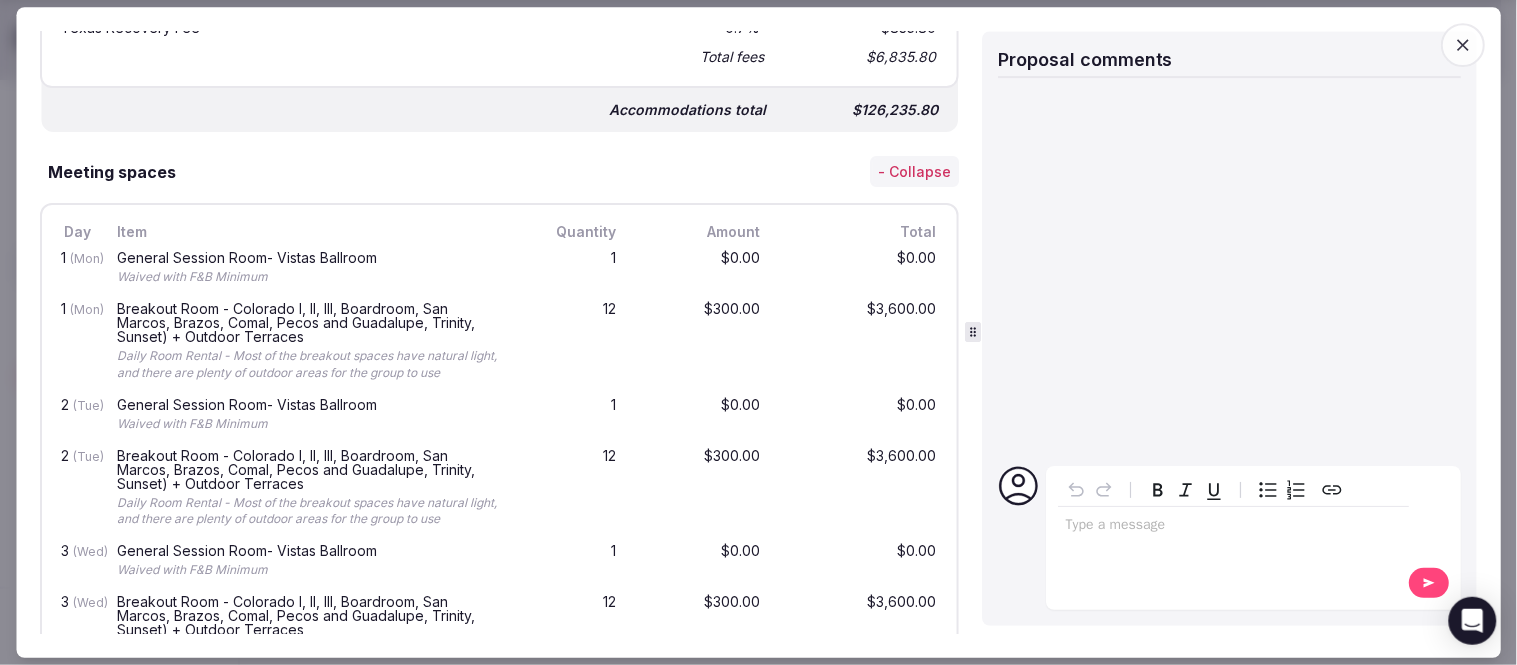 scroll, scrollTop: 1777, scrollLeft: 0, axis: vertical 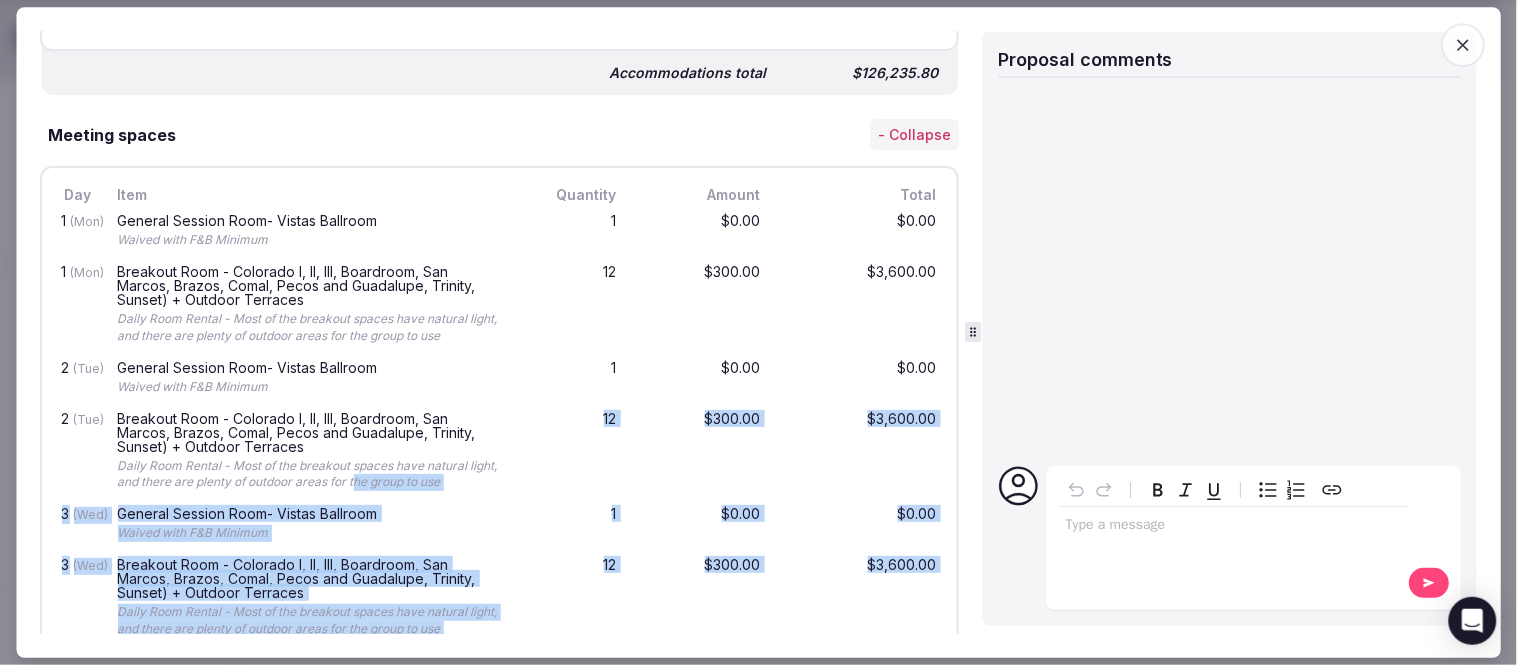 click on "The LINE Austin Hotel [COUNTRY] [AIRPORT_CODE] ([TIME] min) The LINE Austin [MONTH] [DATE] - [DATE], [YEAR] ([NUMBER] nights) [NUMBER] Br [NUMBER] Guests [NUMBER] Meeting spaces Proposal Shared USD [CURRENCY] total Includes 0 0 Request contract [AIRPORT_CODE]" at bounding box center (750, -1) 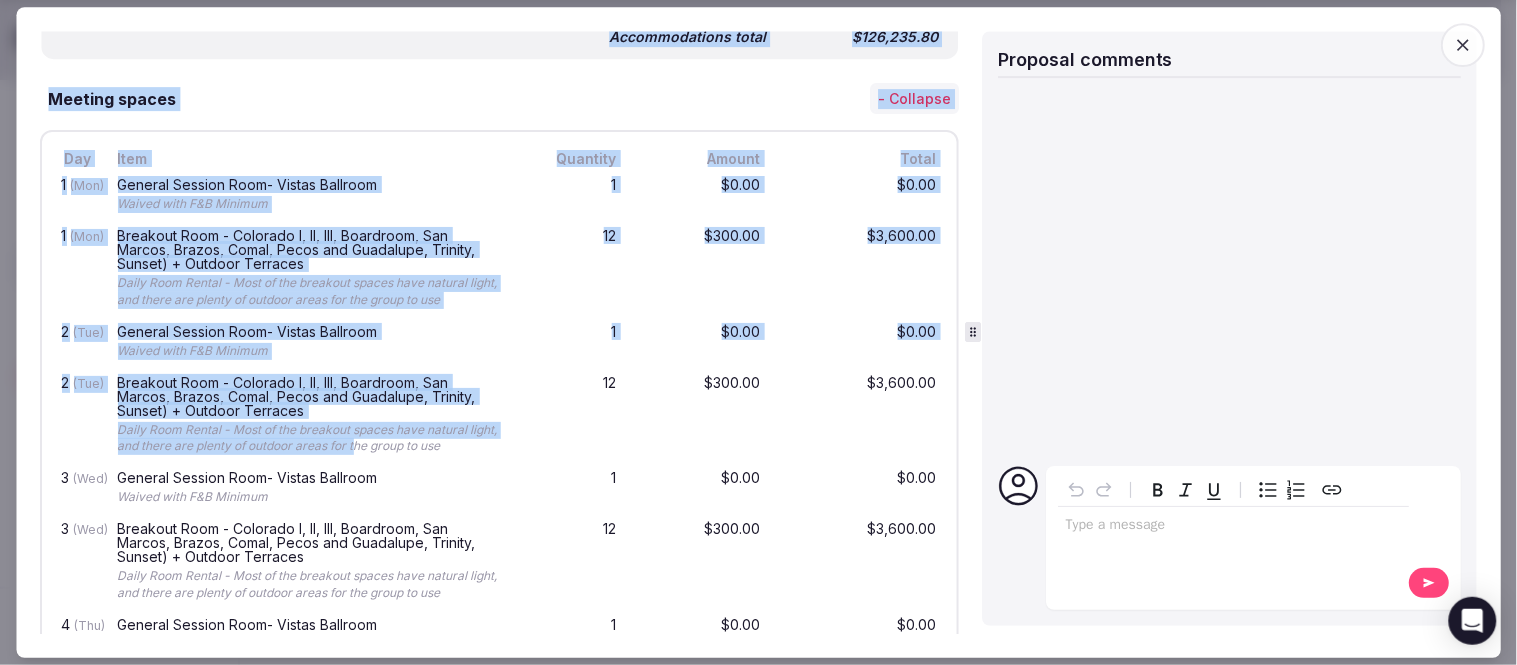 scroll, scrollTop: 1800, scrollLeft: 0, axis: vertical 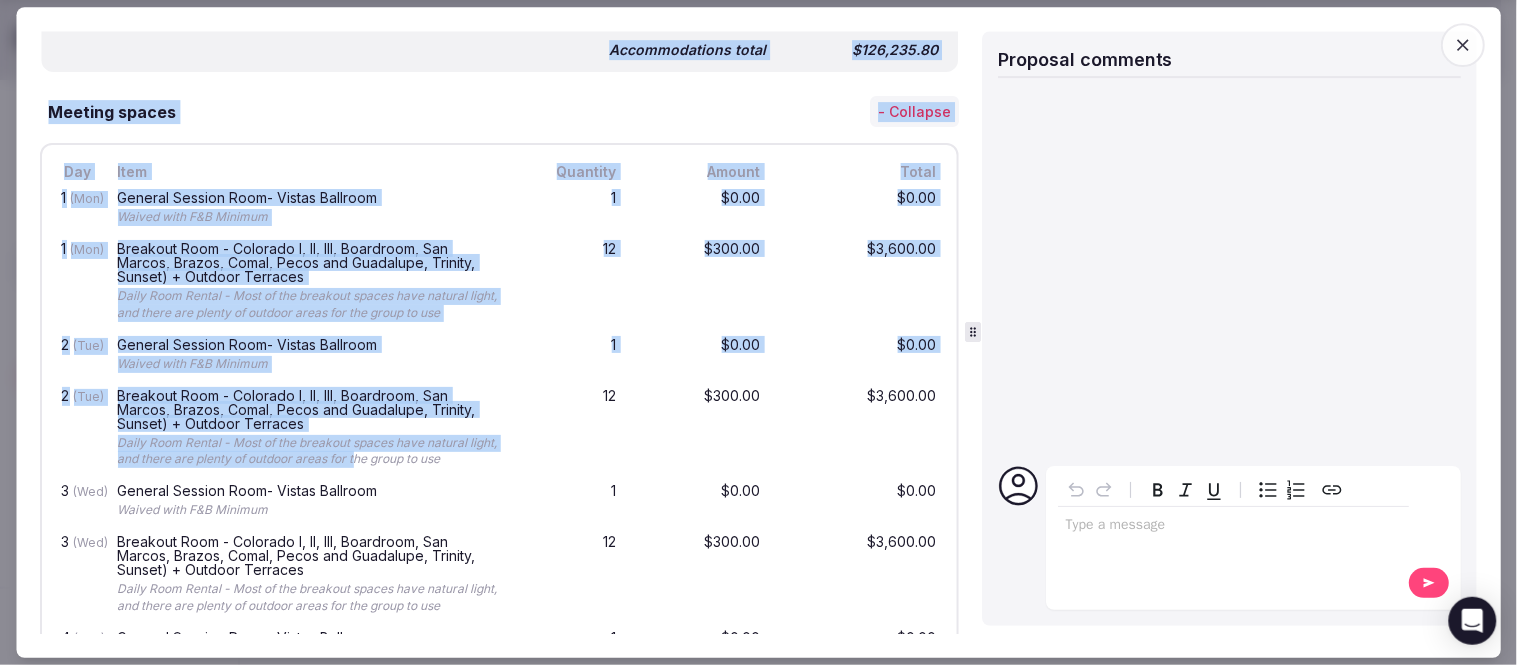 click on "1" at bounding box center [573, 355] 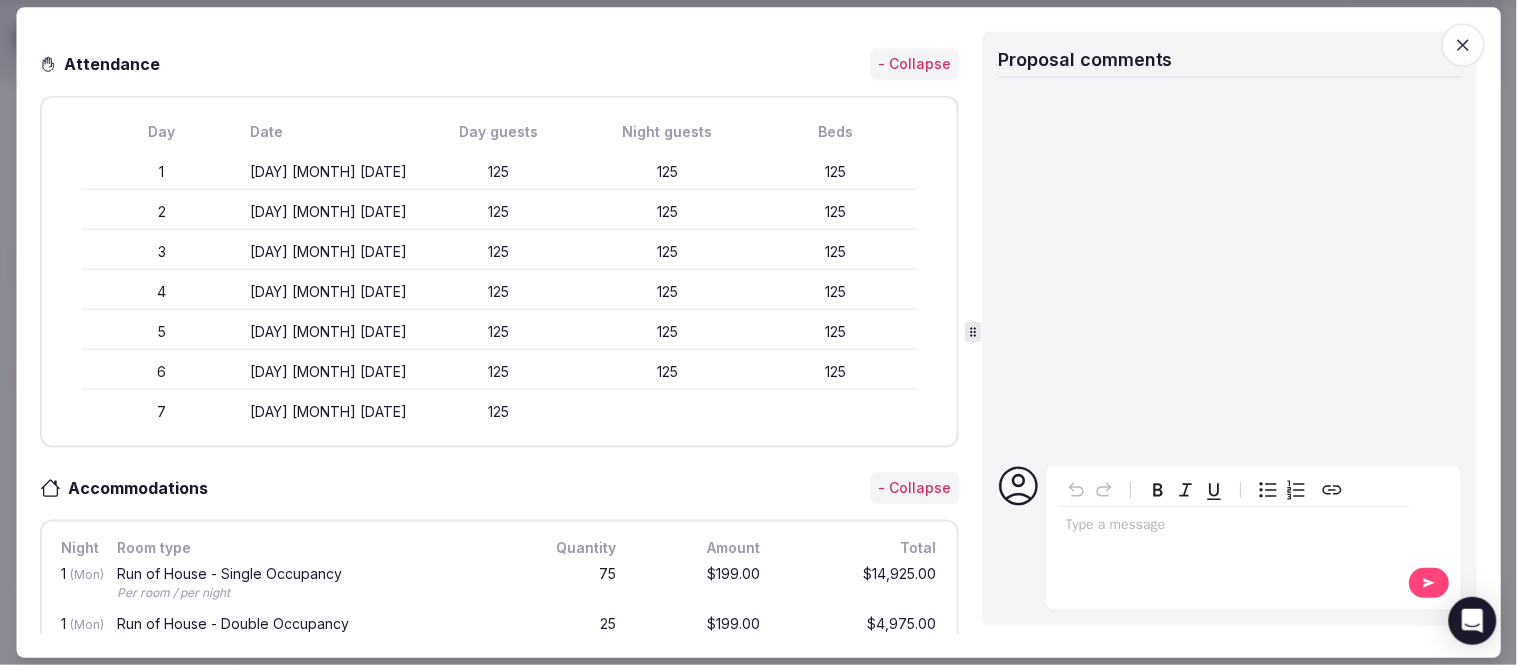 scroll, scrollTop: 0, scrollLeft: 0, axis: both 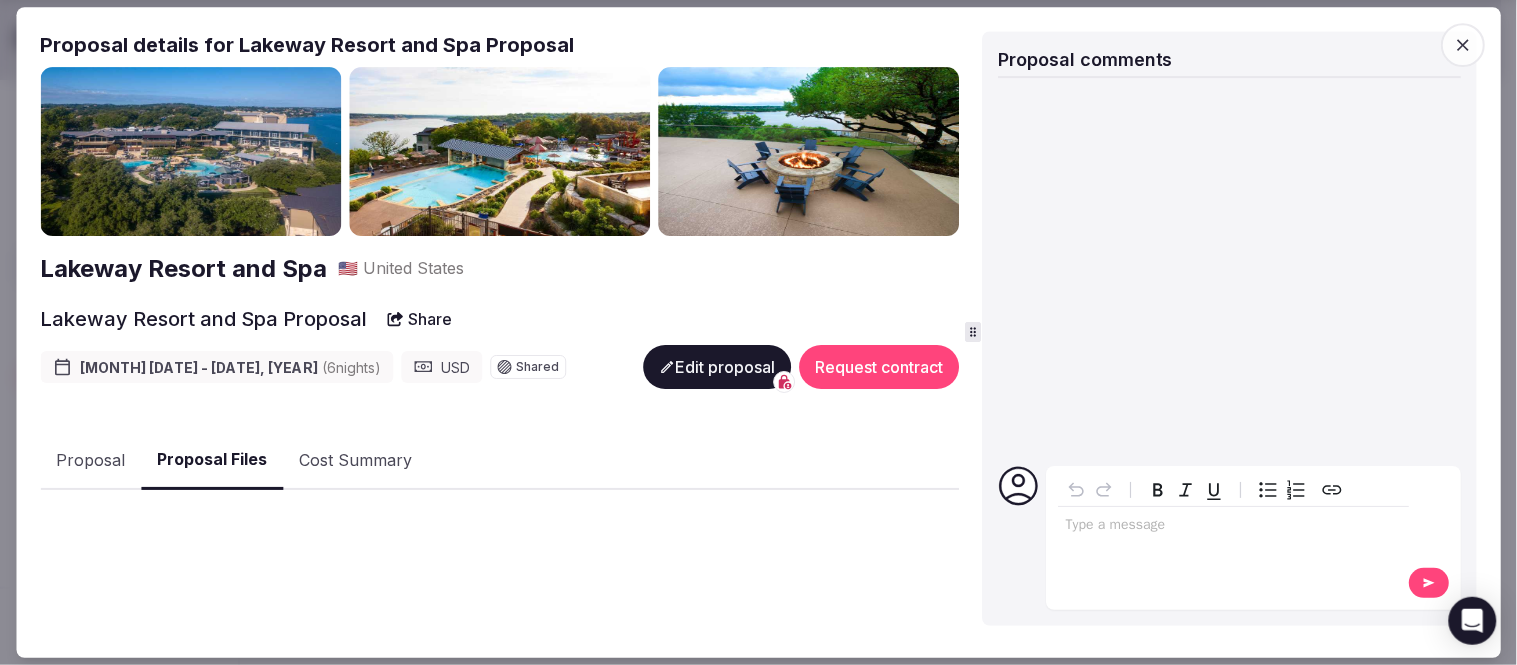 click on "Proposal Files" at bounding box center [212, 461] 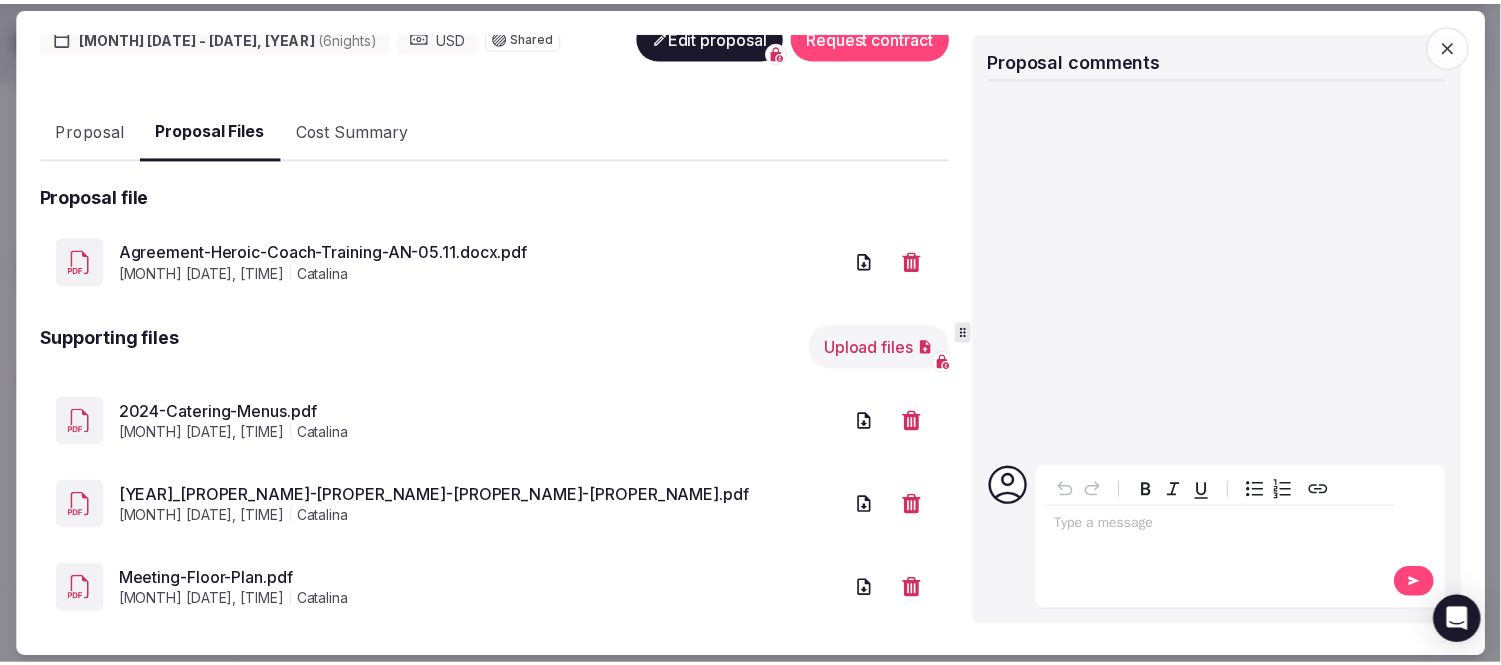 scroll, scrollTop: 333, scrollLeft: 0, axis: vertical 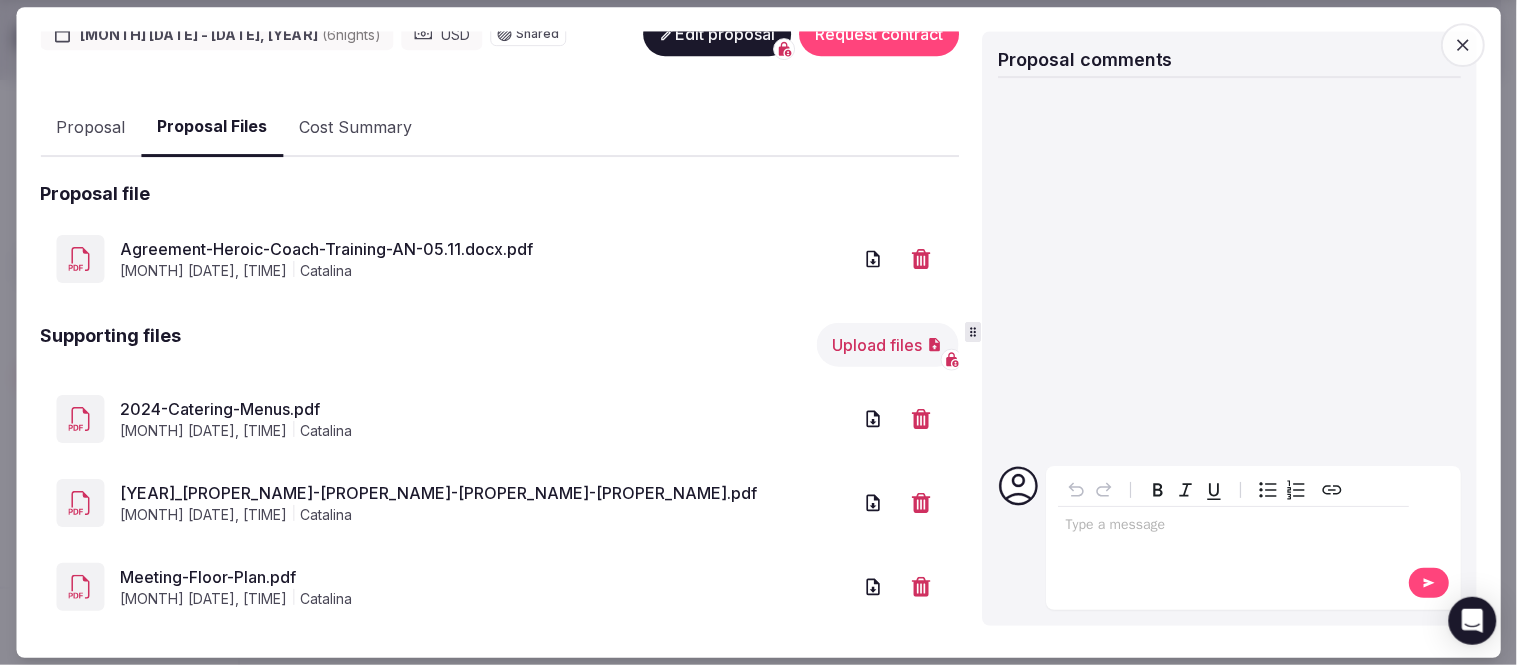 click on "Agreement-Heroic-Coach-Training-AN-05.11.docx.pdf" at bounding box center [485, 249] 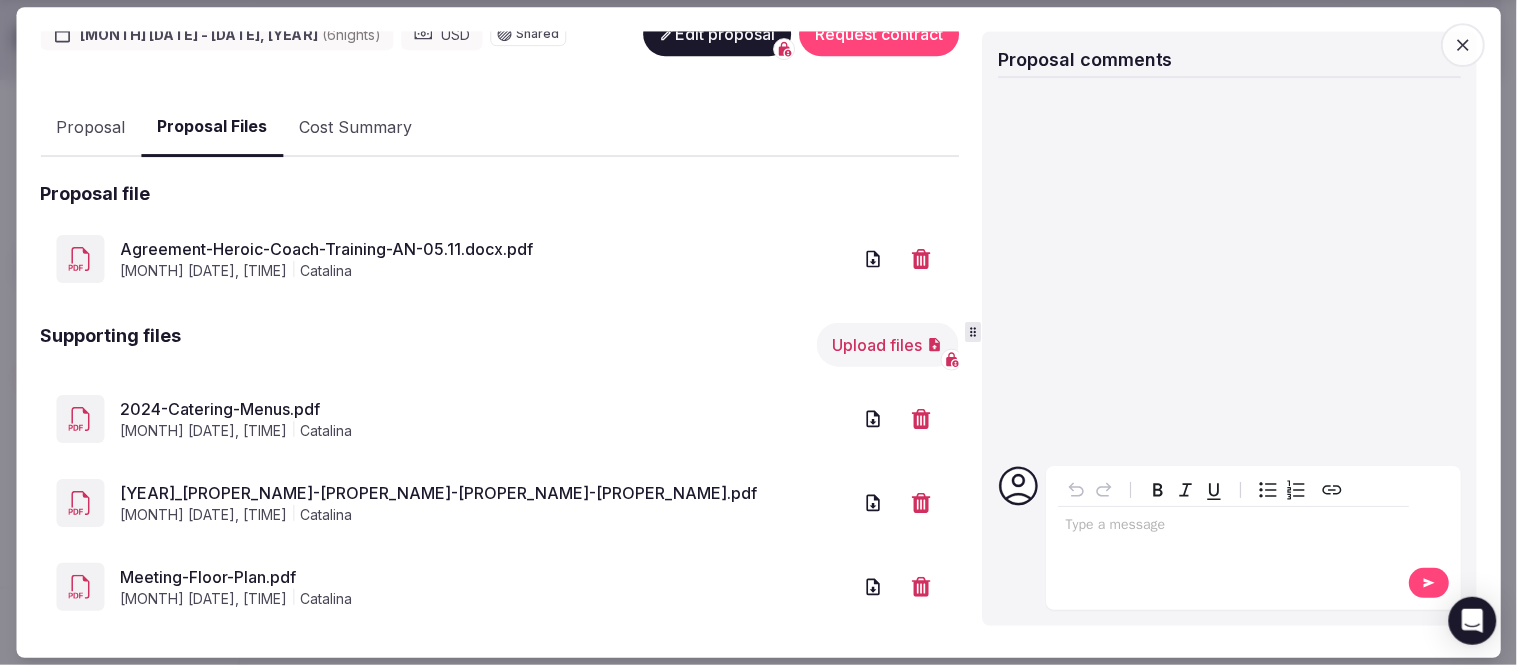 click 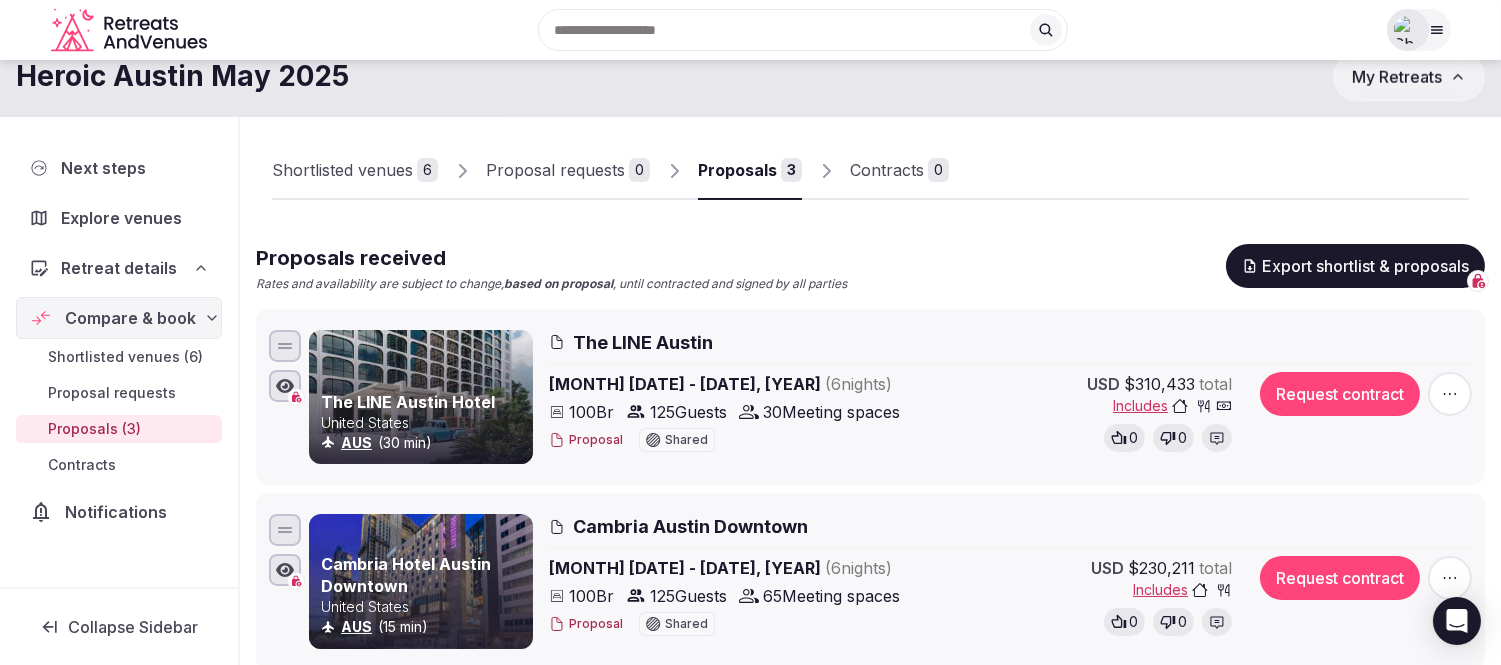 scroll, scrollTop: 0, scrollLeft: 0, axis: both 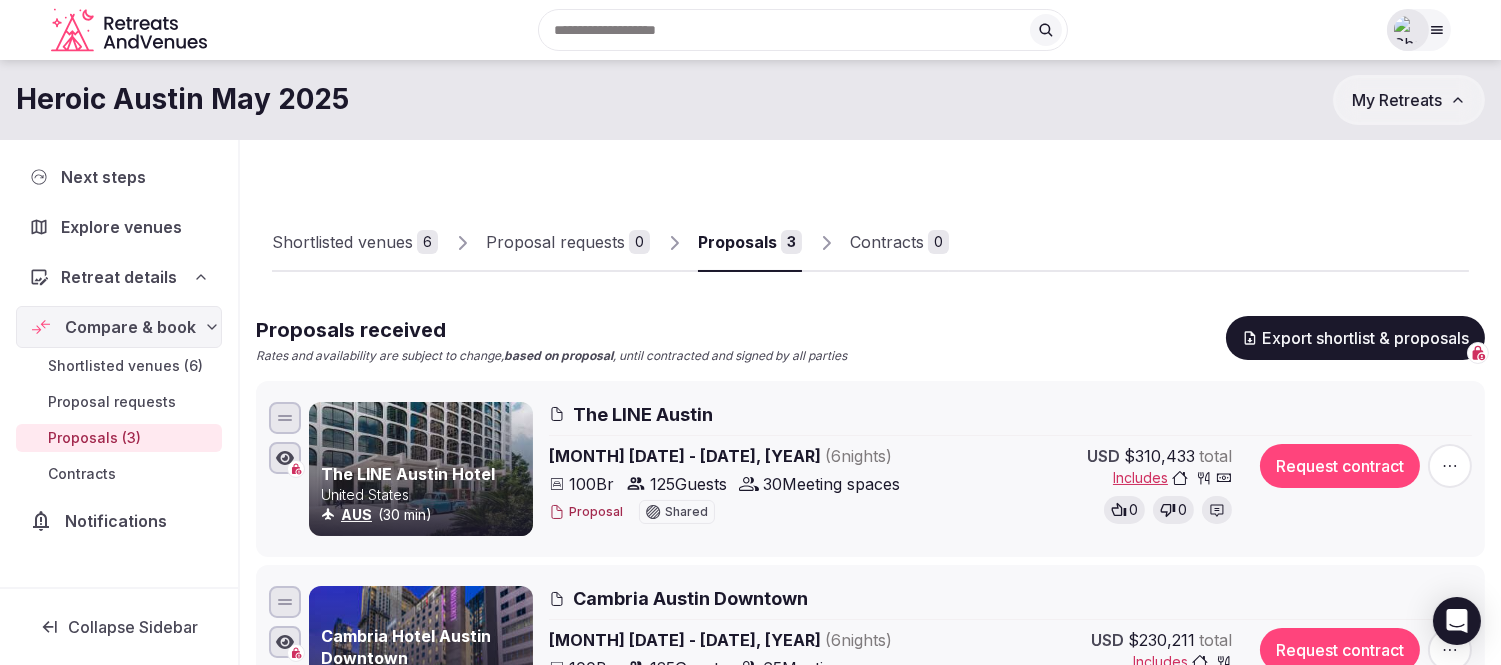 click at bounding box center [1408, 30] 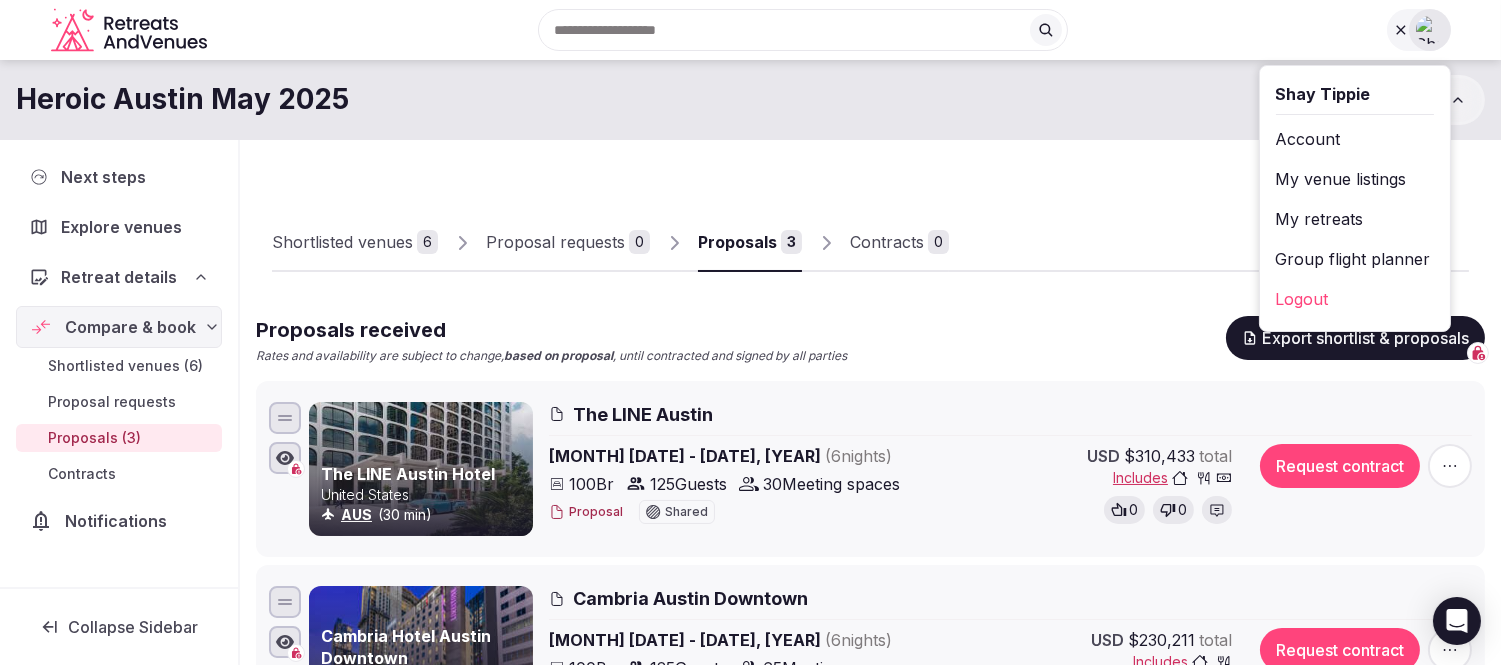 click on "Shortlisted venues 6 Proposal requests 0 Proposals 3 Contracts 0 Proposals received Rates and availability are subject to change, based on proposal, until contracted and signed by all parties Export shortlist & proposals The LINE Austin Hotel [COUNTRY] [AIRPORT_CODE] ([TIME] min) The LINE Austin [MONTH] [DATE] - [DATE], [YEAR] ([NUMBER] nights) [NUMBER] Br [NUMBER] Guests [NUMBER] Meeting spaces Proposal Shared USD [CURRENCY] total Includes 0 0 Request contract Cambria Hotel Austin Downtown [COUNTRY] [AIRPORT_CODE] ([TIME] min) Cambria Austin Downtown [MONTH] [DATE] - [DATE], [YEAR] ([NUMBER] nights) [NUMBER] Br [NUMBER] Guests [NUMBER] Meeting spaces Proposal Shared USD [CURRENCY] total Includes 0 0 Request contract Lakeway Resort and Spa [COUNTRY] [AIRPORT_CODE] ([TIME] min) Lakeway Resort and Spa Proposal [MONTH] [DATE] - [DATE], [YEAR] ([NUMBER] nights) [NUMBER] Br [NUMBER] Guests [NUMBER] Meeting spaces Proposal Shared USD [CURRENCY] total Includes 0 0 Request contract" at bounding box center (870, 541) 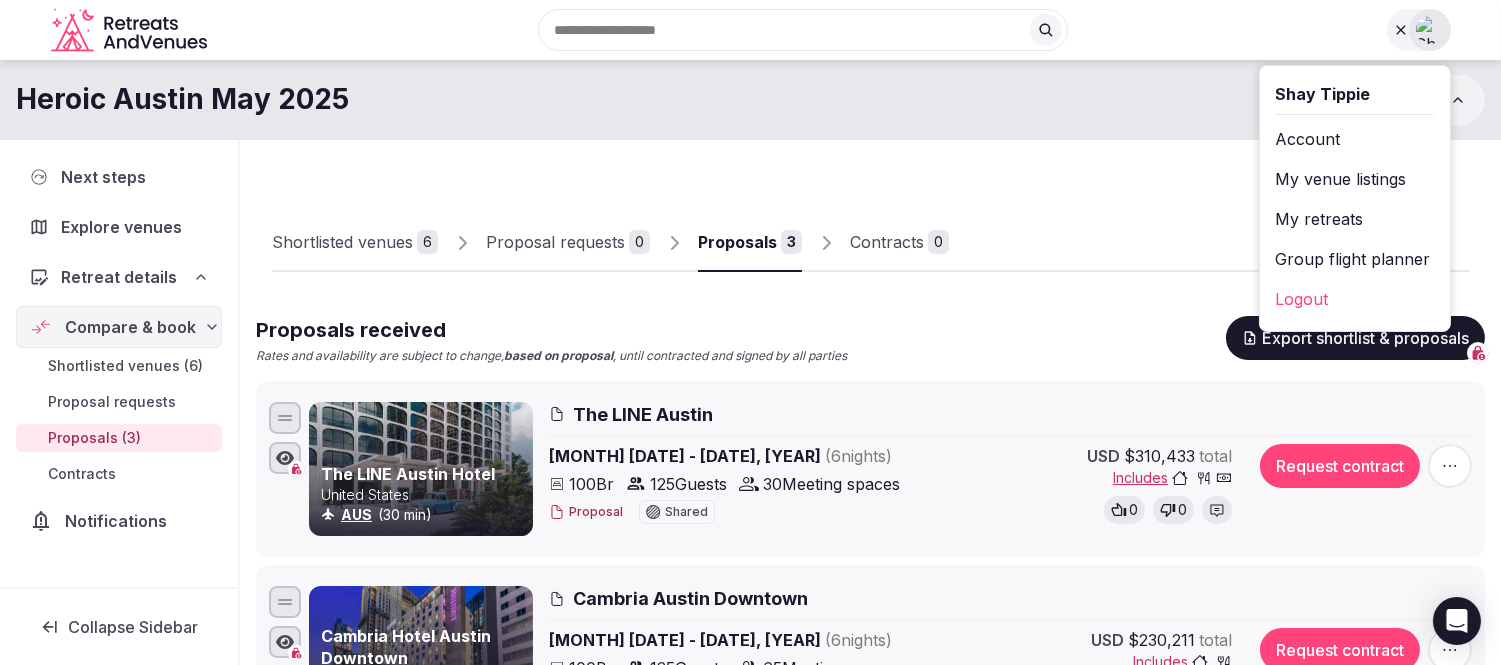 click on "Shortlisted venues 6 Proposal requests 0 Proposals 3 Contracts 0 Proposals received Rates and availability are subject to change, based on proposal, until contracted and signed by all parties Export shortlist & proposals The LINE Austin Hotel [COUNTRY] [AIRPORT_CODE] ([TIME] min) The LINE Austin [MONTH] [DATE] - [DATE], [YEAR] ([NUMBER] nights) [NUMBER] Br [NUMBER] Guests [NUMBER] Meeting spaces Proposal Shared USD [CURRENCY] total Includes 0 0 Request contract Cambria Hotel Austin Downtown [COUNTRY] [AIRPORT_CODE] ([TIME] min) Cambria Austin Downtown [MONTH] [DATE] - [DATE], [YEAR] ([NUMBER] nights) [NUMBER] Br [NUMBER] Guests [NUMBER] Meeting spaces Proposal Shared USD [CURRENCY] total Includes 0 0 Request contract Lakeway Resort and Spa [COUNTRY] [AIRPORT_CODE] ([TIME] min) Lakeway Resort and Spa Proposal [MONTH] [DATE] - [DATE], [YEAR] ([NUMBER] nights) [NUMBER] Br [NUMBER] Guests [NUMBER] Meeting spaces Proposal Shared USD [CURRENCY] total Includes 0 0 Request contract" at bounding box center [870, 637] 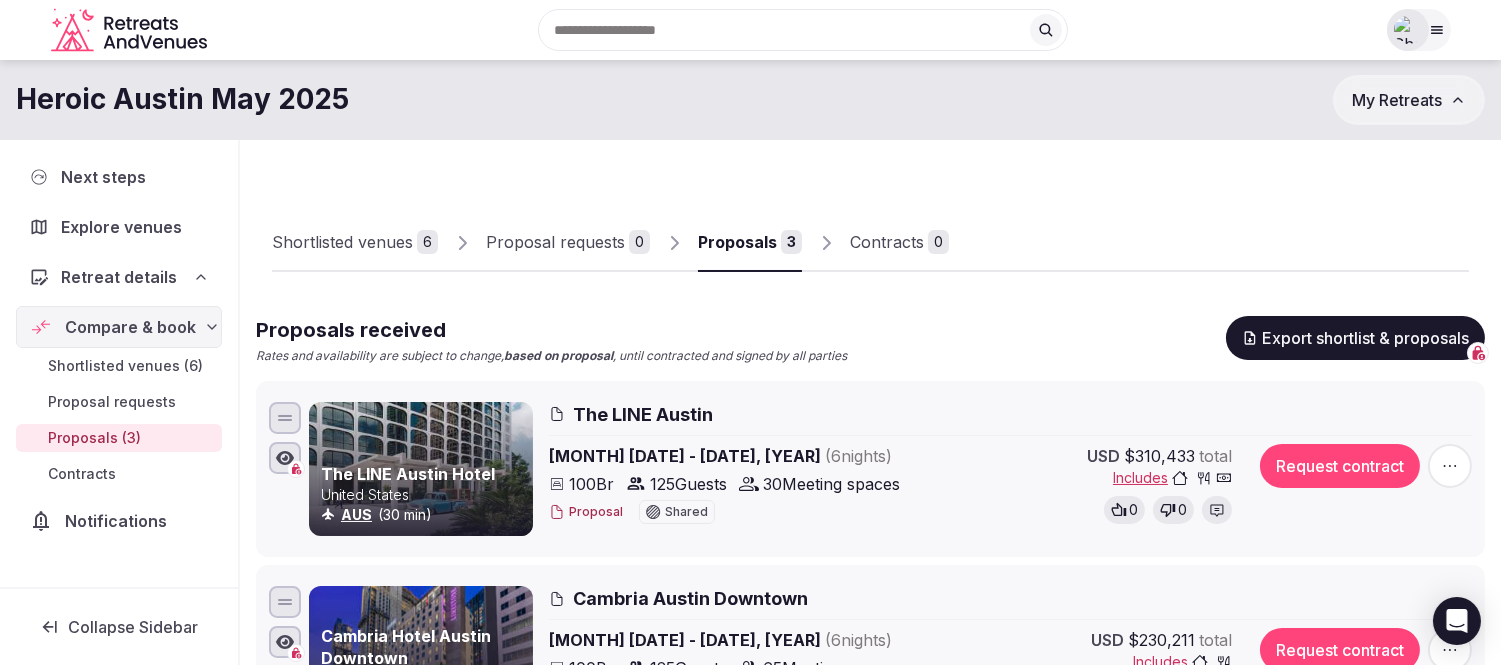 click at bounding box center (1408, 30) 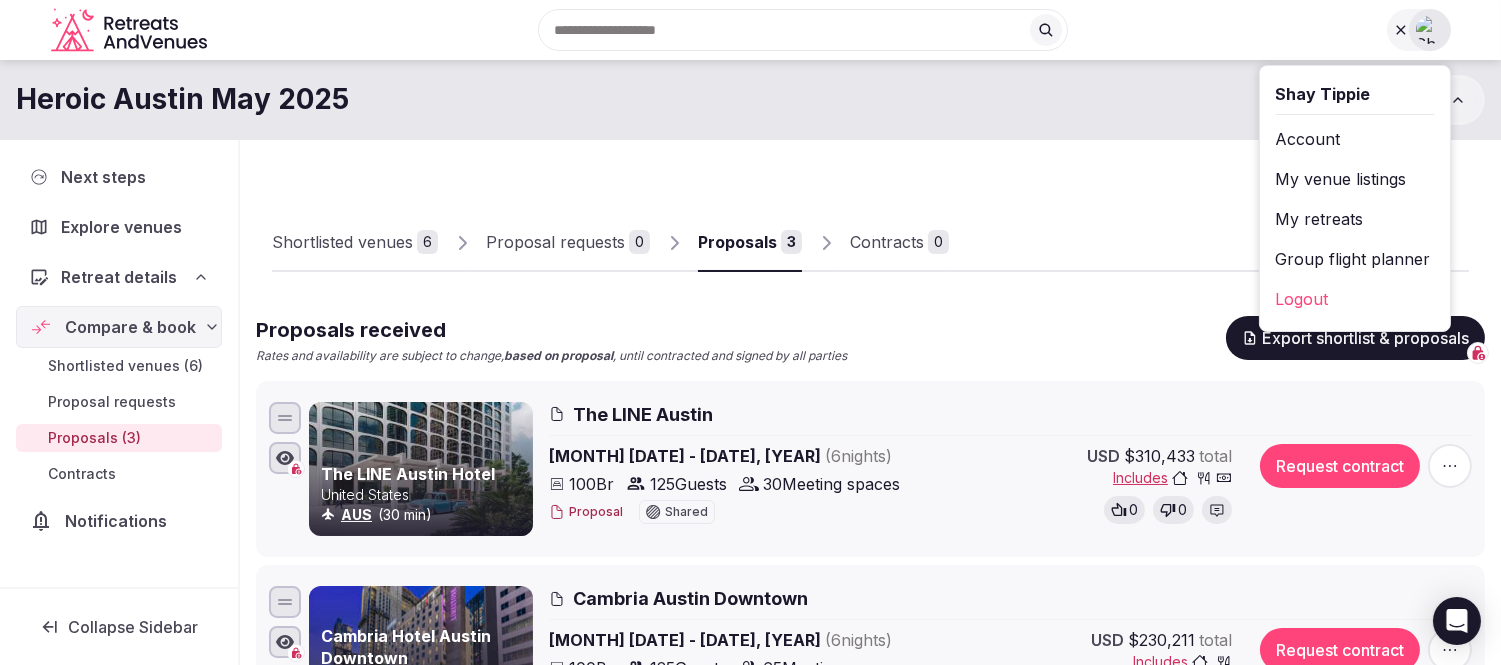 click on "My retreats" at bounding box center (1355, 219) 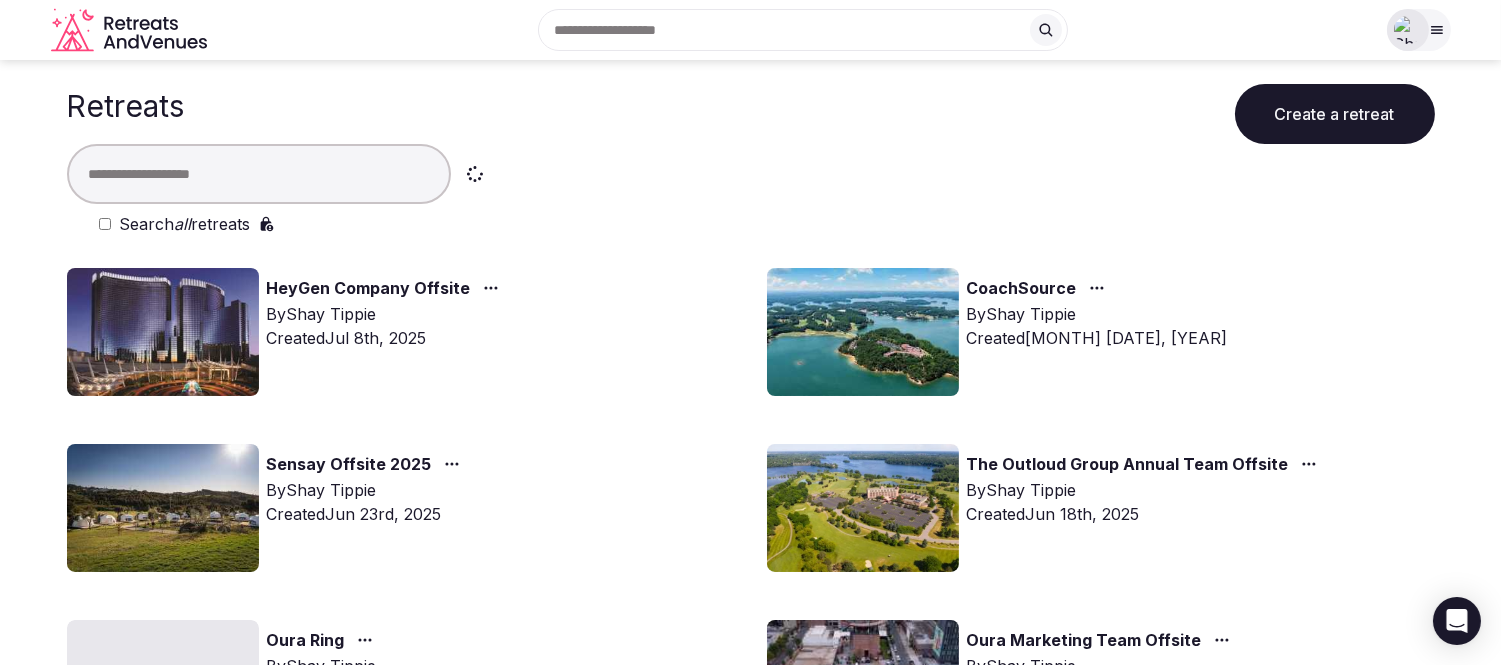click at bounding box center [259, 174] 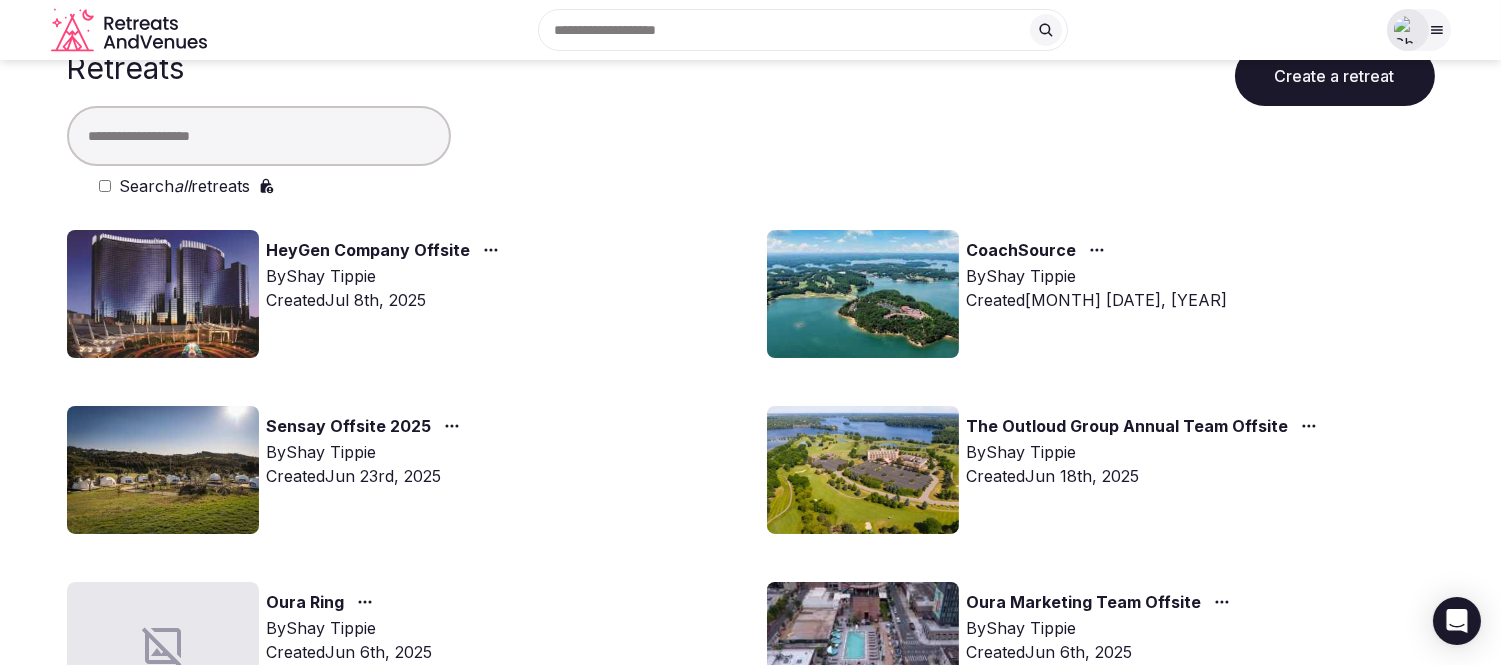 scroll, scrollTop: 0, scrollLeft: 0, axis: both 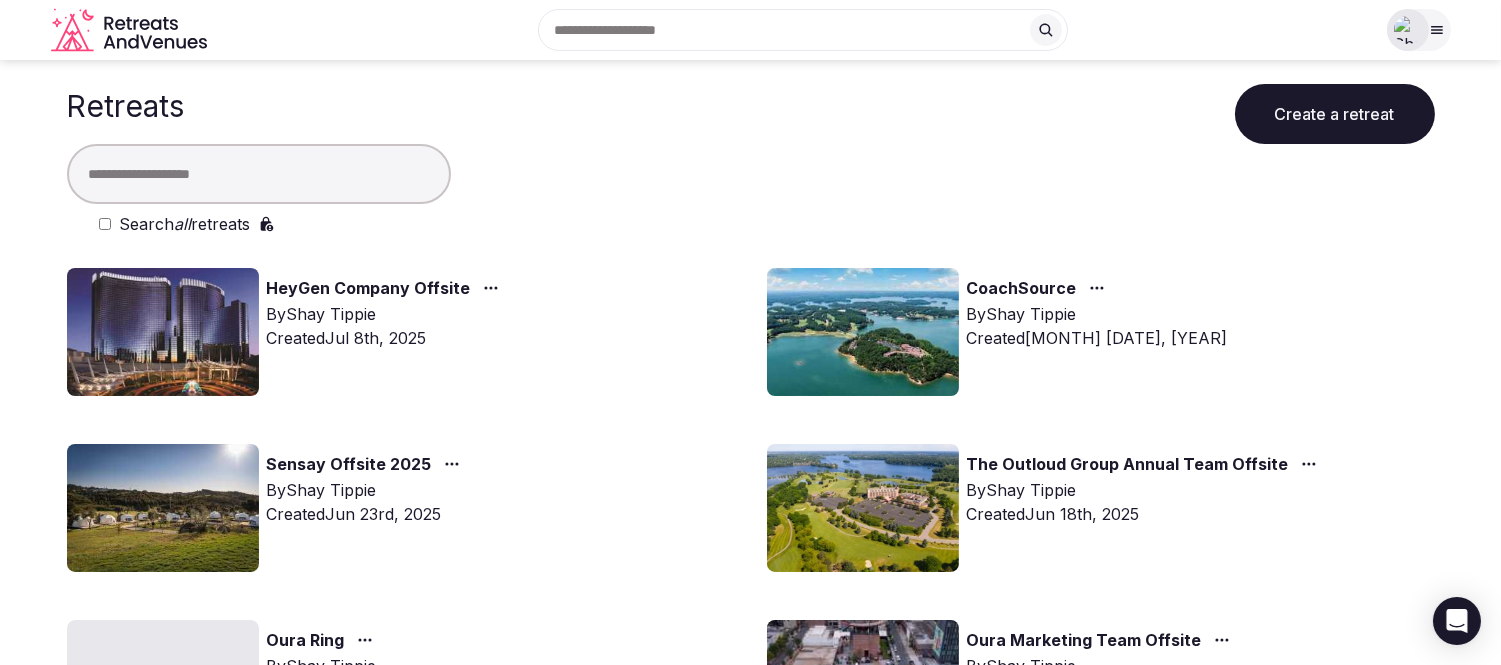 drag, startPoint x: 178, startPoint y: 171, endPoint x: 172, endPoint y: 161, distance: 11.661903 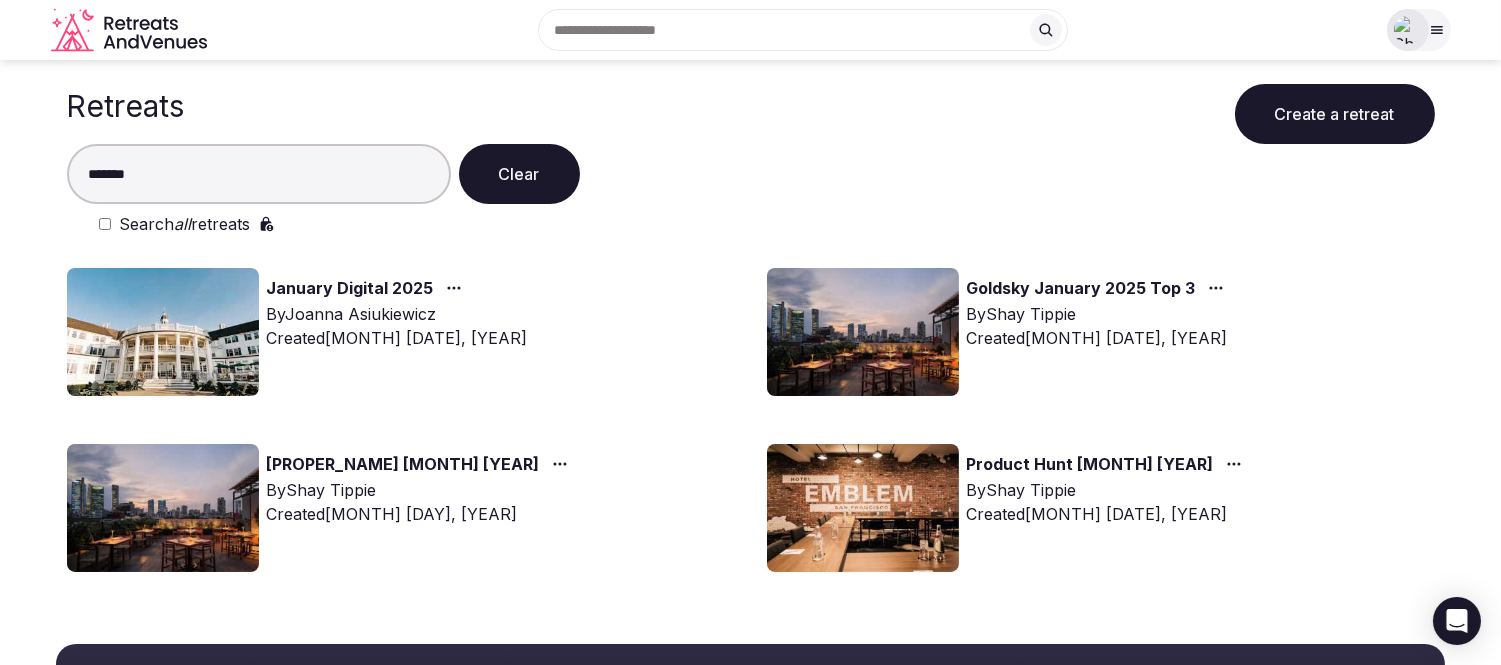 type on "*******" 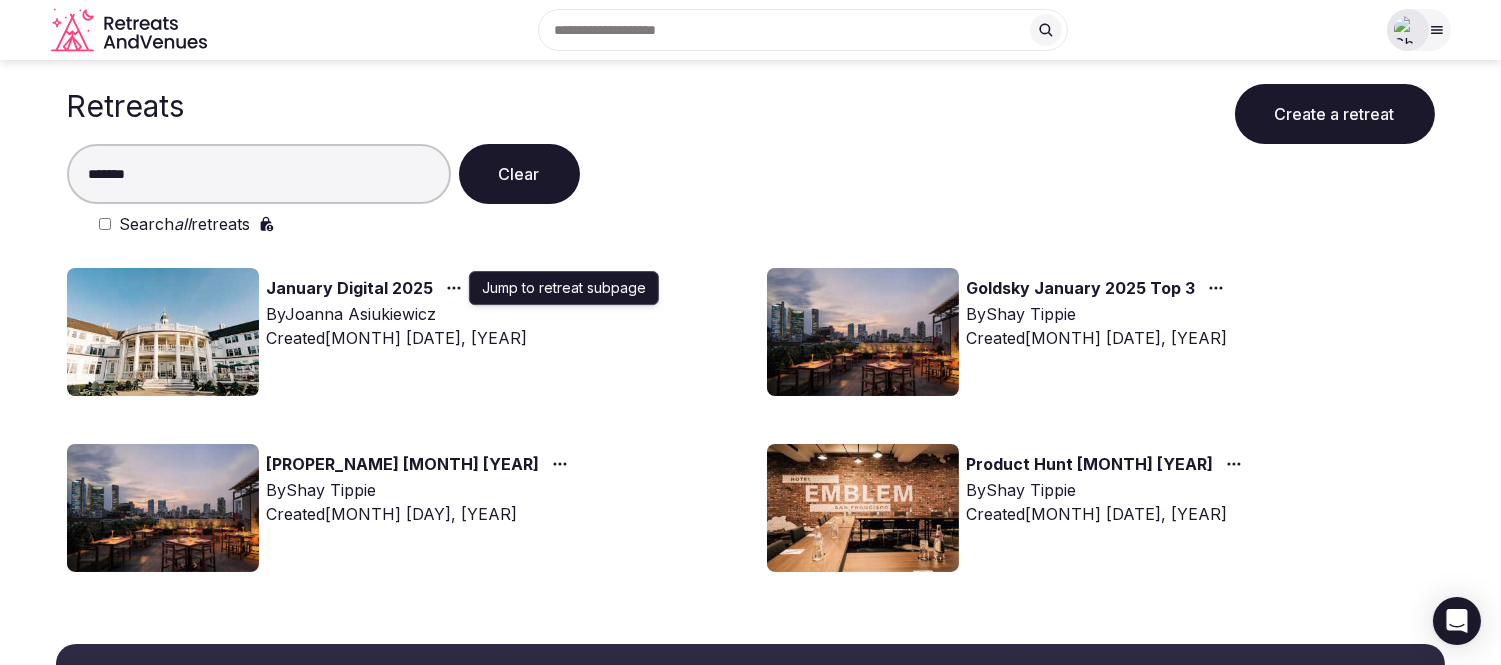 click 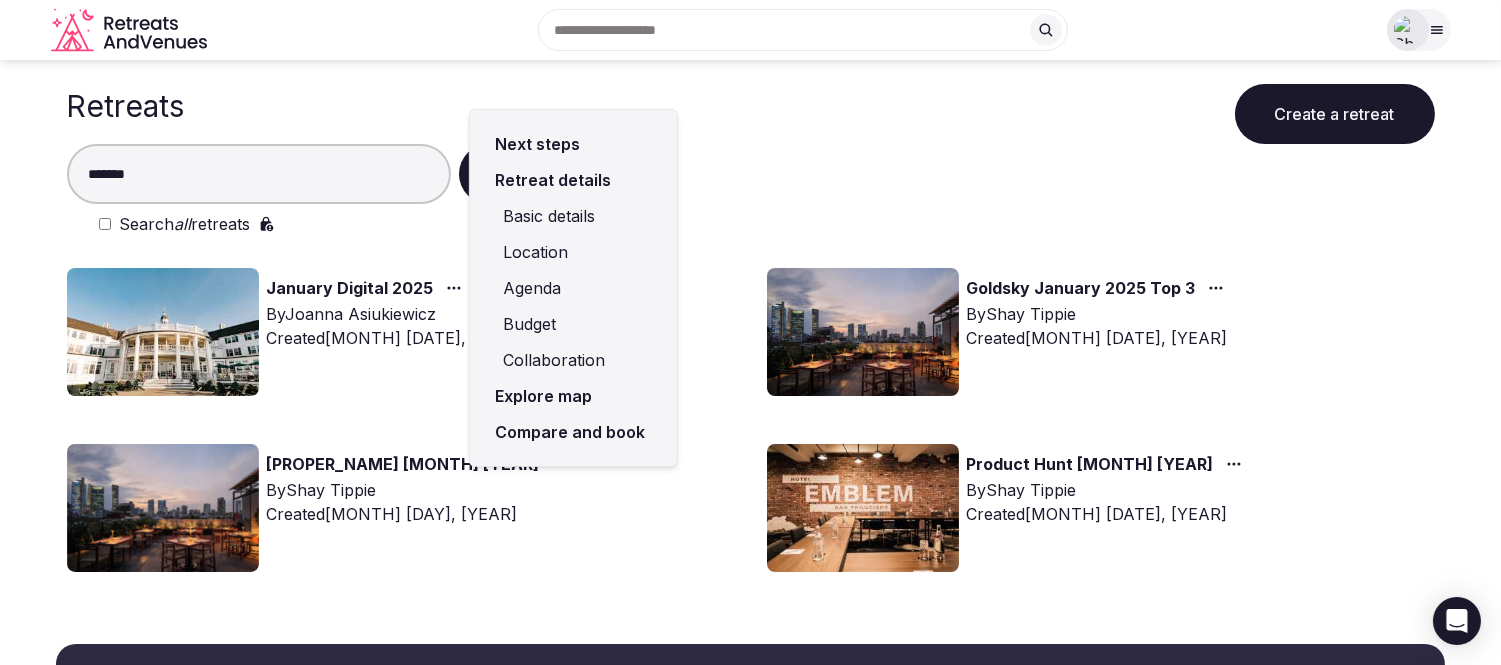 click on "Compare and book" at bounding box center (573, 432) 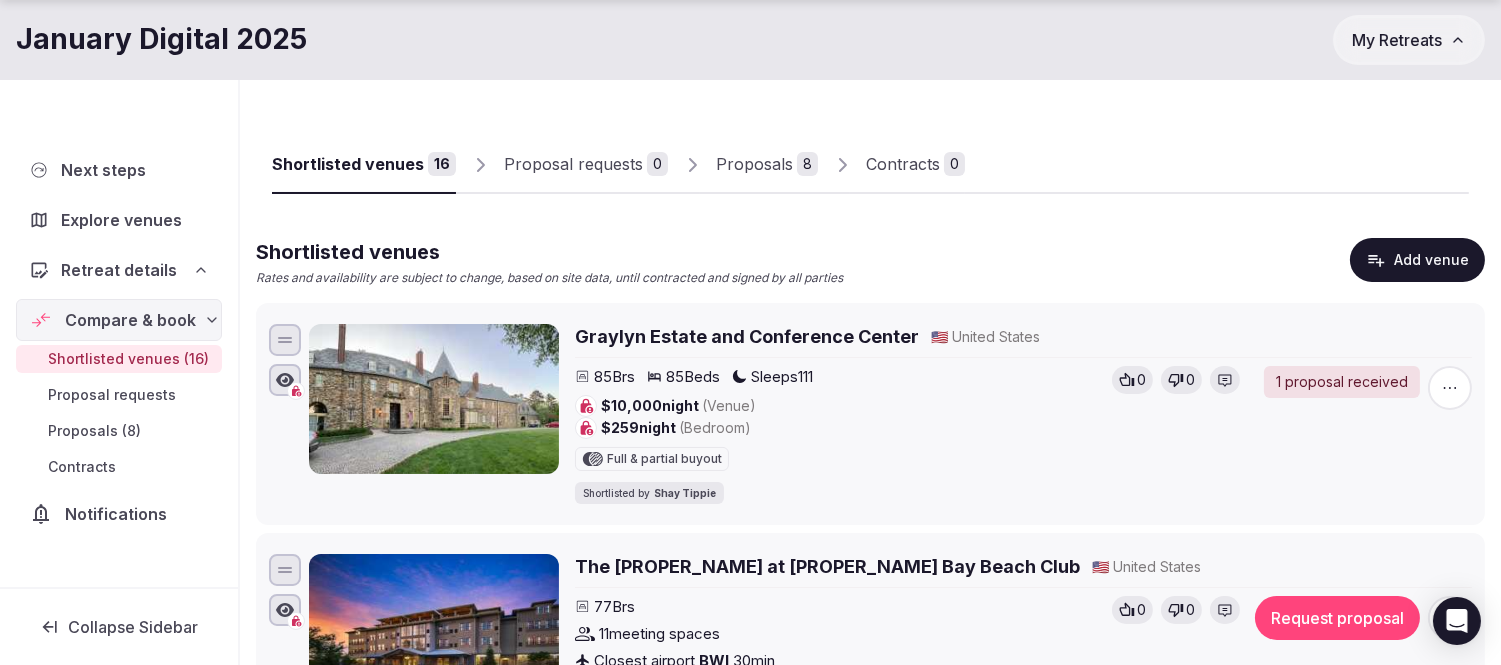 scroll, scrollTop: 111, scrollLeft: 0, axis: vertical 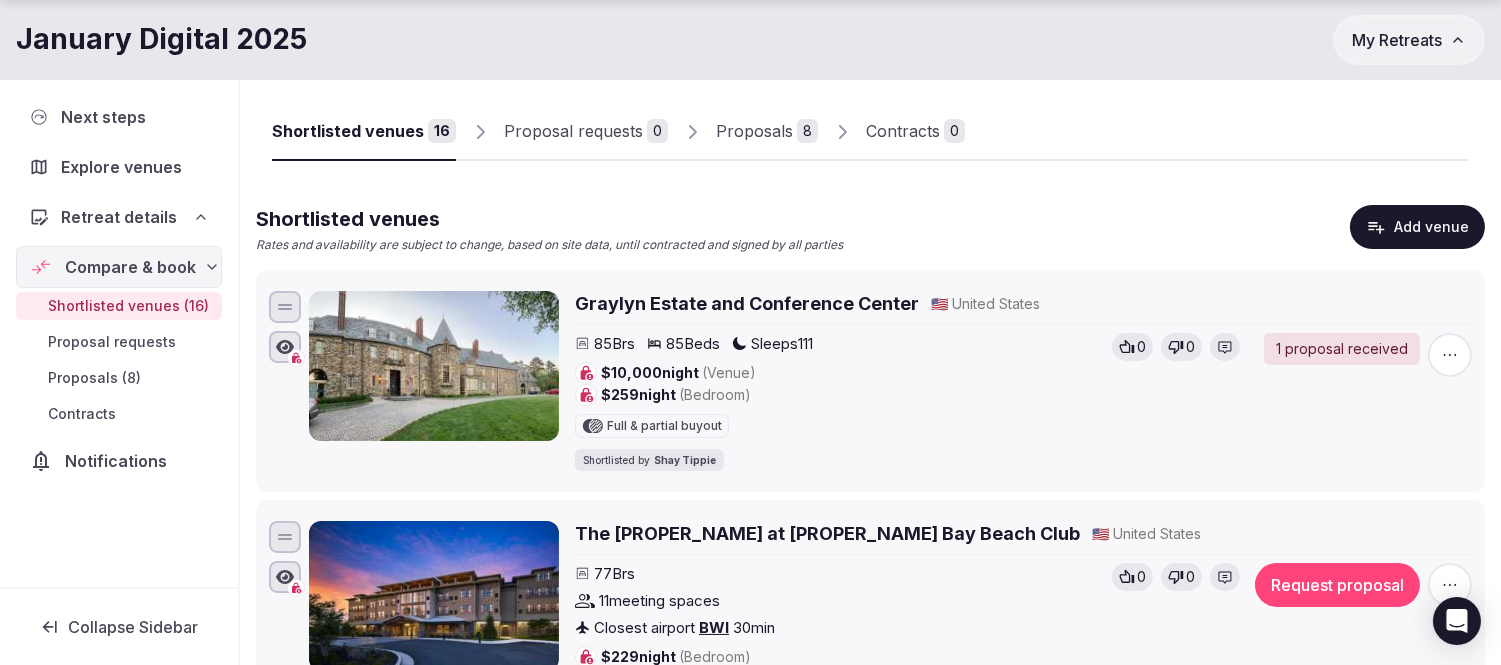 click on "Proposals" at bounding box center [754, 131] 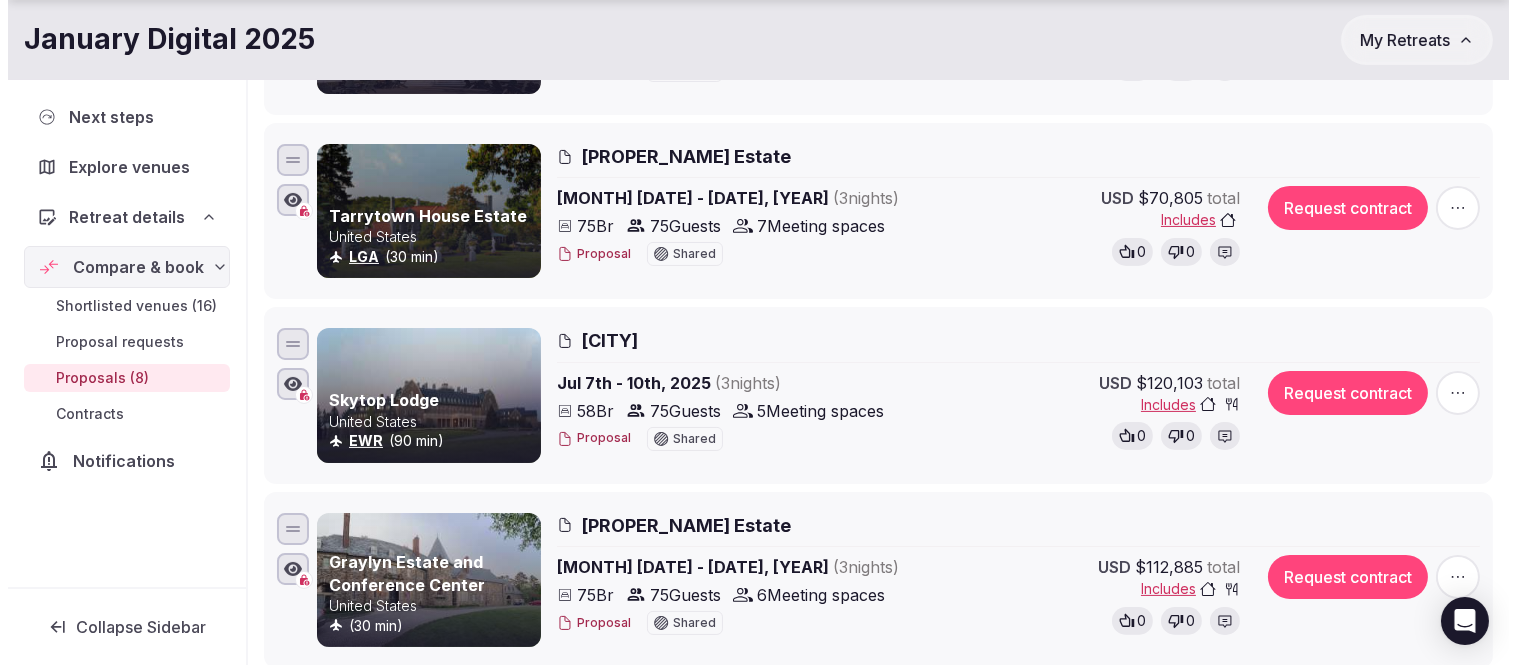 scroll, scrollTop: 1000, scrollLeft: 0, axis: vertical 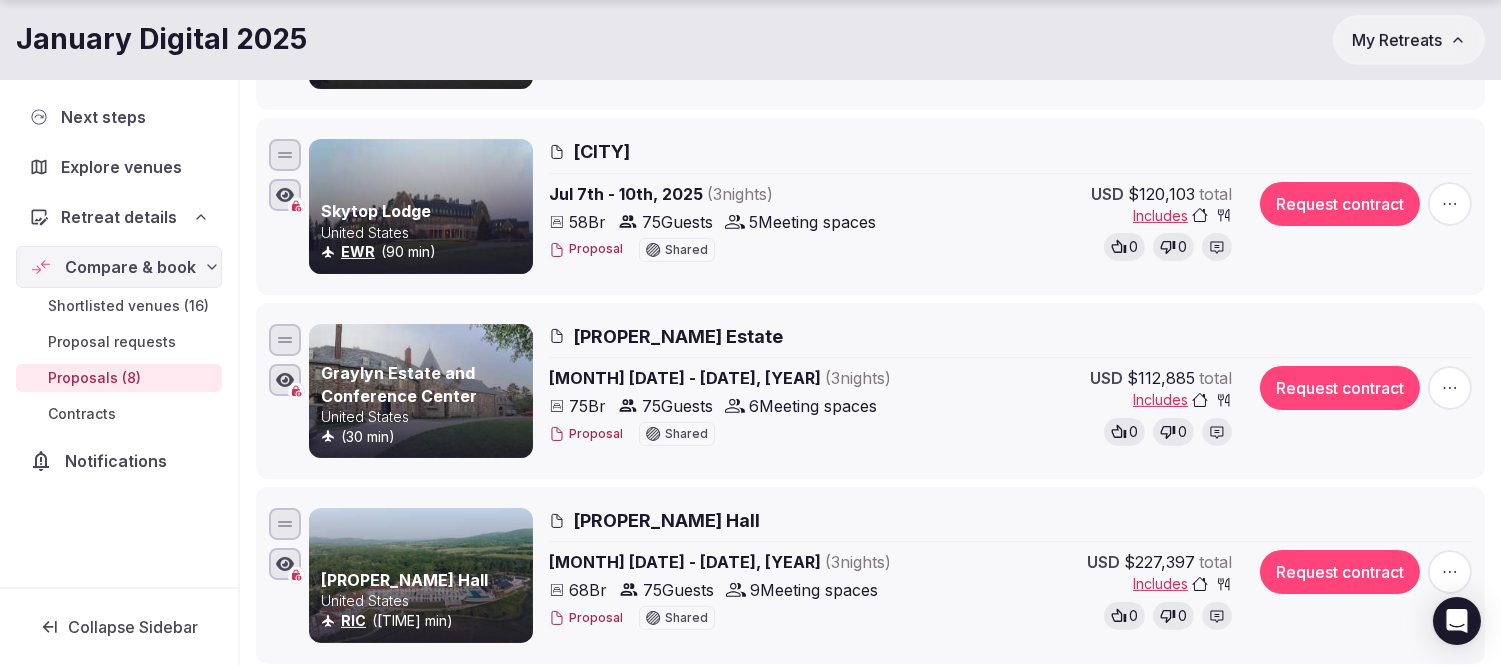 click on "Proposal" at bounding box center [586, 434] 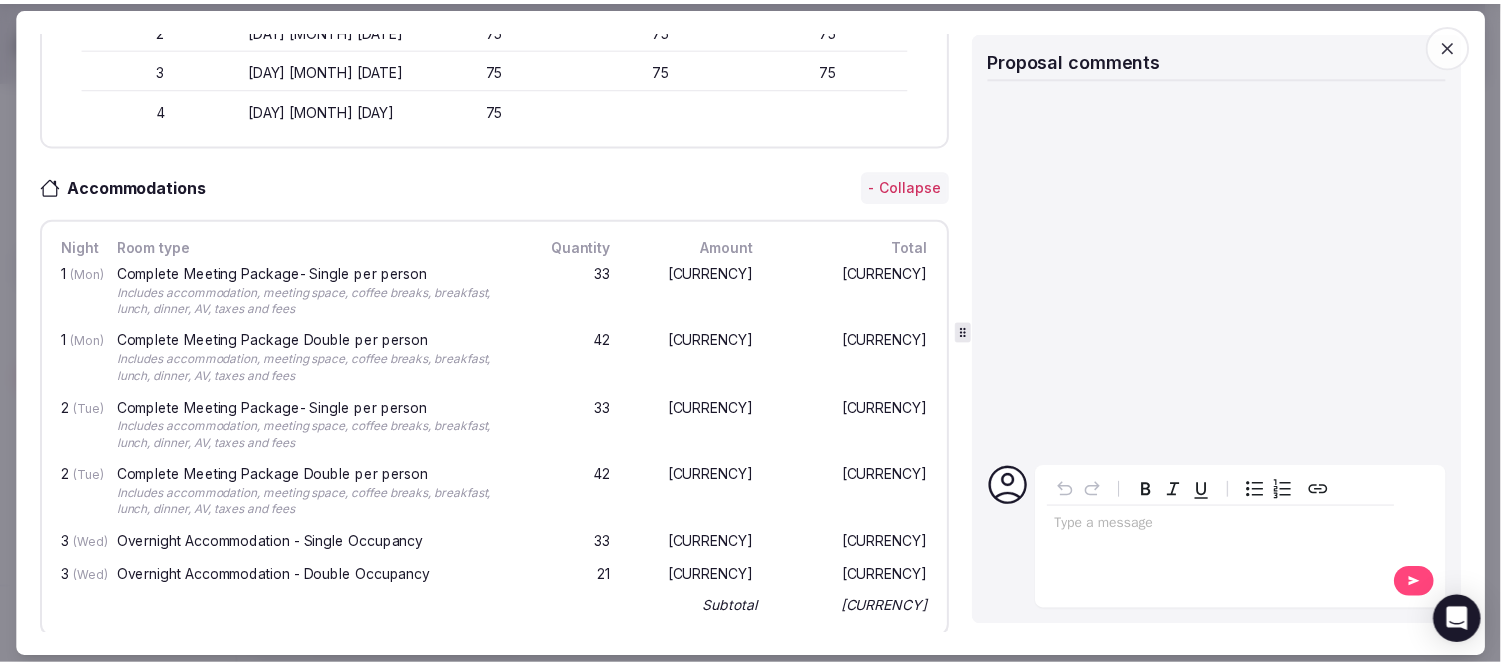 scroll, scrollTop: 666, scrollLeft: 0, axis: vertical 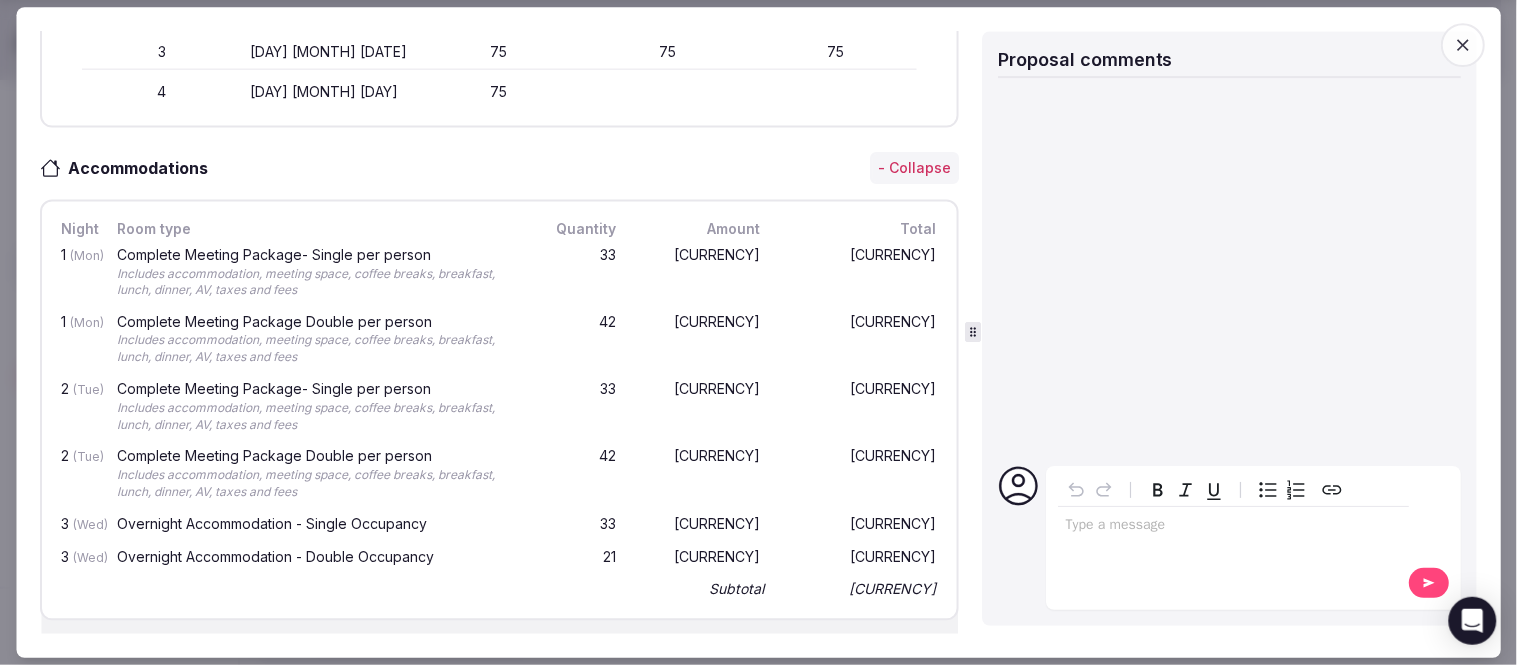 click 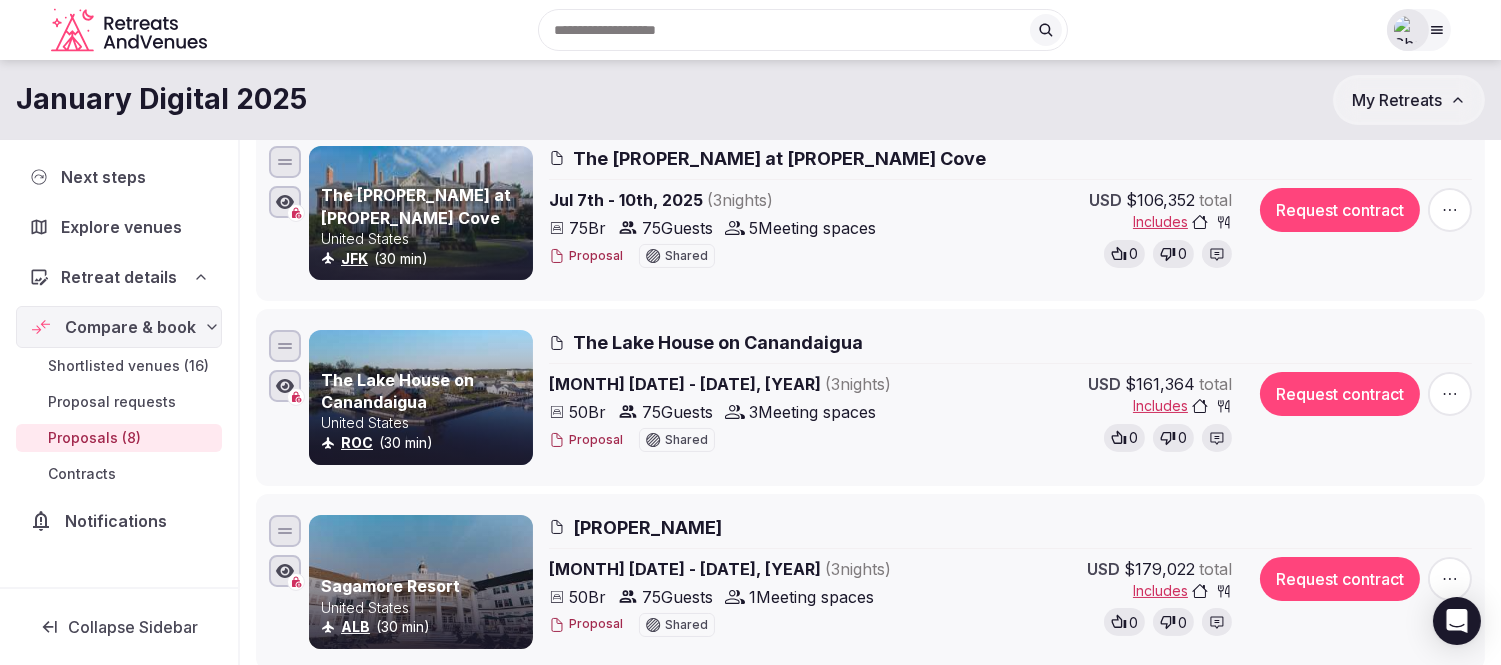 scroll, scrollTop: 0, scrollLeft: 0, axis: both 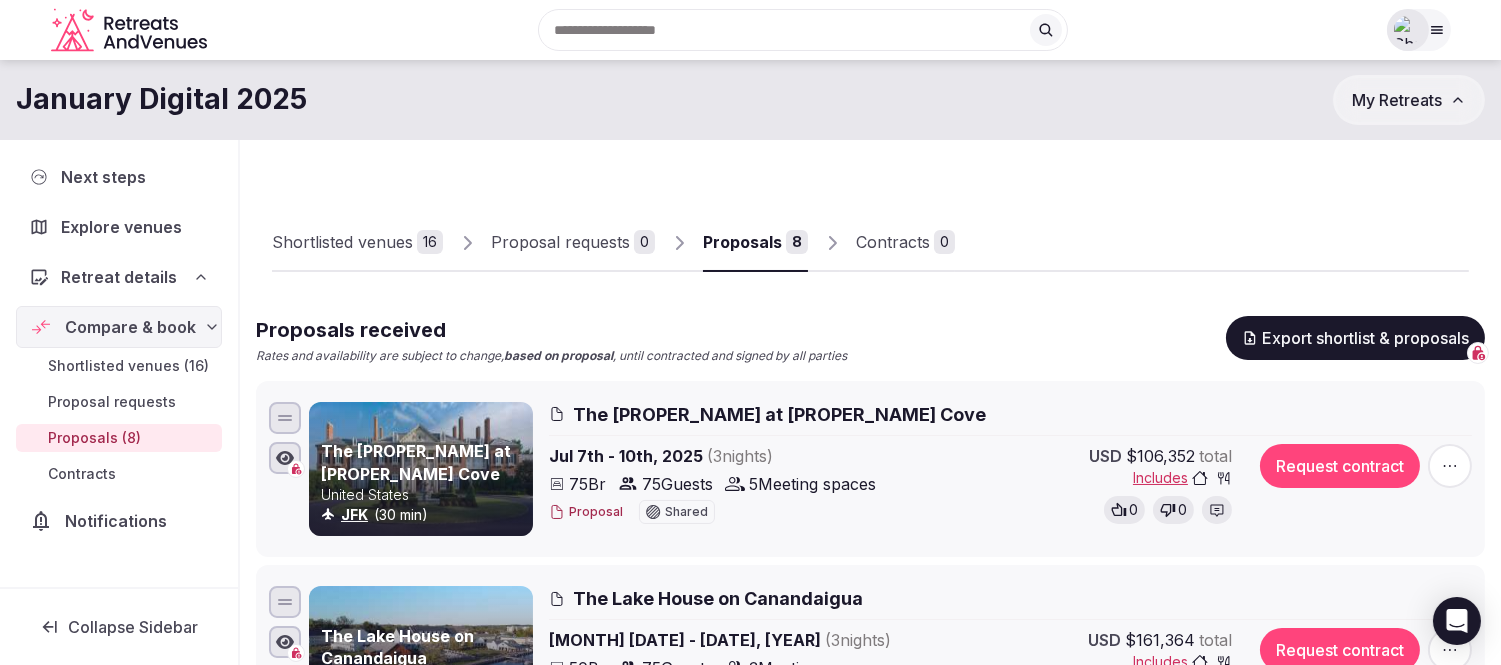 click on "My Retreats" at bounding box center (1409, 100) 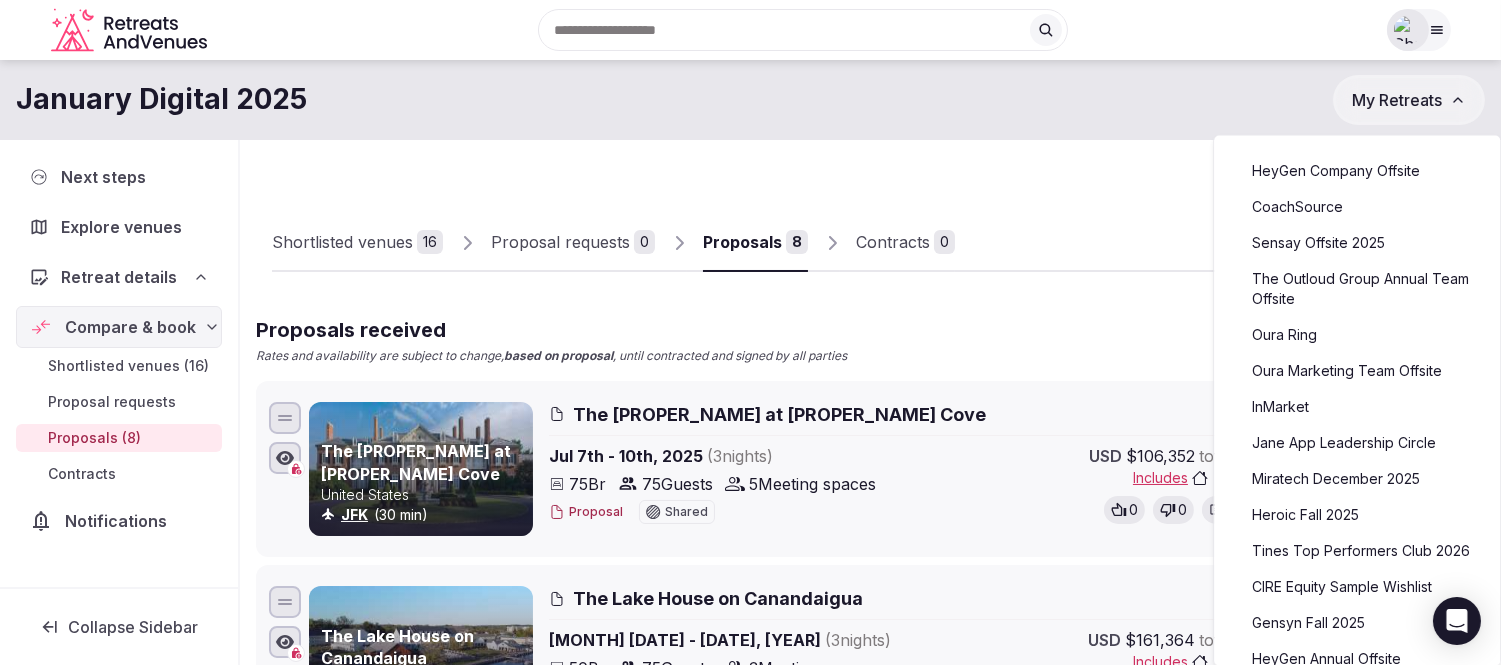 click on "[PROPER_NAME] Digital [YEAR] My Retreats" at bounding box center [750, 100] 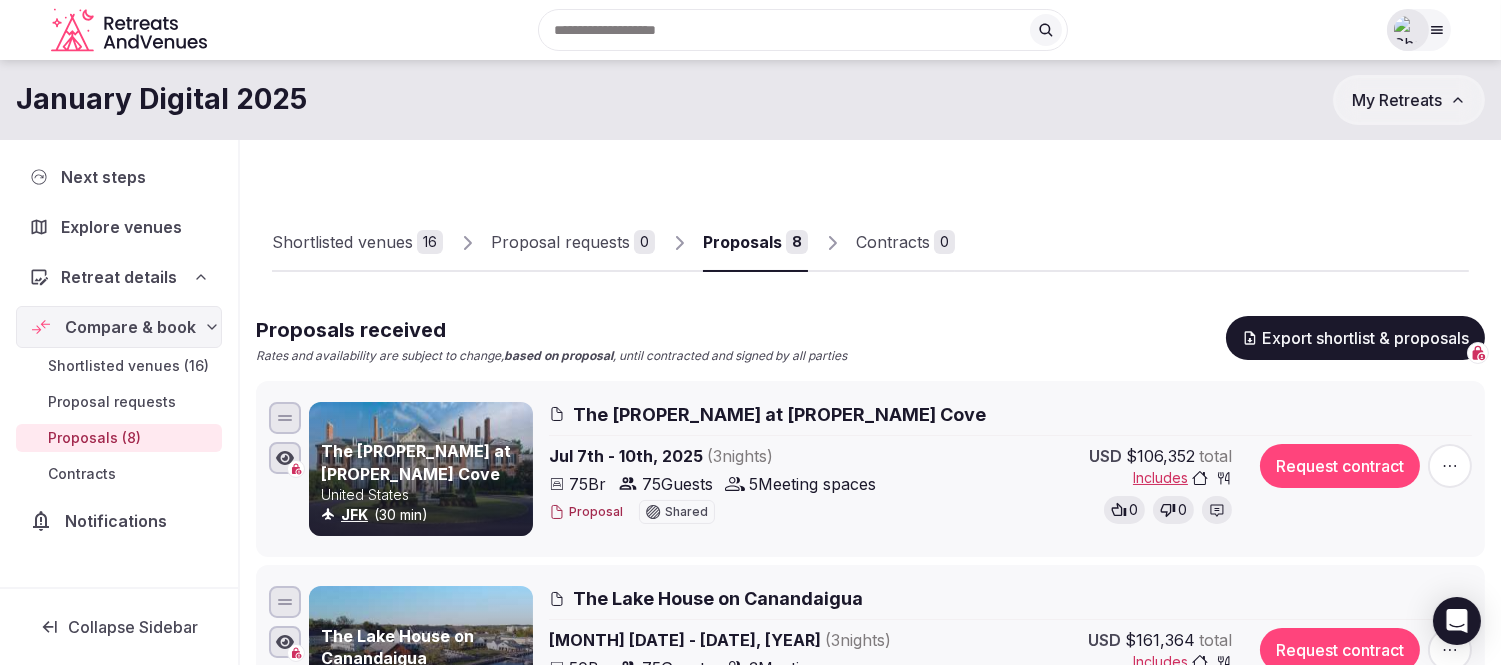 click 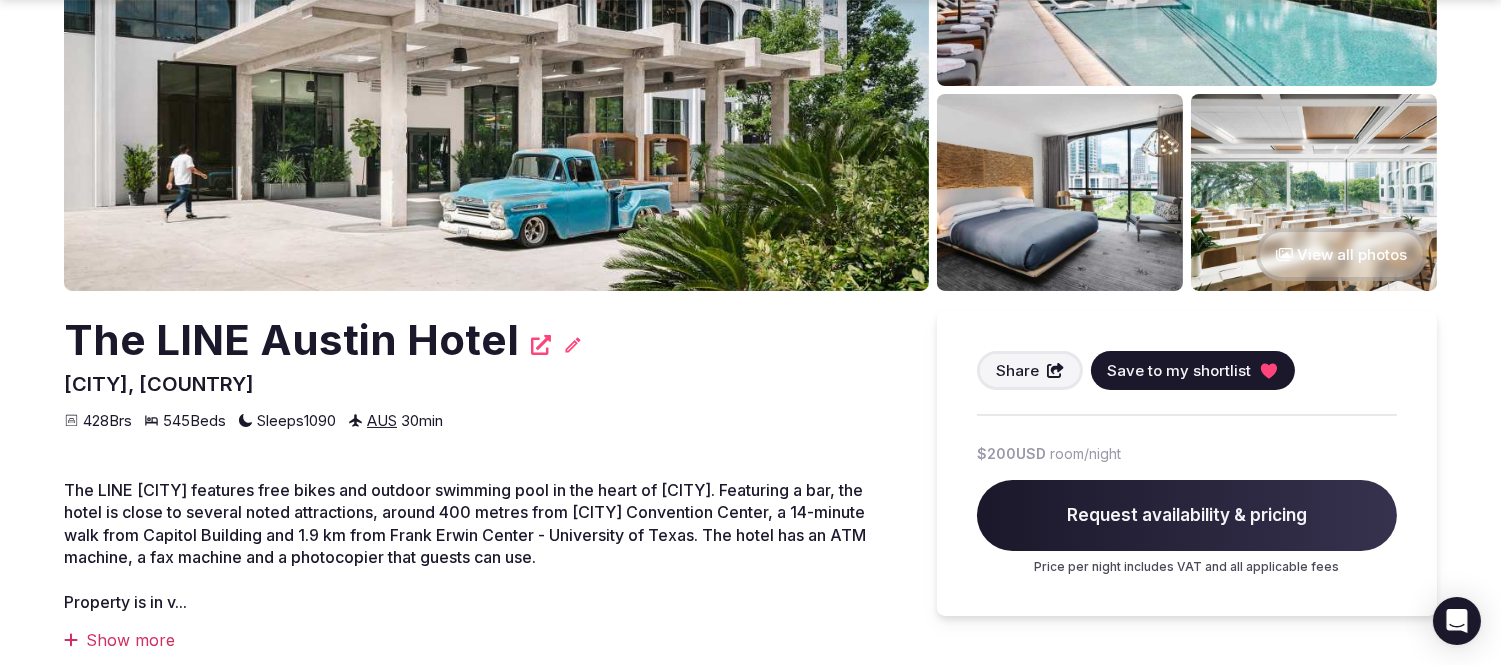 scroll, scrollTop: 333, scrollLeft: 0, axis: vertical 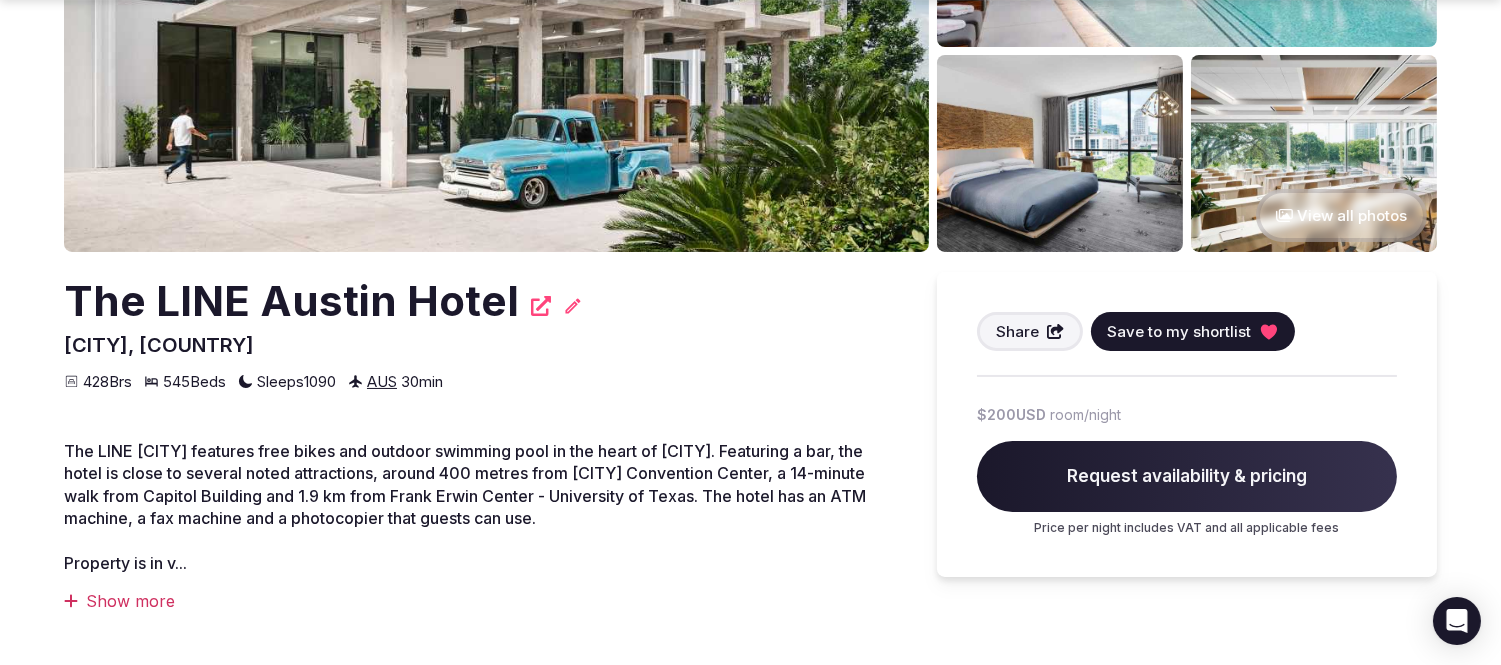 click on "Show more" at bounding box center [480, 601] 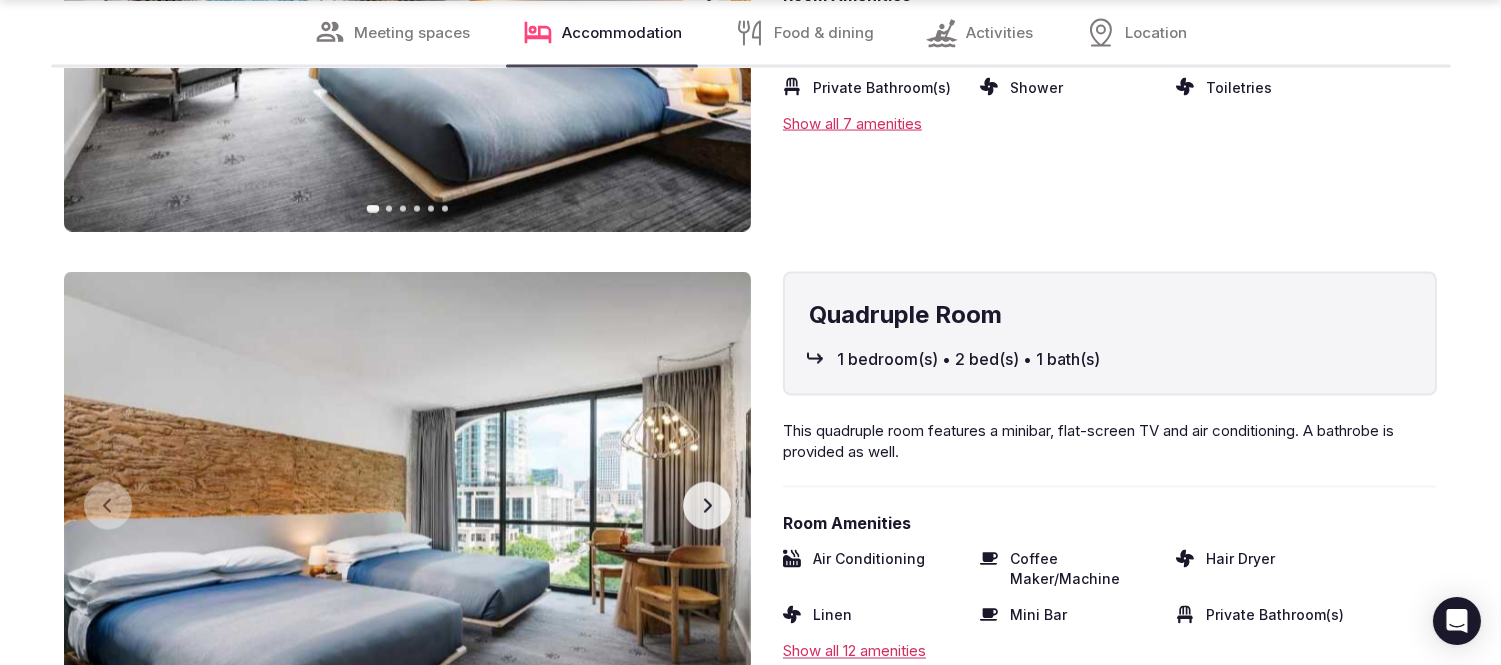scroll, scrollTop: 6666, scrollLeft: 0, axis: vertical 